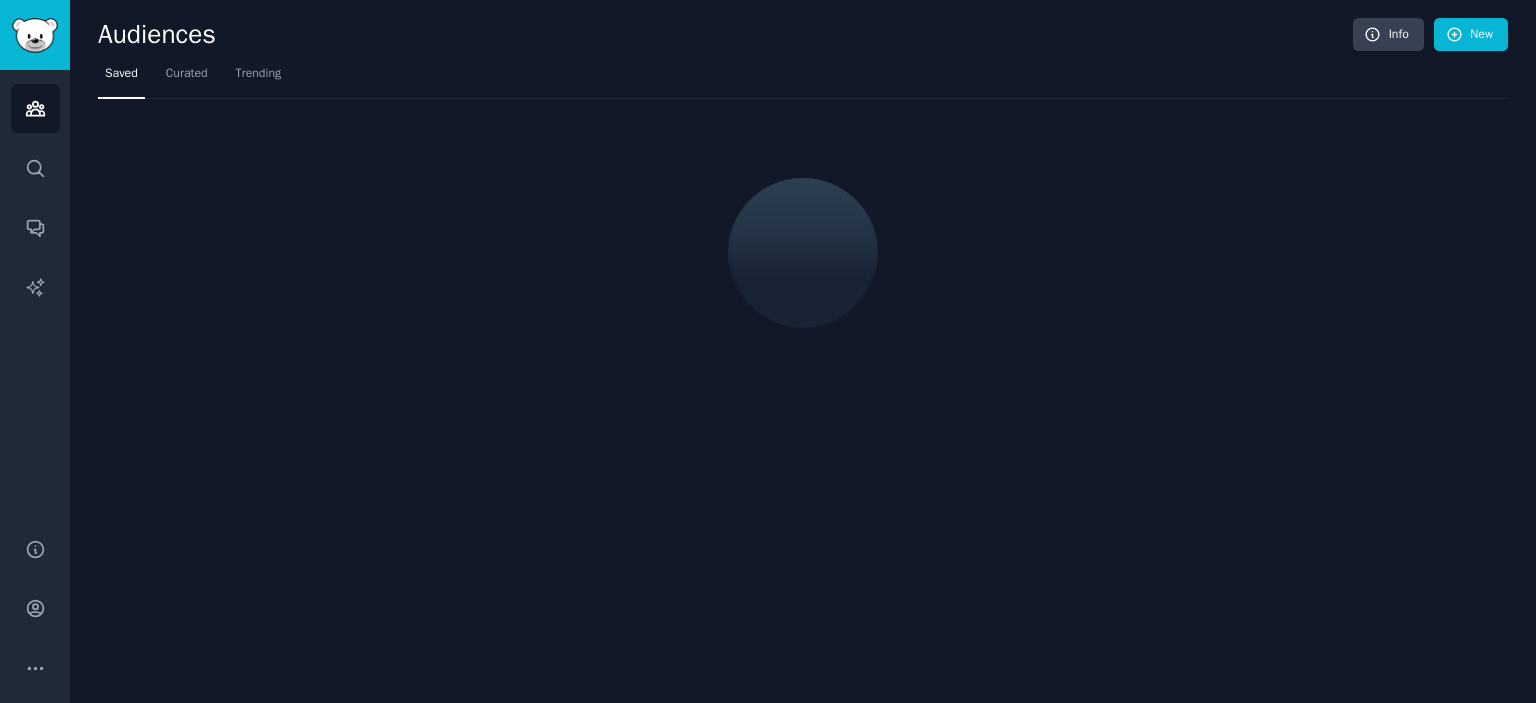scroll, scrollTop: 0, scrollLeft: 0, axis: both 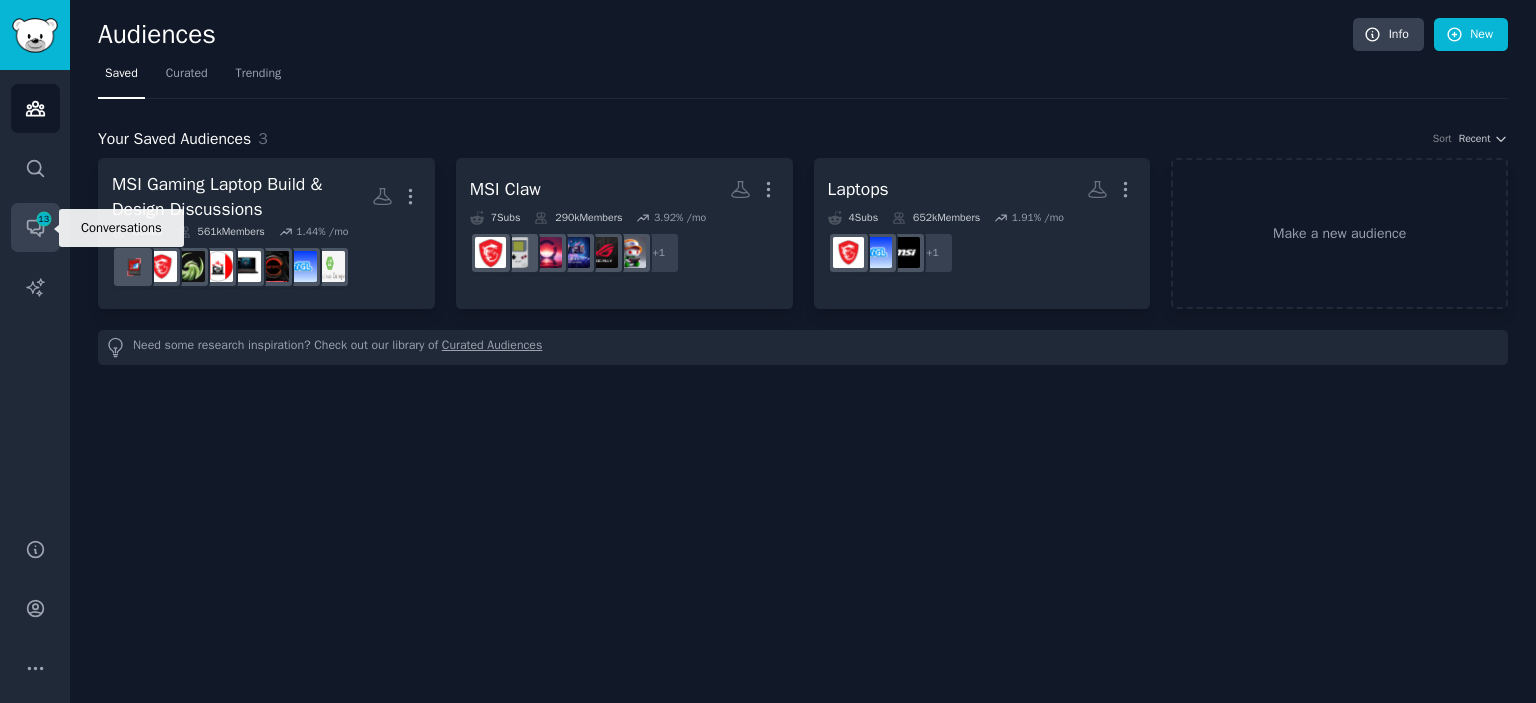 click 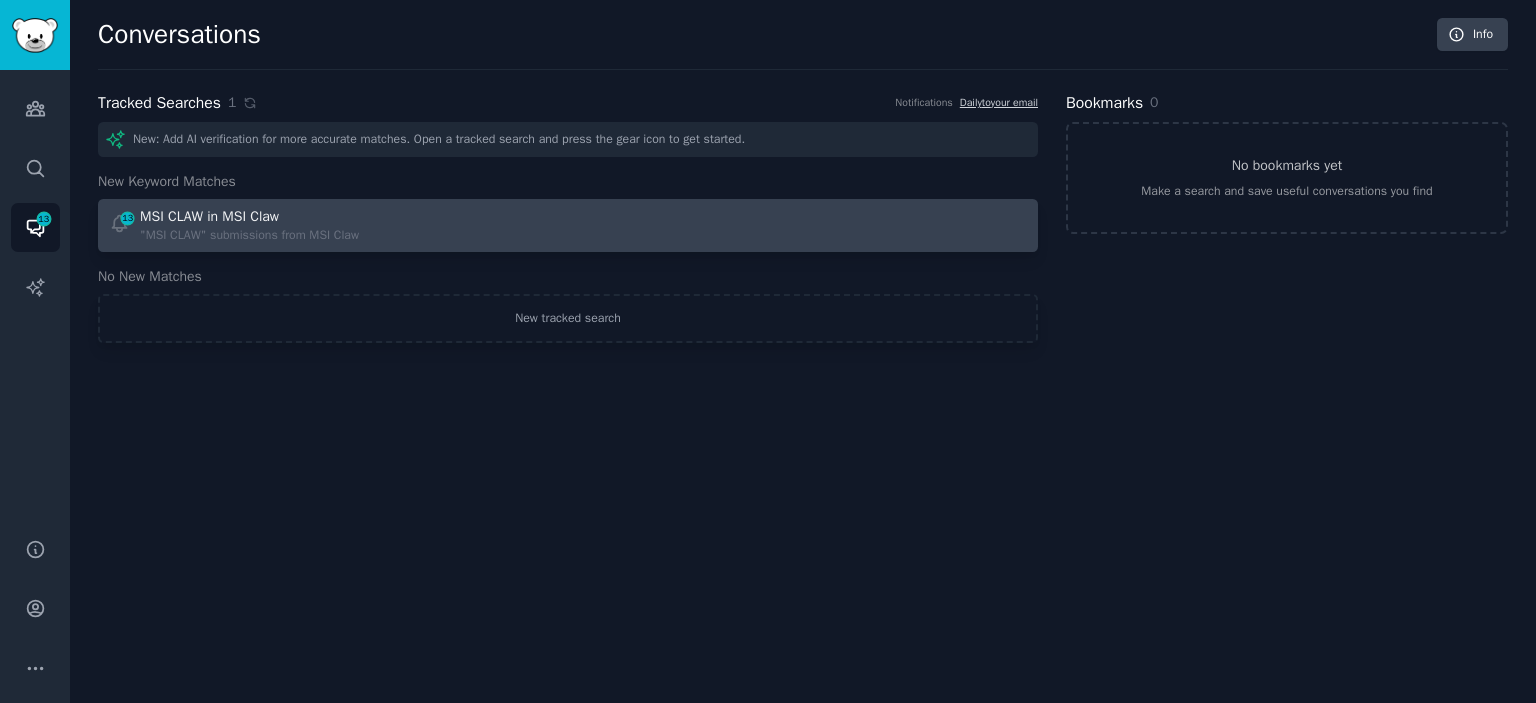 click on "MSI CLAW in MSI Claw" at bounding box center [249, 216] 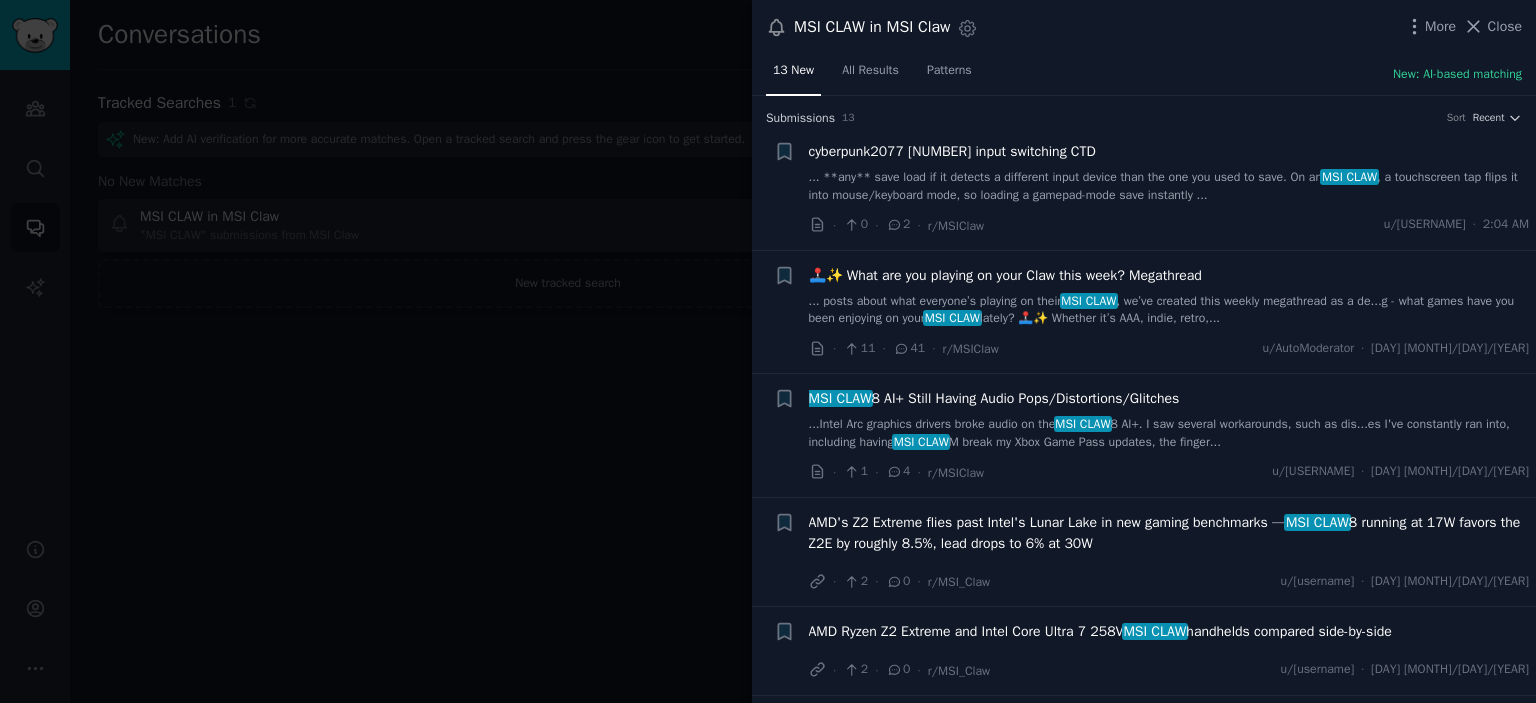 click on "cyberpunk2077 [NUMBER] input switching CTD" at bounding box center [952, 151] 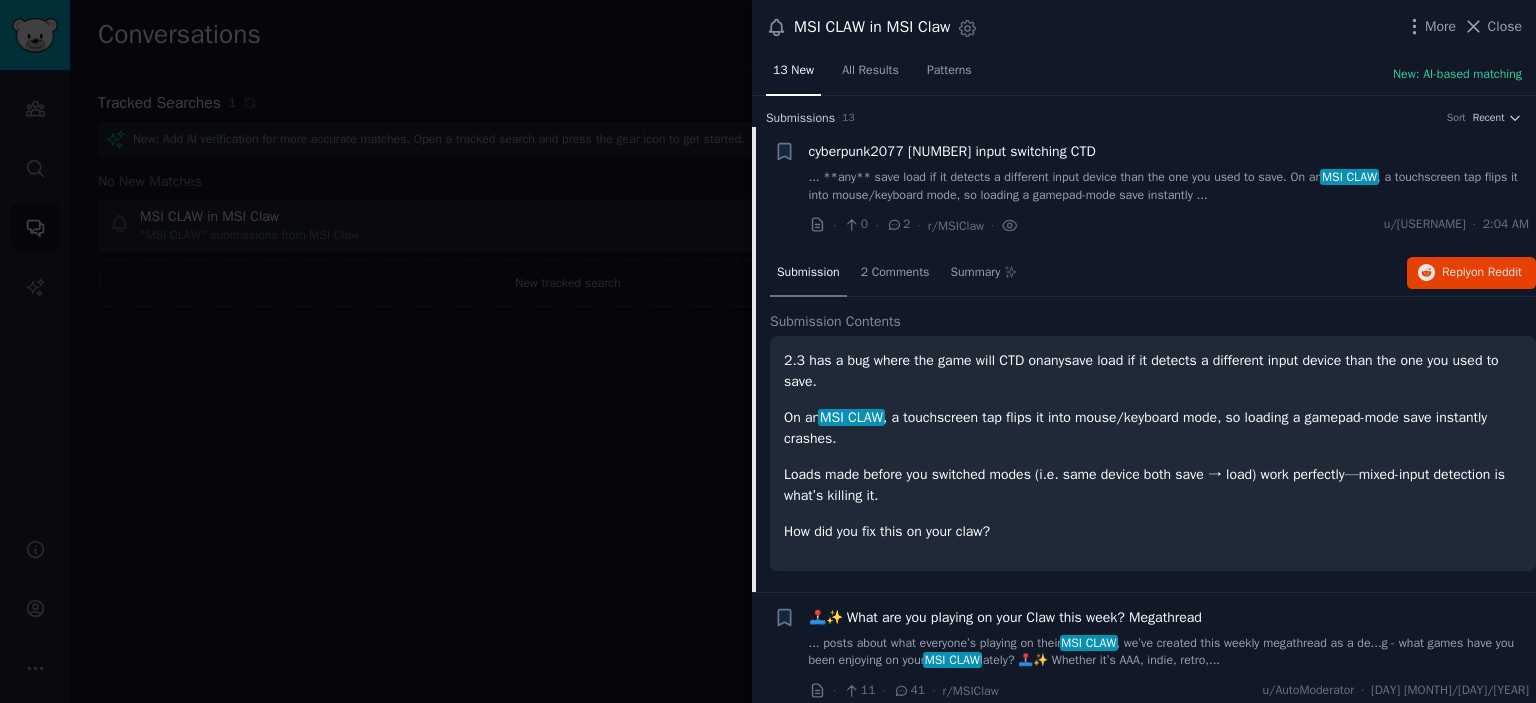 scroll, scrollTop: 31, scrollLeft: 0, axis: vertical 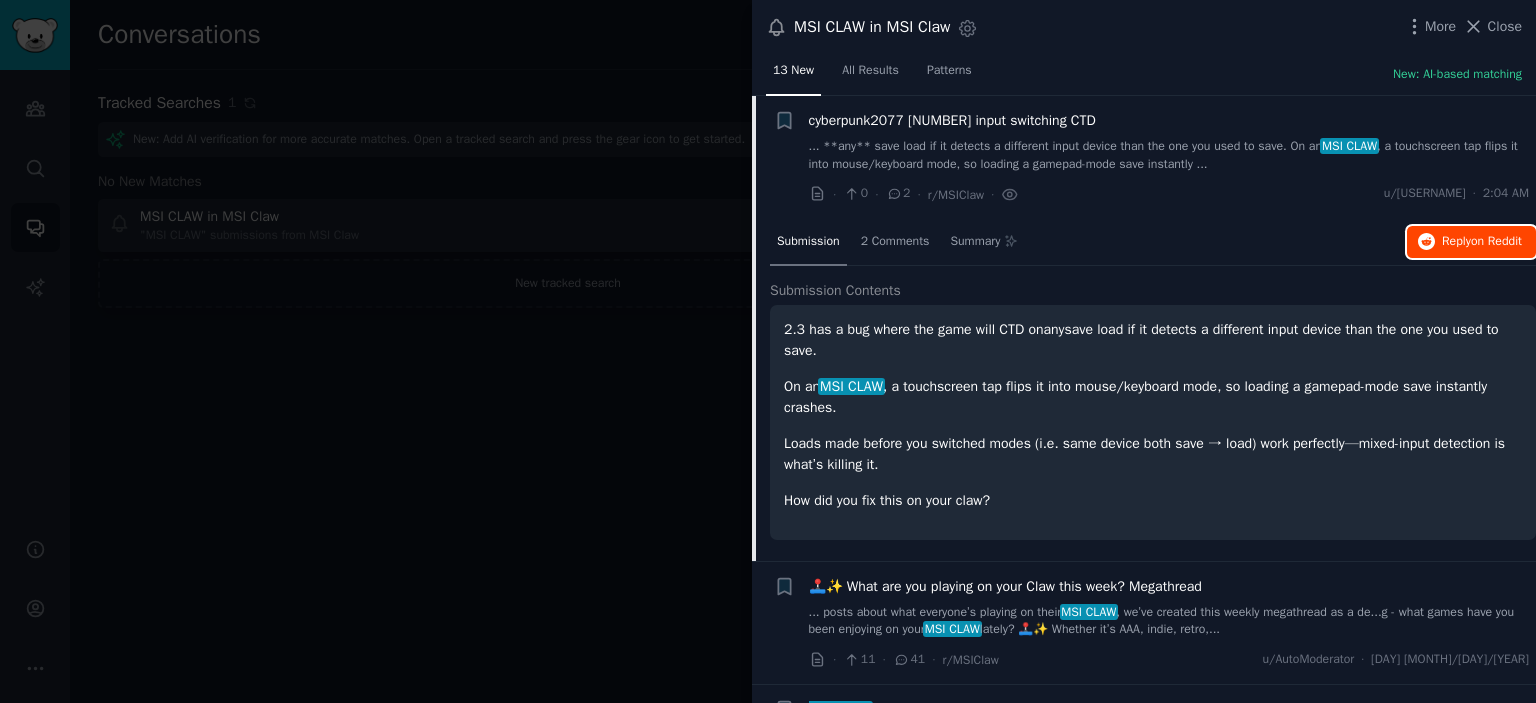 click on "Reply  on Reddit" at bounding box center (1471, 242) 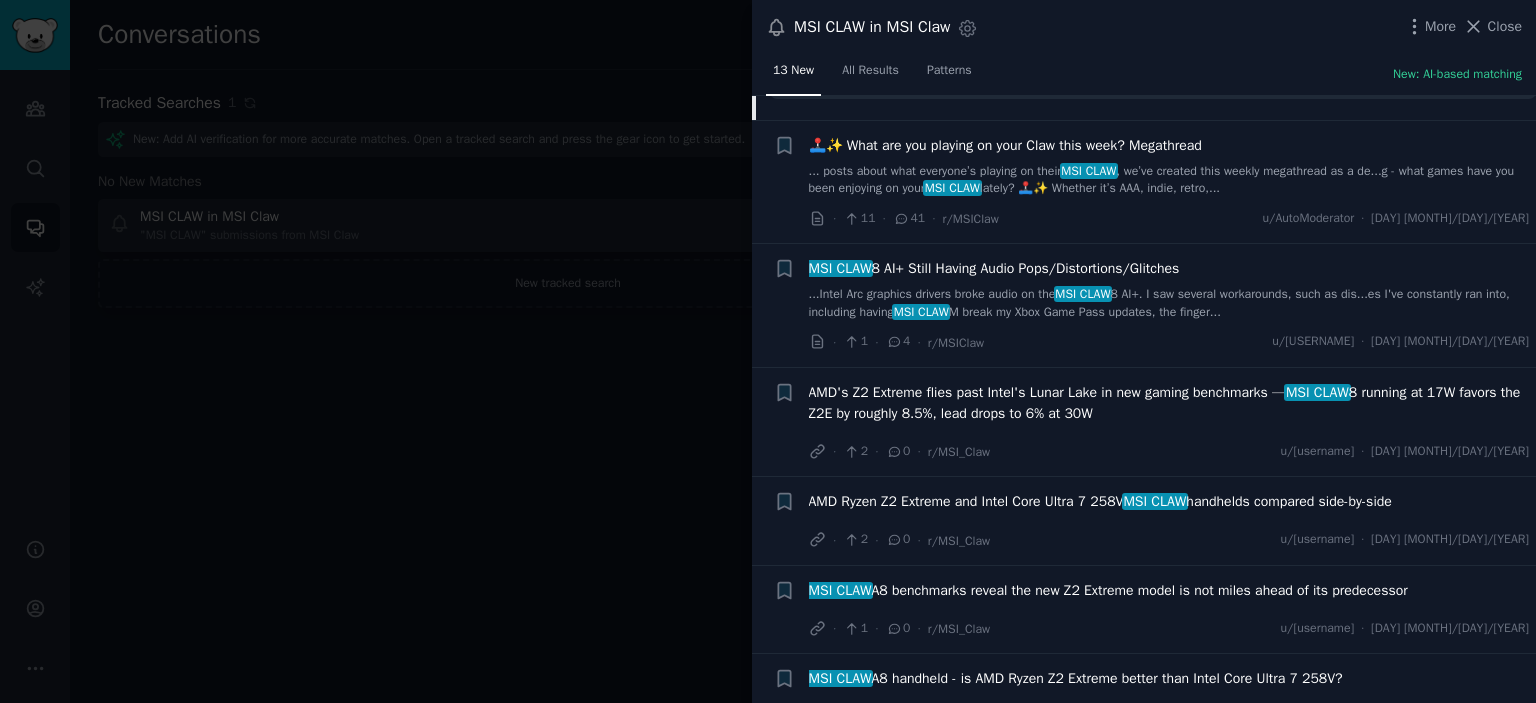 scroll, scrollTop: 471, scrollLeft: 0, axis: vertical 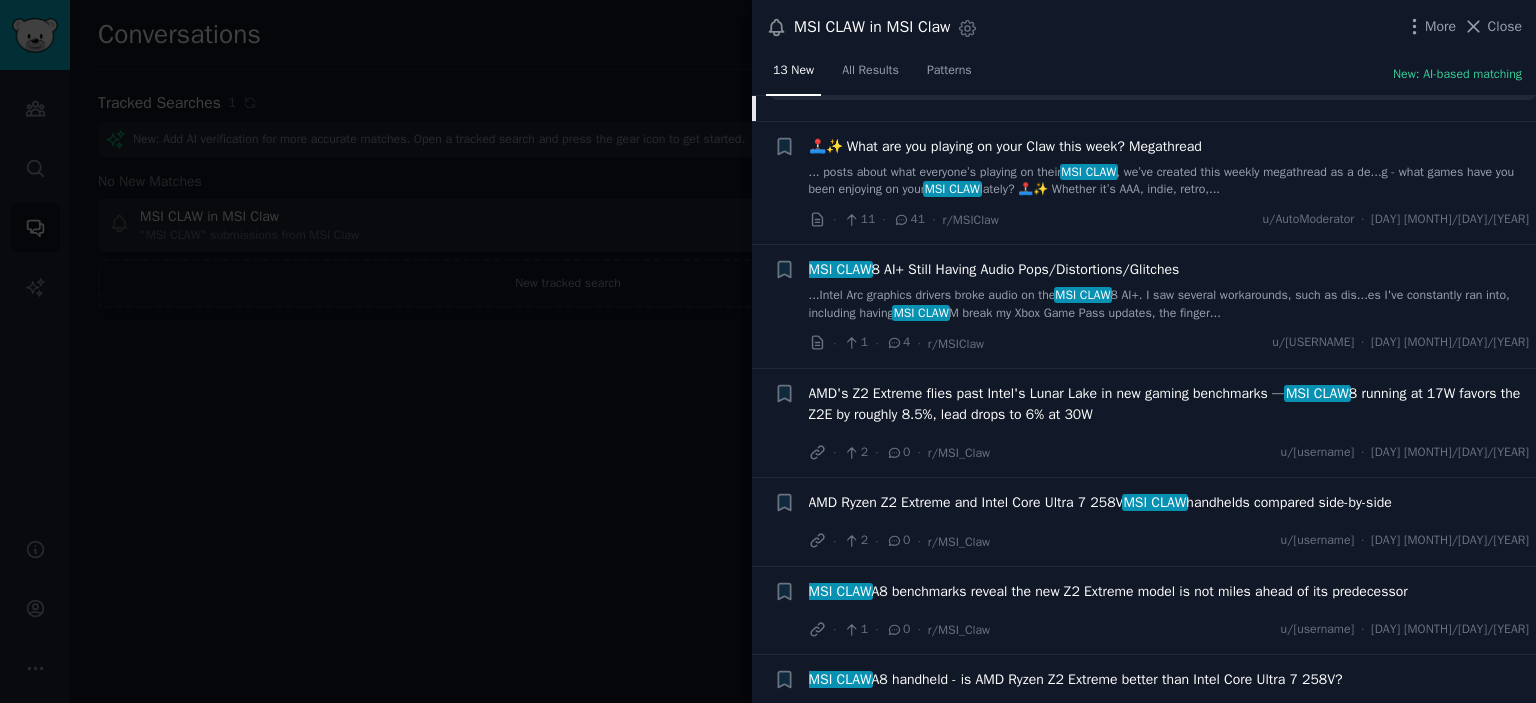 click on "🕹️✨ What are you playing on your Claw this week? Megathread" at bounding box center [1005, 146] 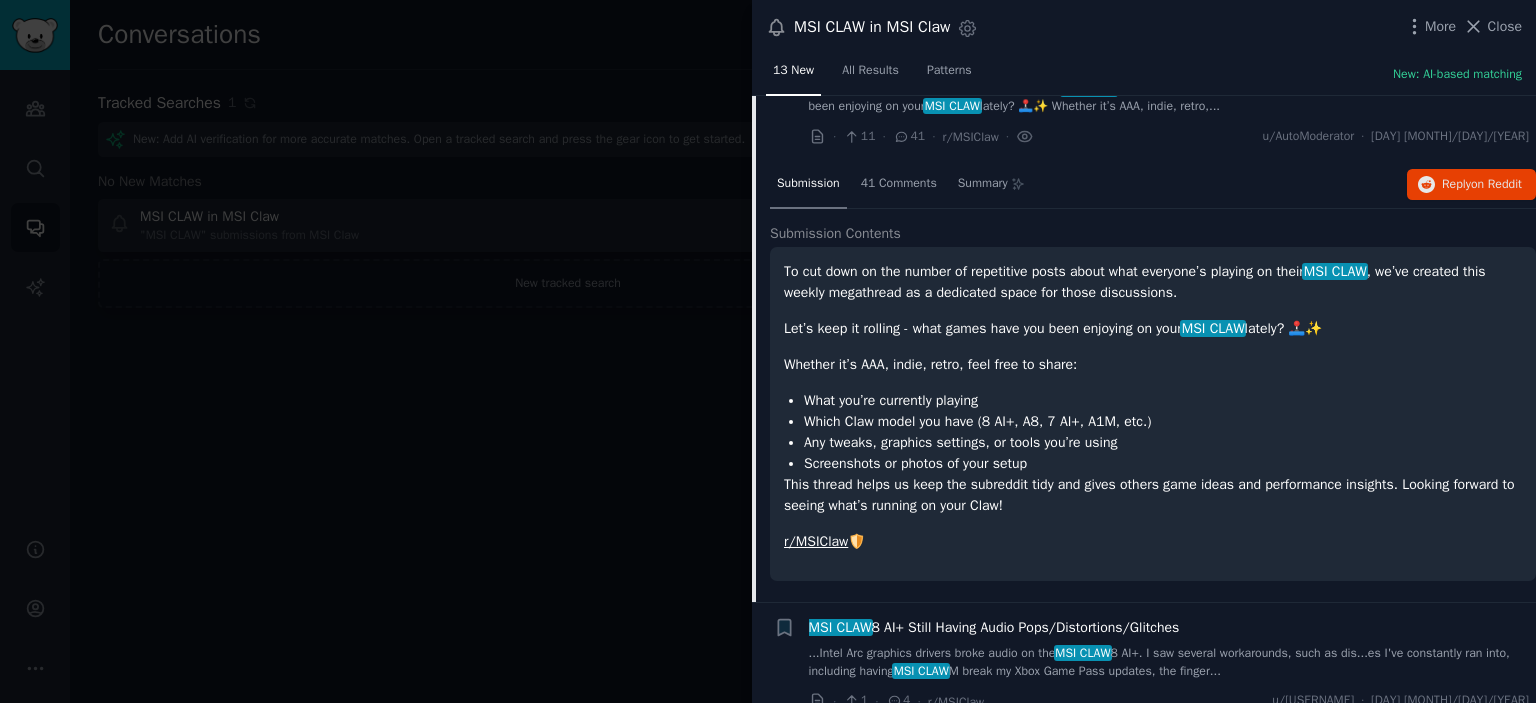 scroll, scrollTop: 155, scrollLeft: 0, axis: vertical 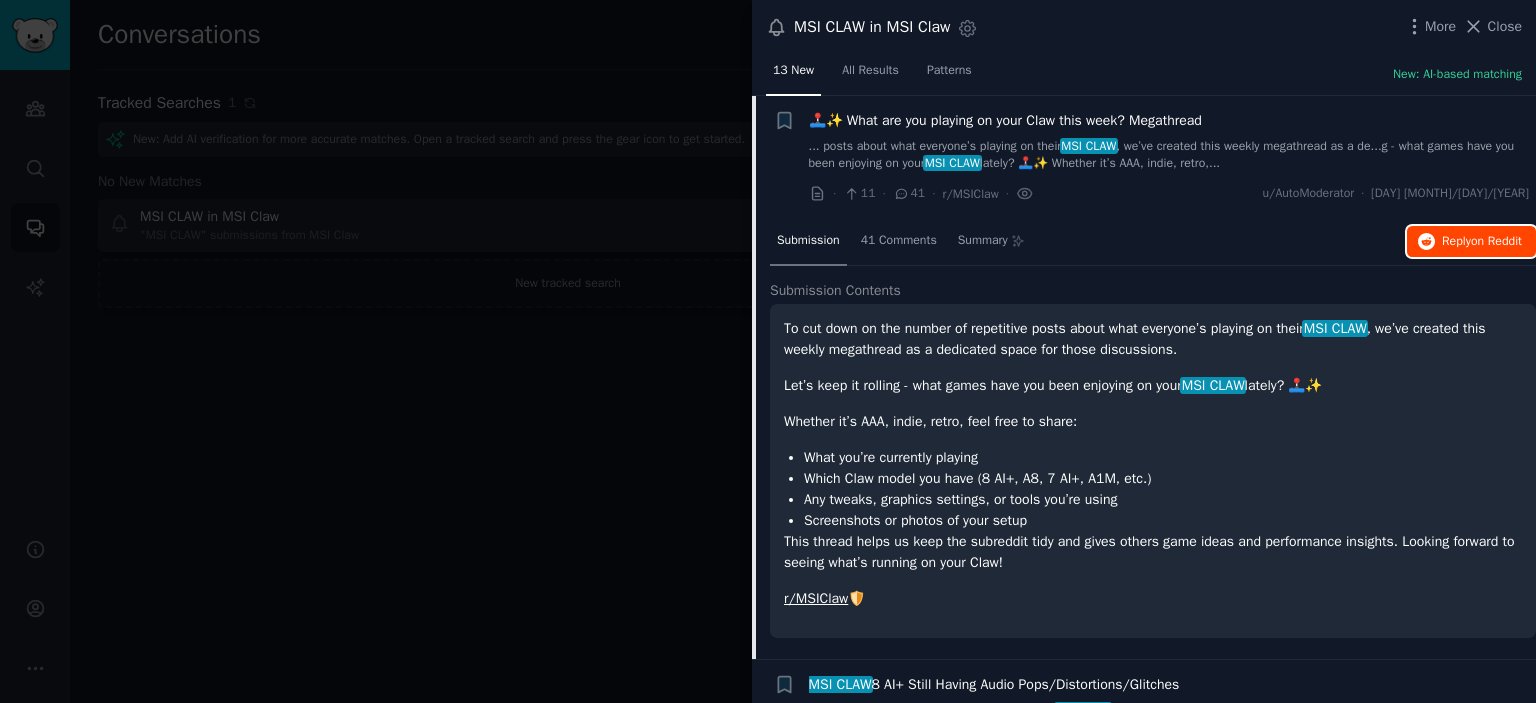 click on "Reply  on Reddit" at bounding box center [1482, 242] 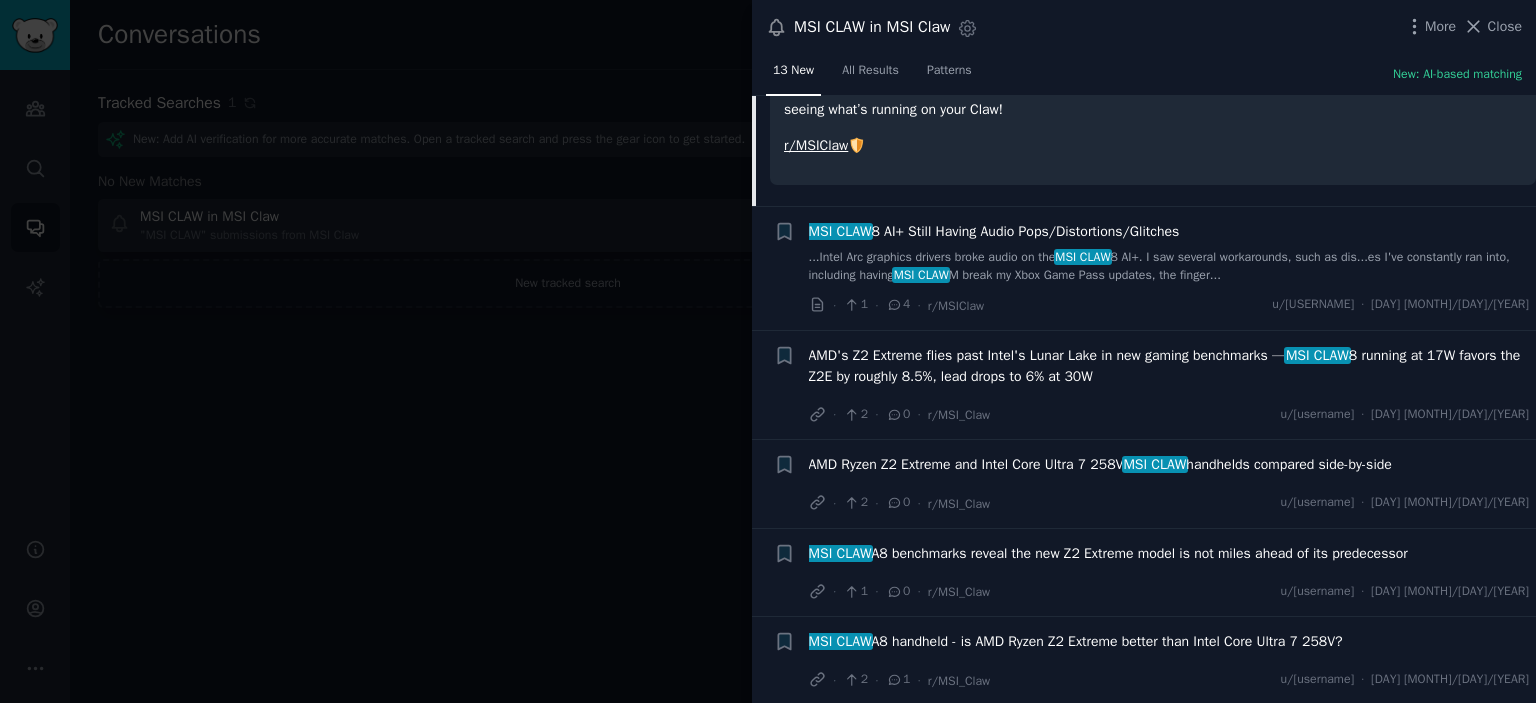 scroll, scrollTop: 609, scrollLeft: 0, axis: vertical 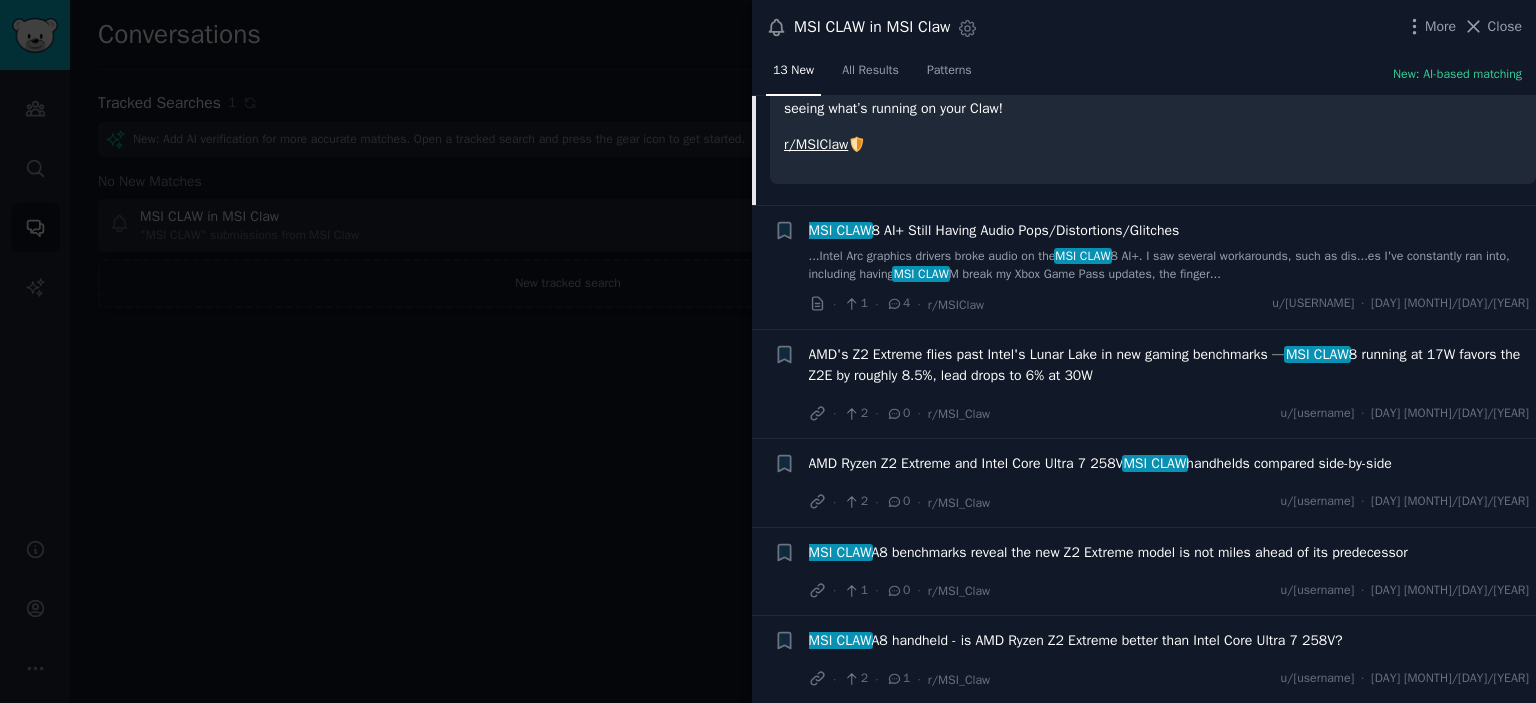 click on "AMD Ryzen Z2 Extreme and Intel Core Ultra 7 258V  MSI CLAW  handhelds compared side-by-side" at bounding box center [1100, 463] 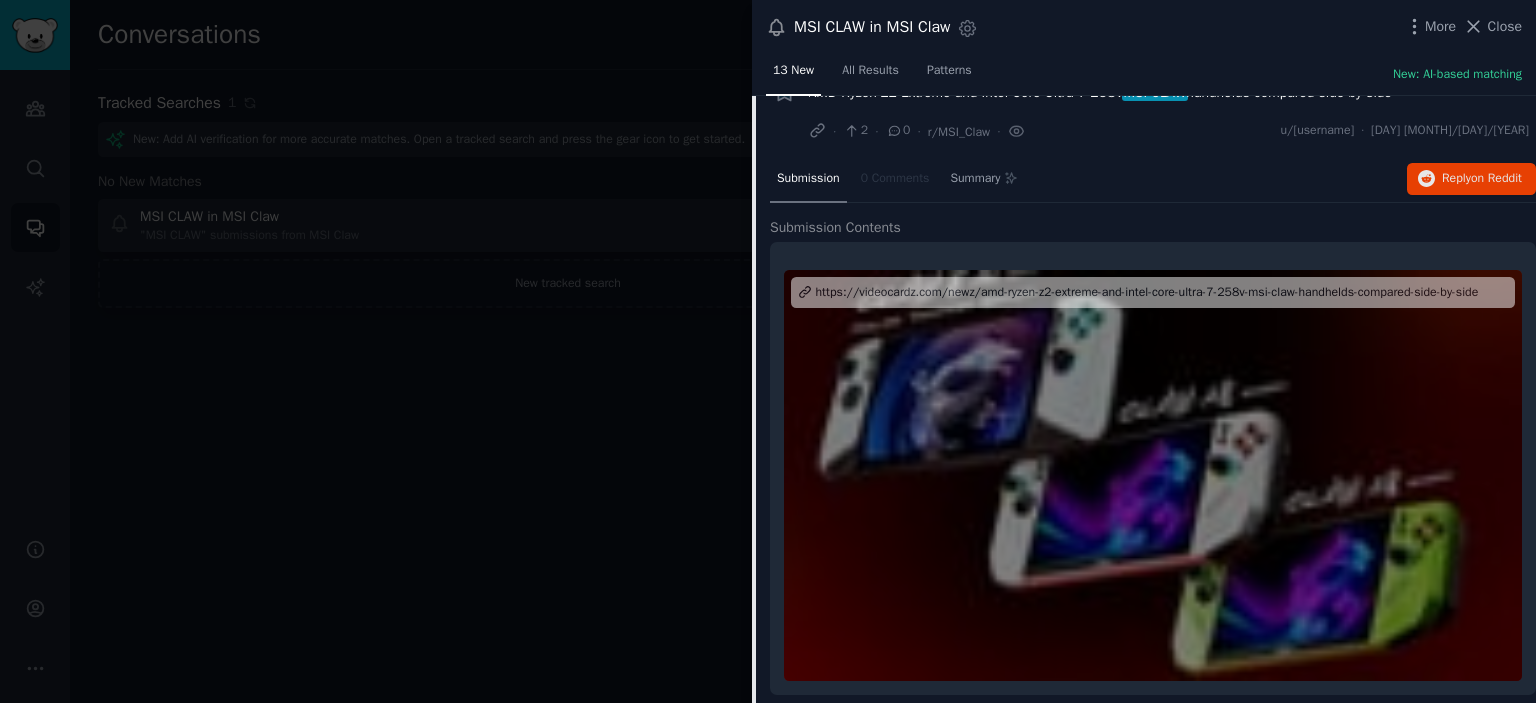 scroll, scrollTop: 510, scrollLeft: 0, axis: vertical 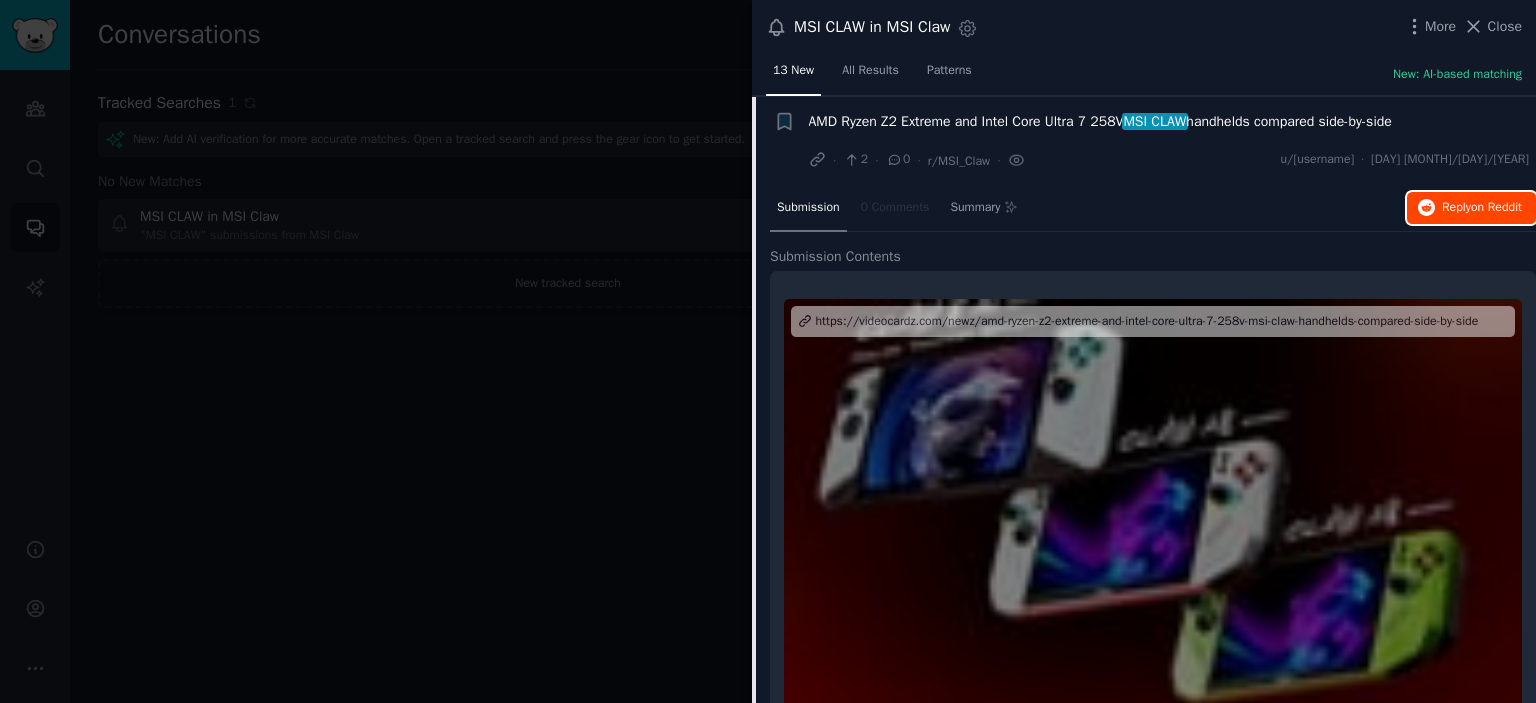click on "Reply  on Reddit" at bounding box center (1471, 208) 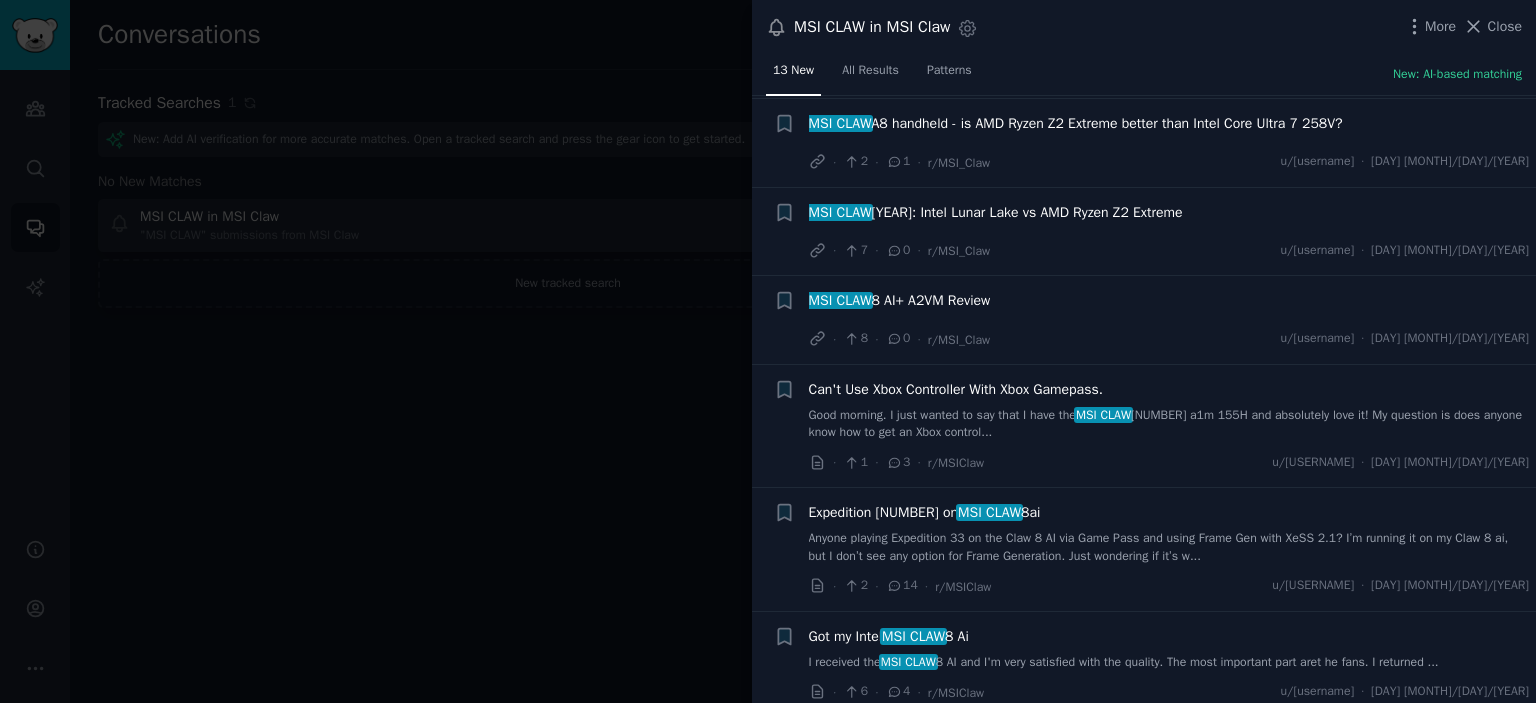 scroll, scrollTop: 1375, scrollLeft: 0, axis: vertical 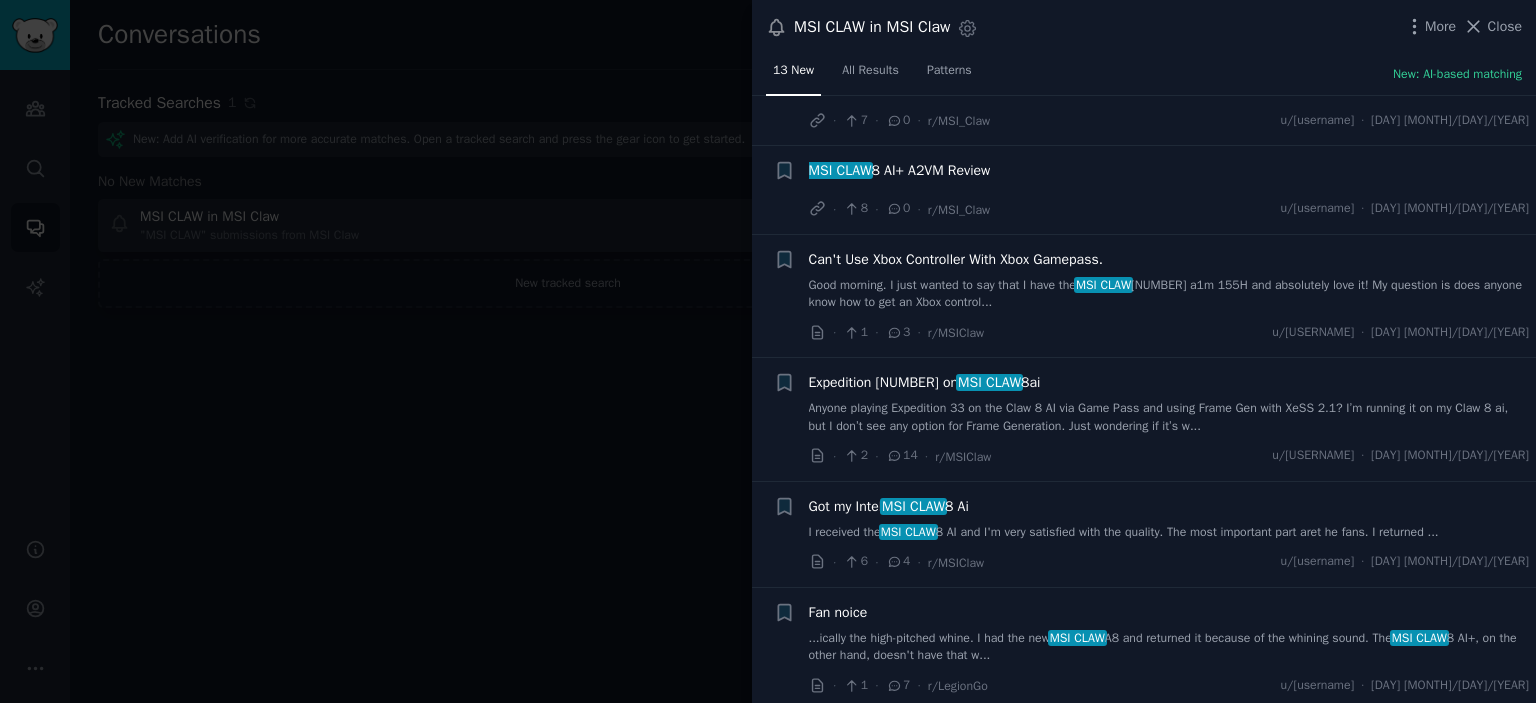 click on "MSI CLAW" at bounding box center [989, 382] 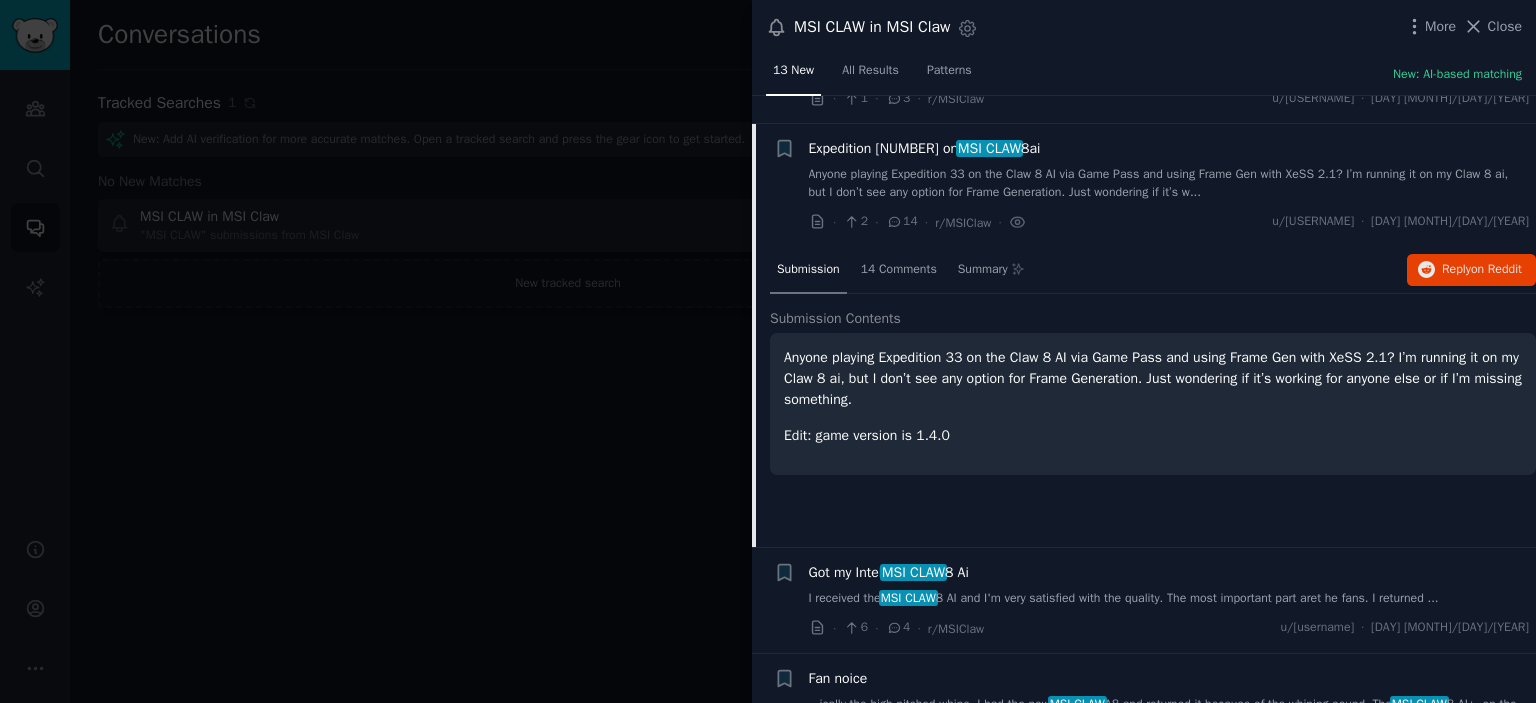 scroll, scrollTop: 1075, scrollLeft: 0, axis: vertical 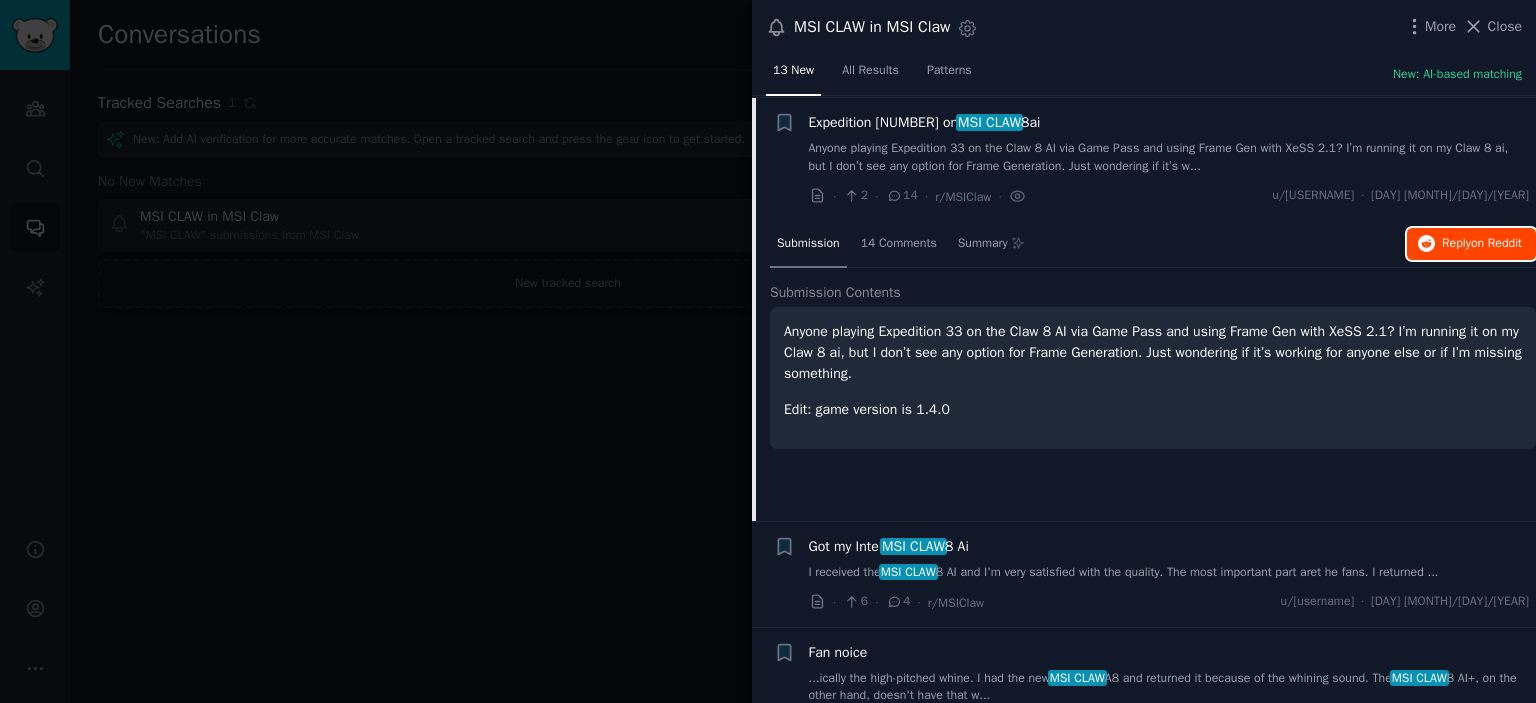 click on "Reply  on Reddit" at bounding box center (1482, 244) 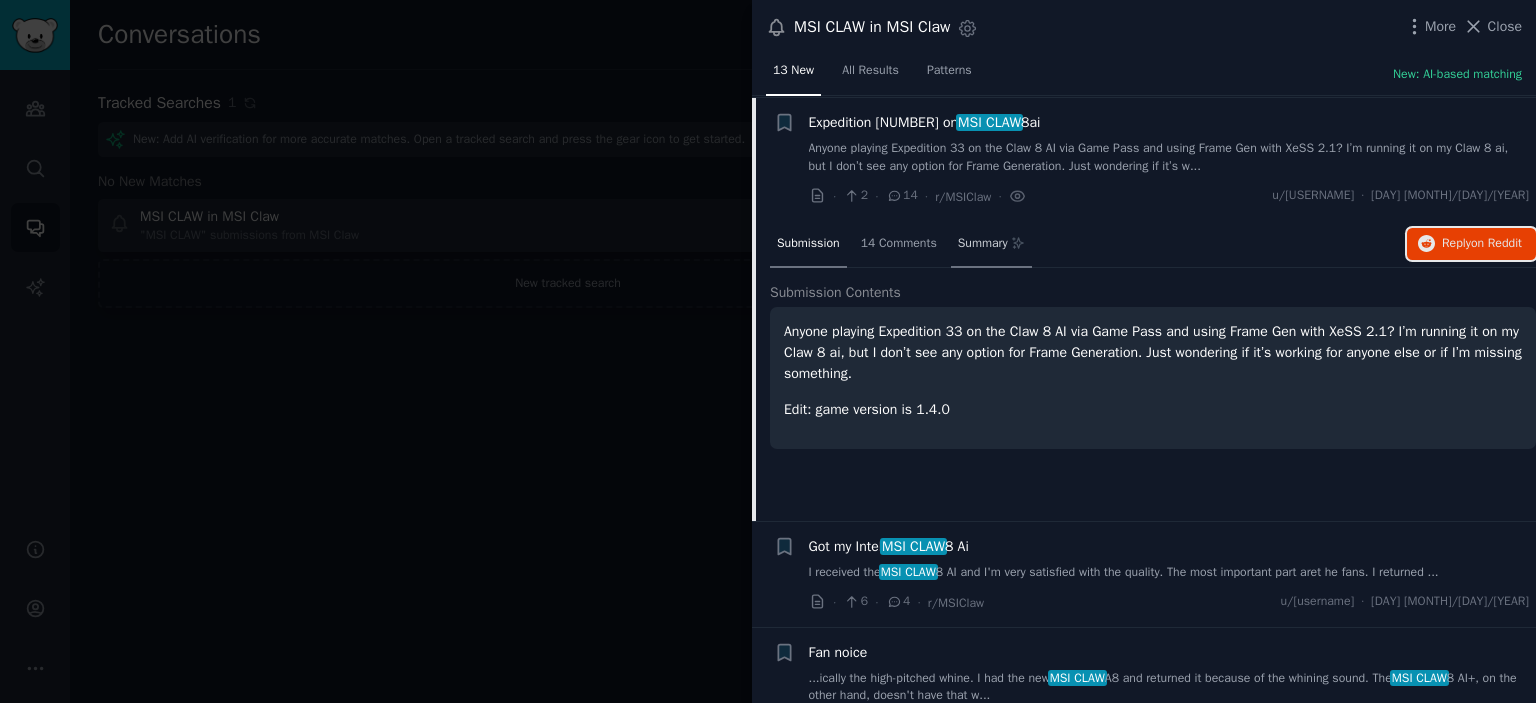 scroll, scrollTop: 1118, scrollLeft: 0, axis: vertical 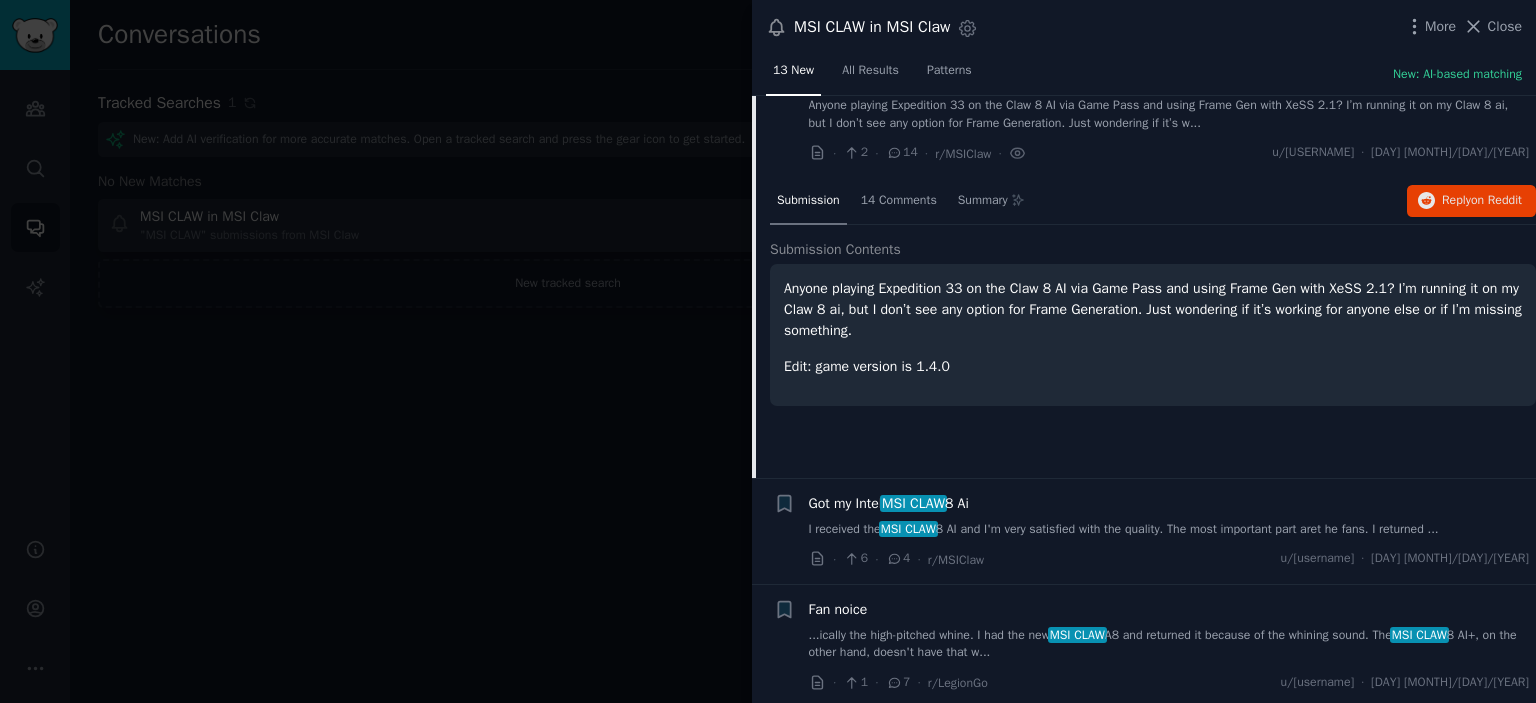 click on "Got my Intel  MSI CLAW  8 Ai" at bounding box center [889, 503] 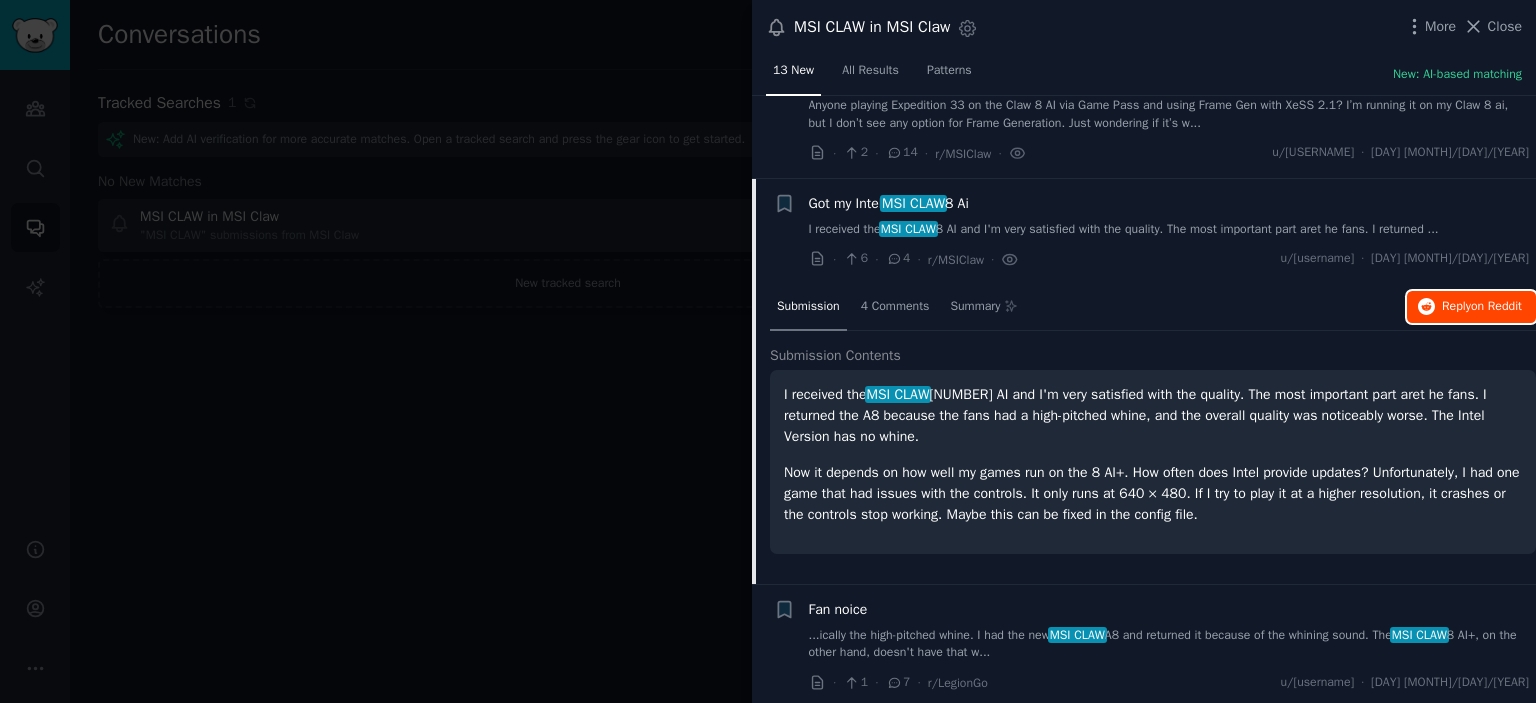click on "on Reddit" at bounding box center (1496, 306) 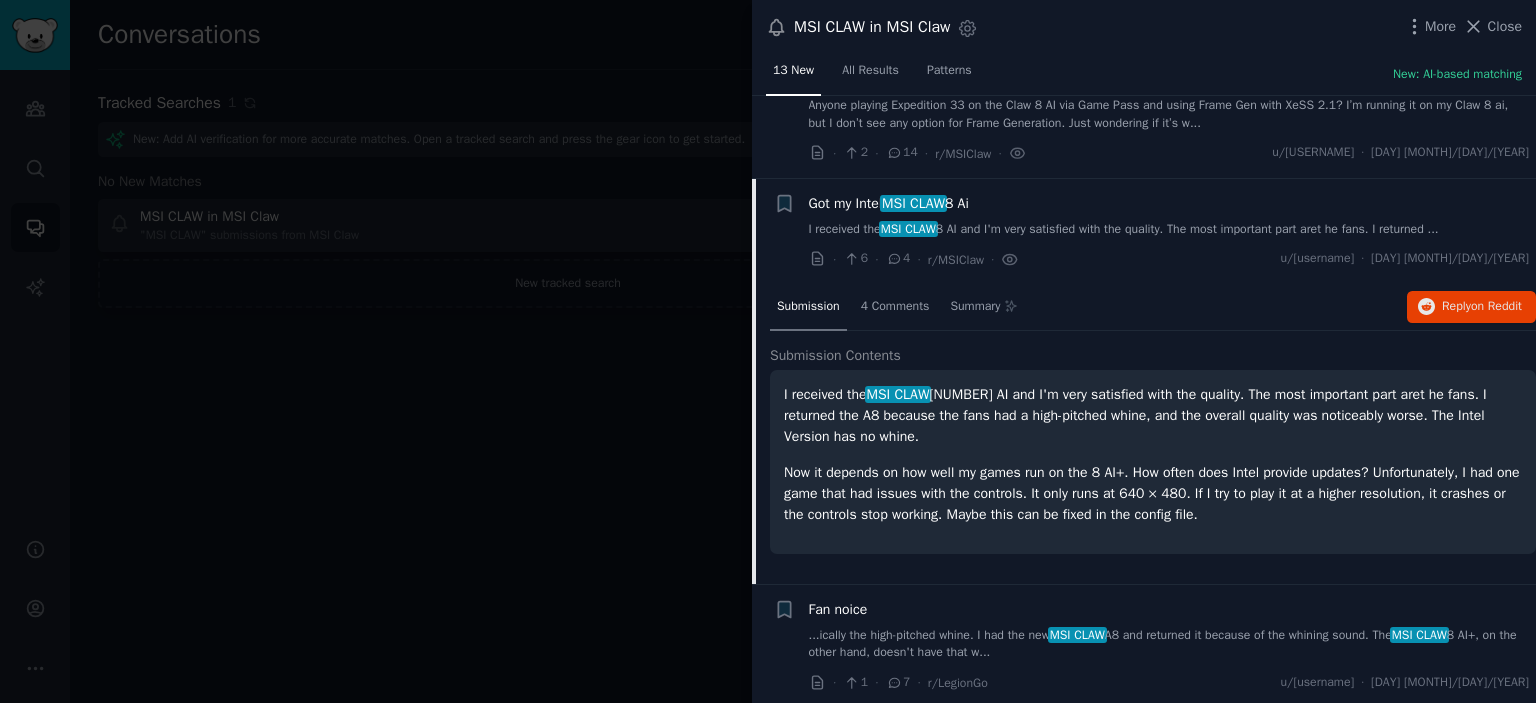 click on "MSI CLAW in MSI Claw Settings More Close" at bounding box center (1144, 27) 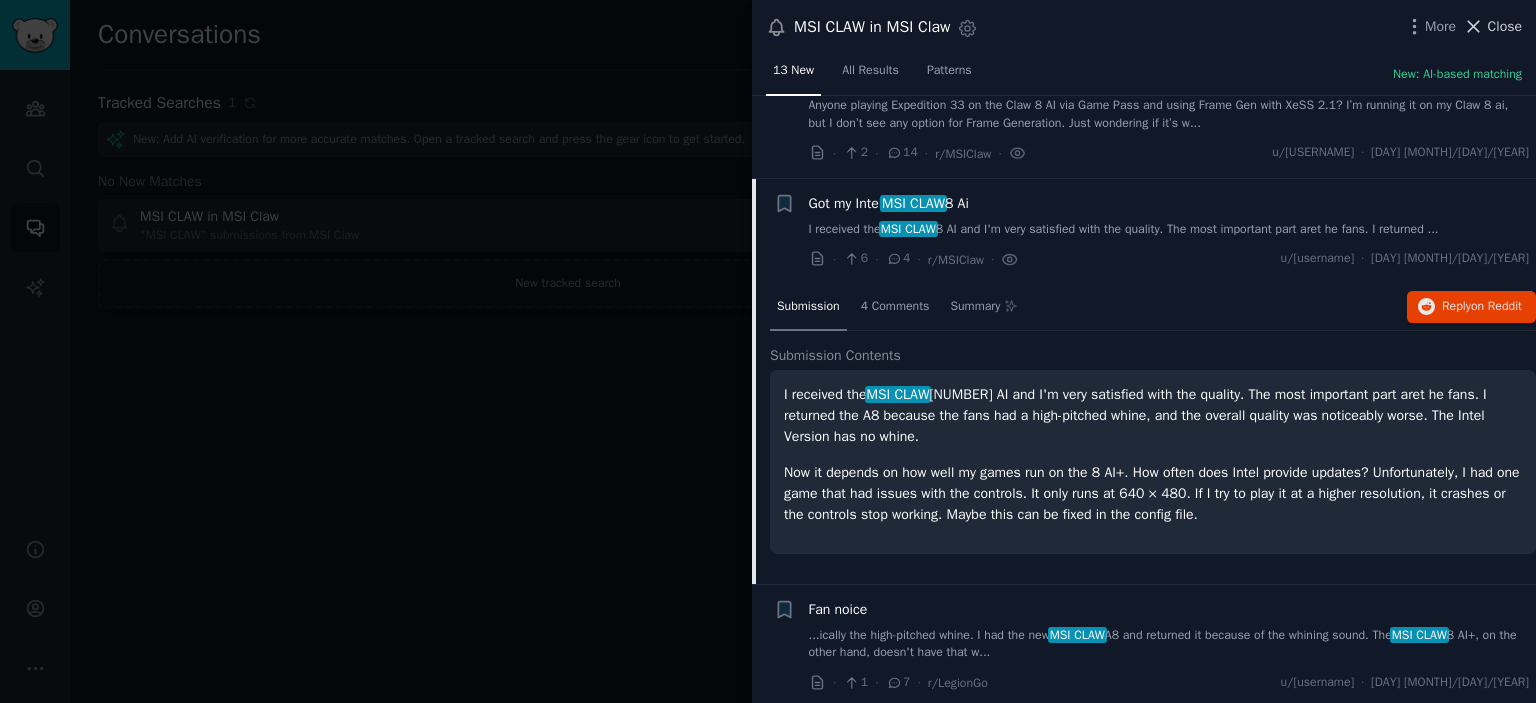 click 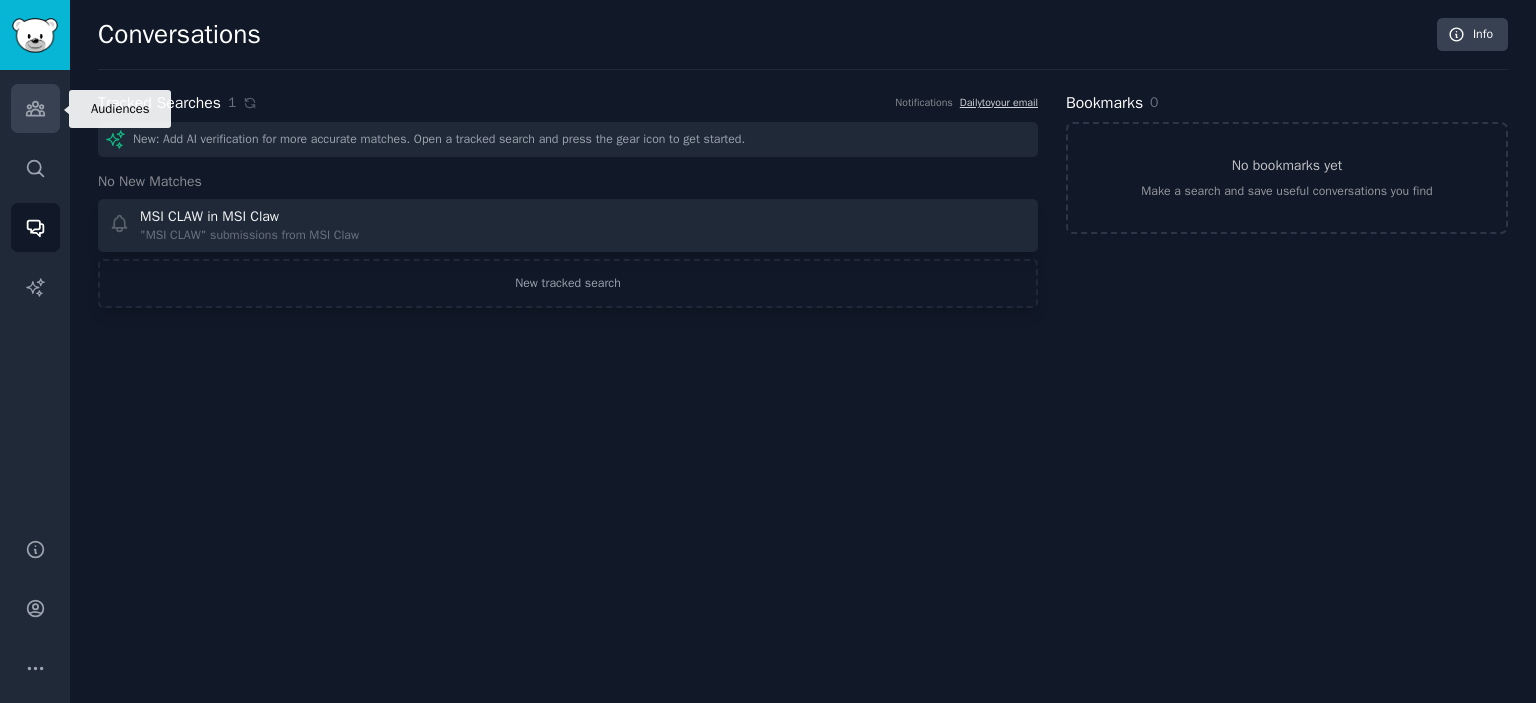 click on "Audiences" at bounding box center (35, 108) 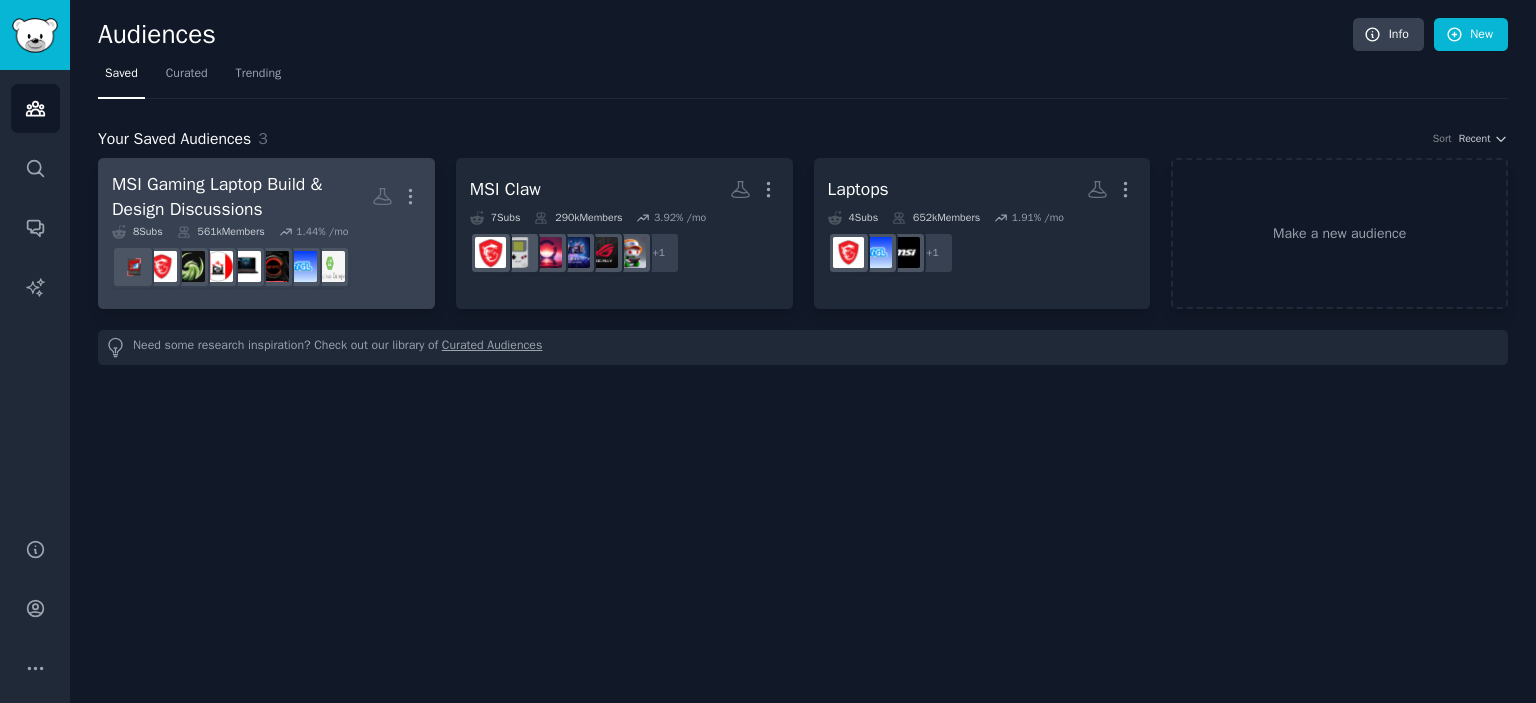 click on "MSI Gaming Laptop Build & Design Discussions" at bounding box center (242, 196) 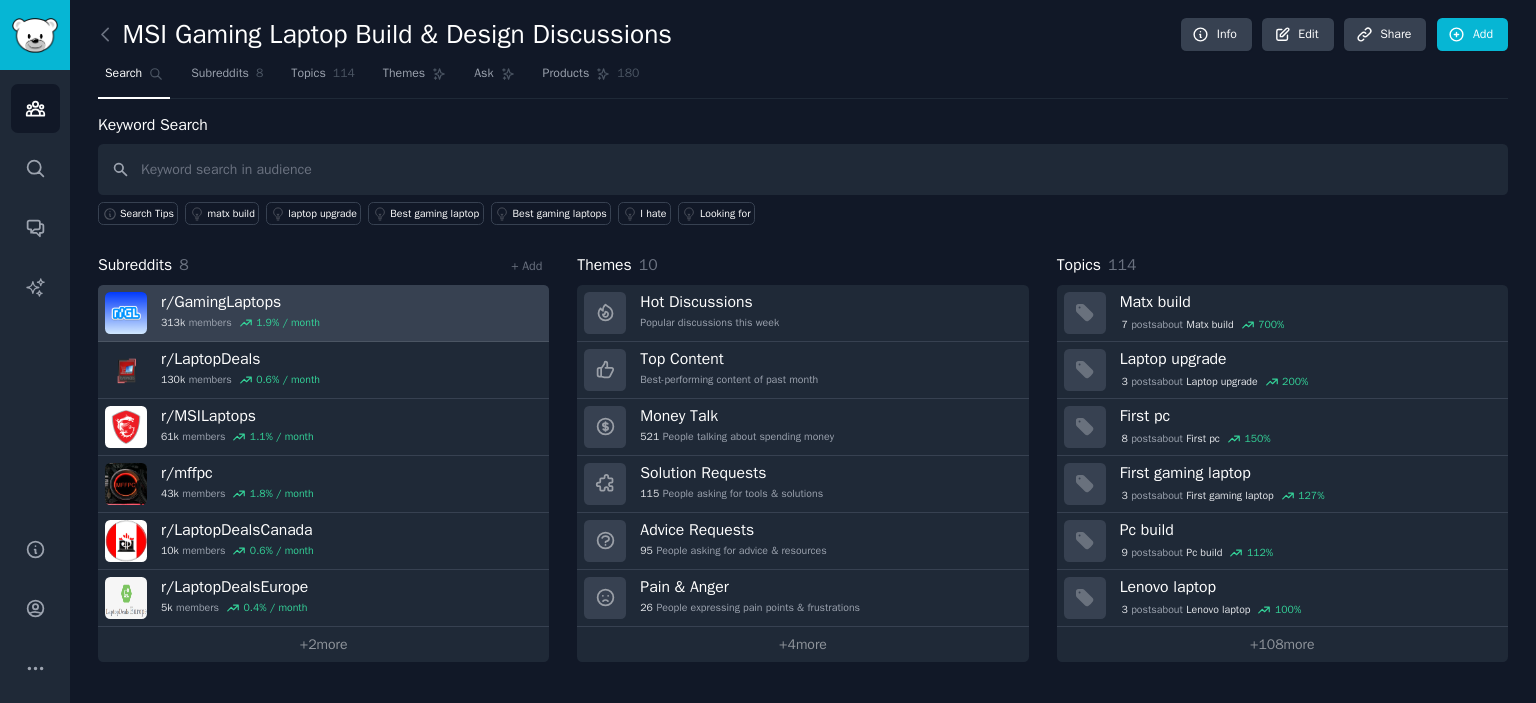 click on "[NUMBER] % / month" at bounding box center [288, 323] 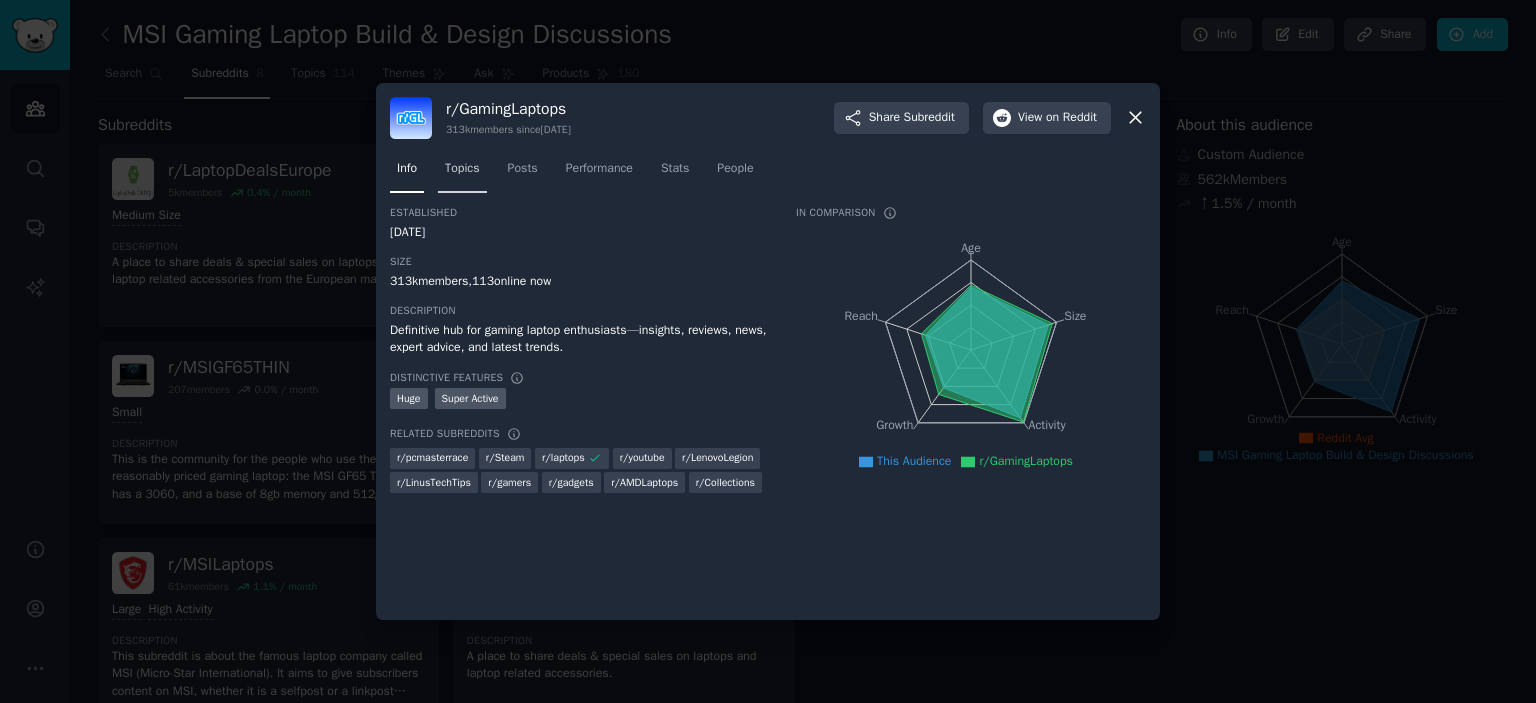 click on "Topics" at bounding box center [462, 173] 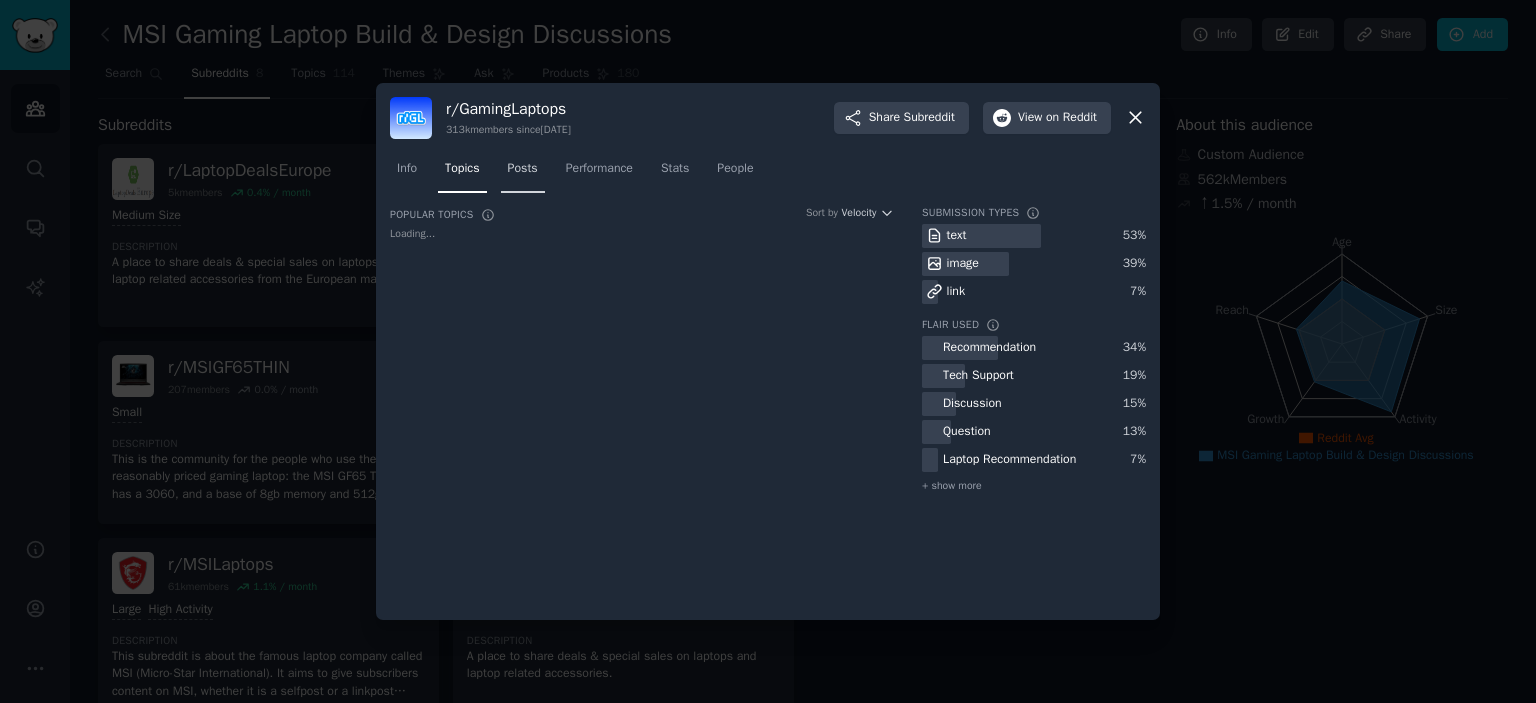 click on "Posts" at bounding box center (523, 169) 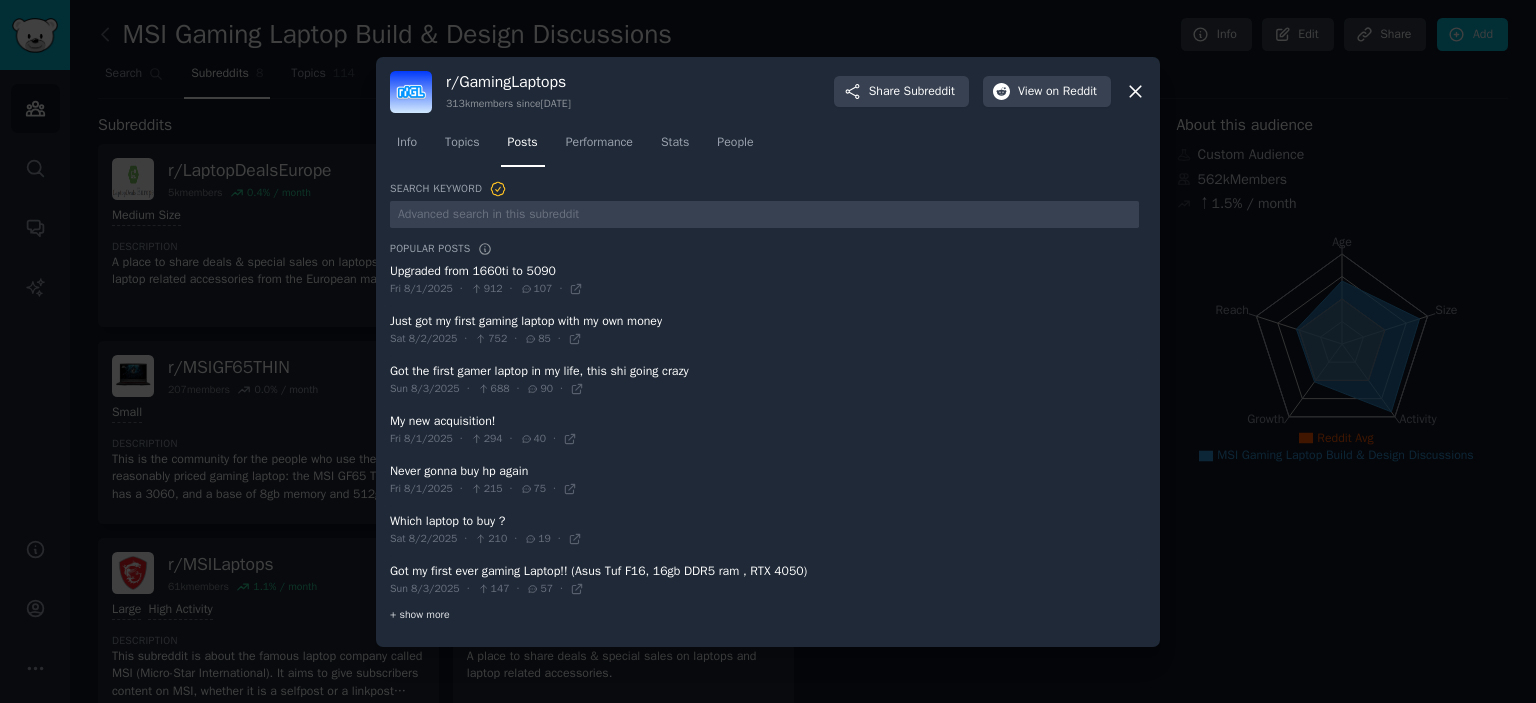 click on "+ show more" at bounding box center (420, 615) 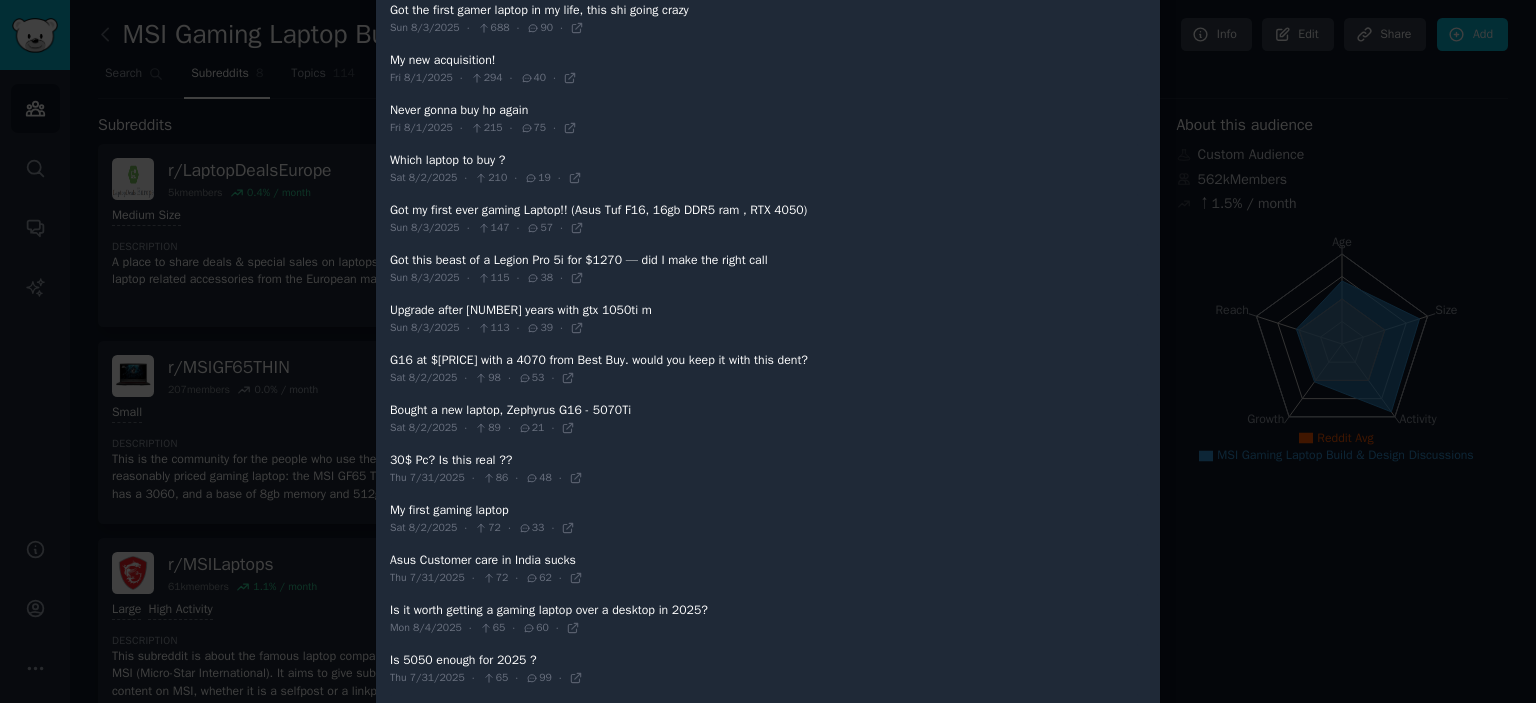 scroll, scrollTop: 0, scrollLeft: 0, axis: both 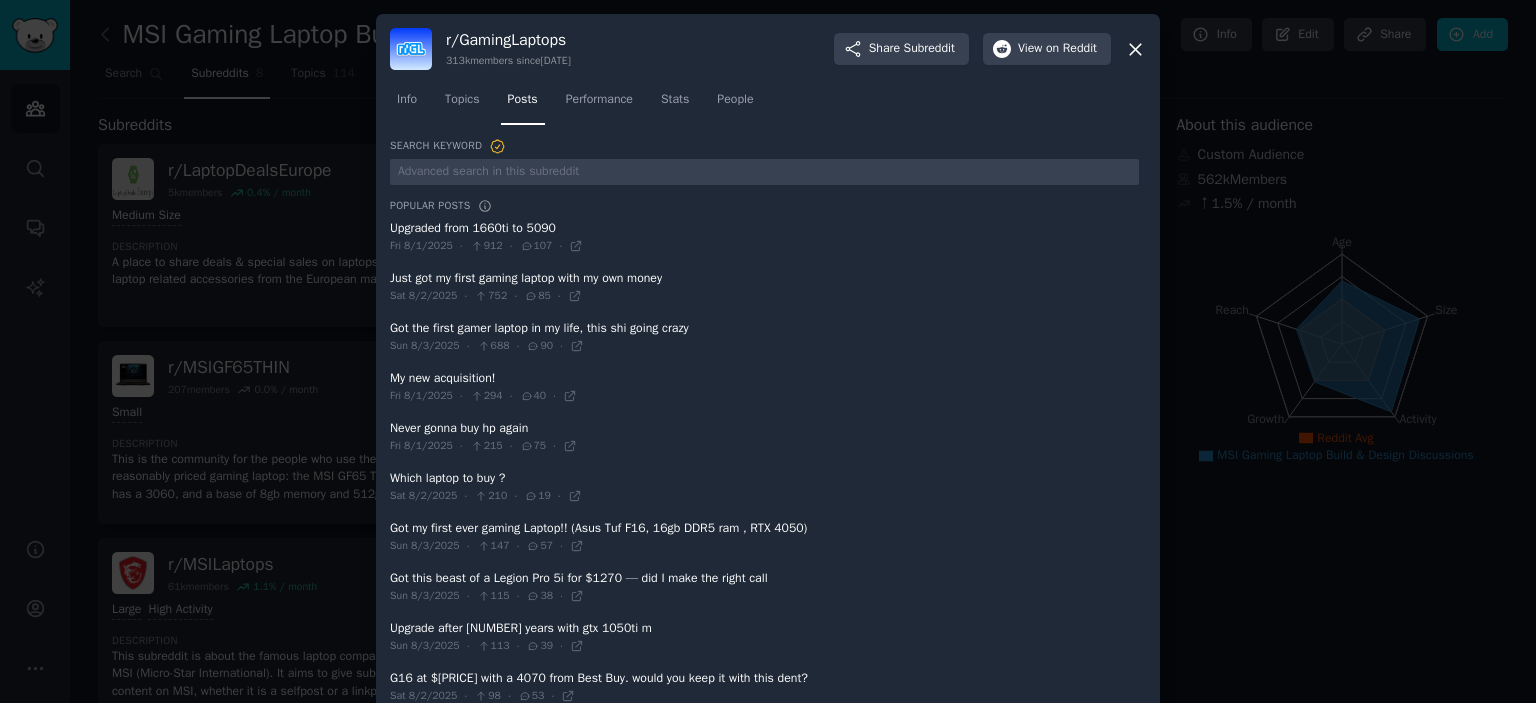 click 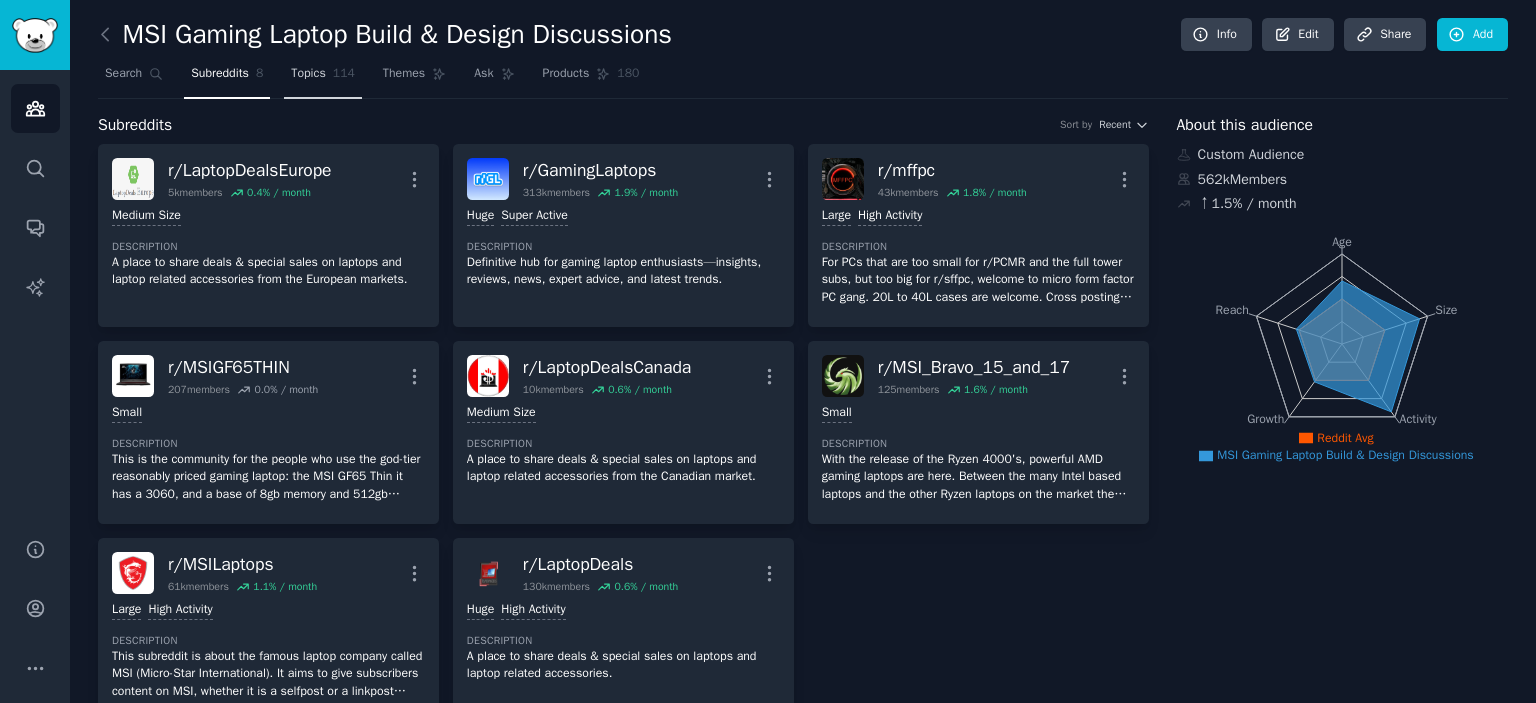 click on "Topics 114" at bounding box center [323, 78] 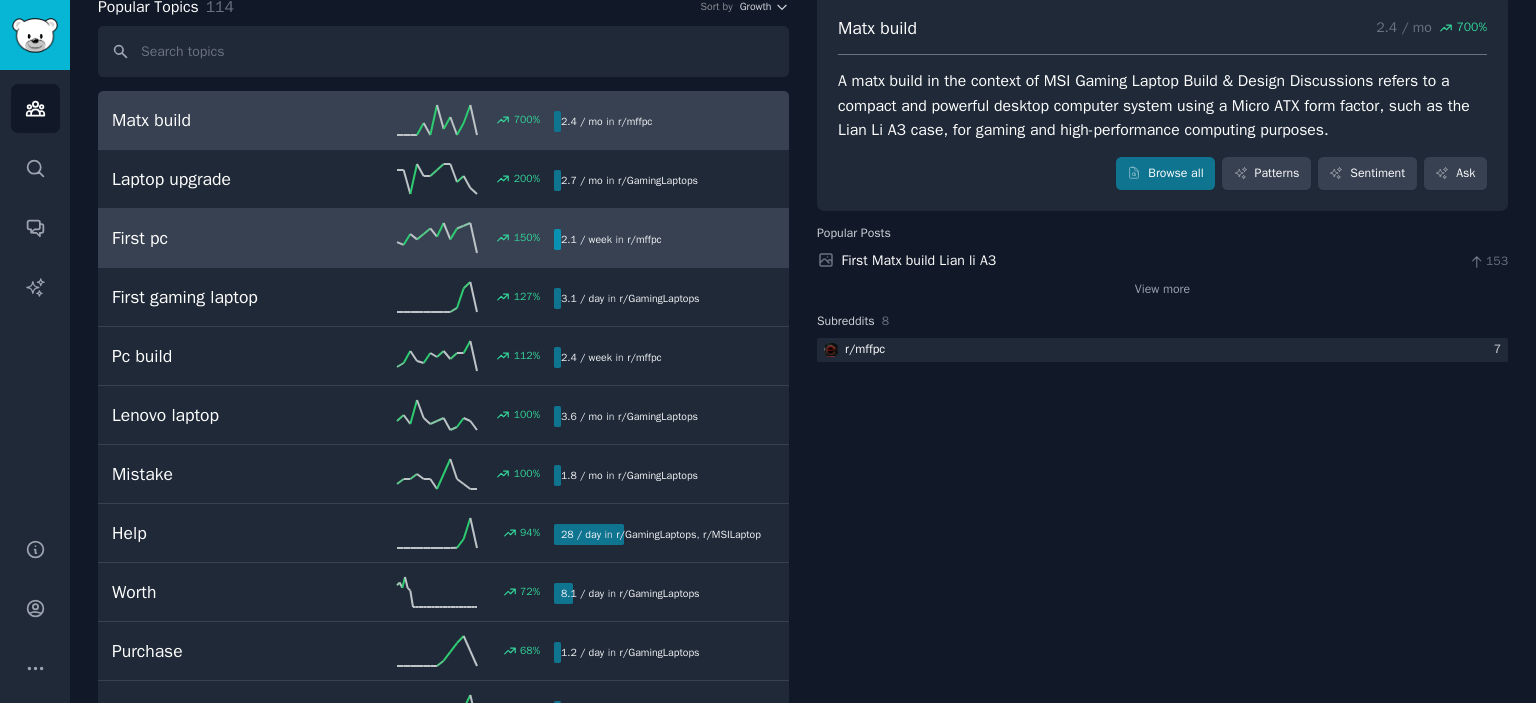 scroll, scrollTop: 119, scrollLeft: 0, axis: vertical 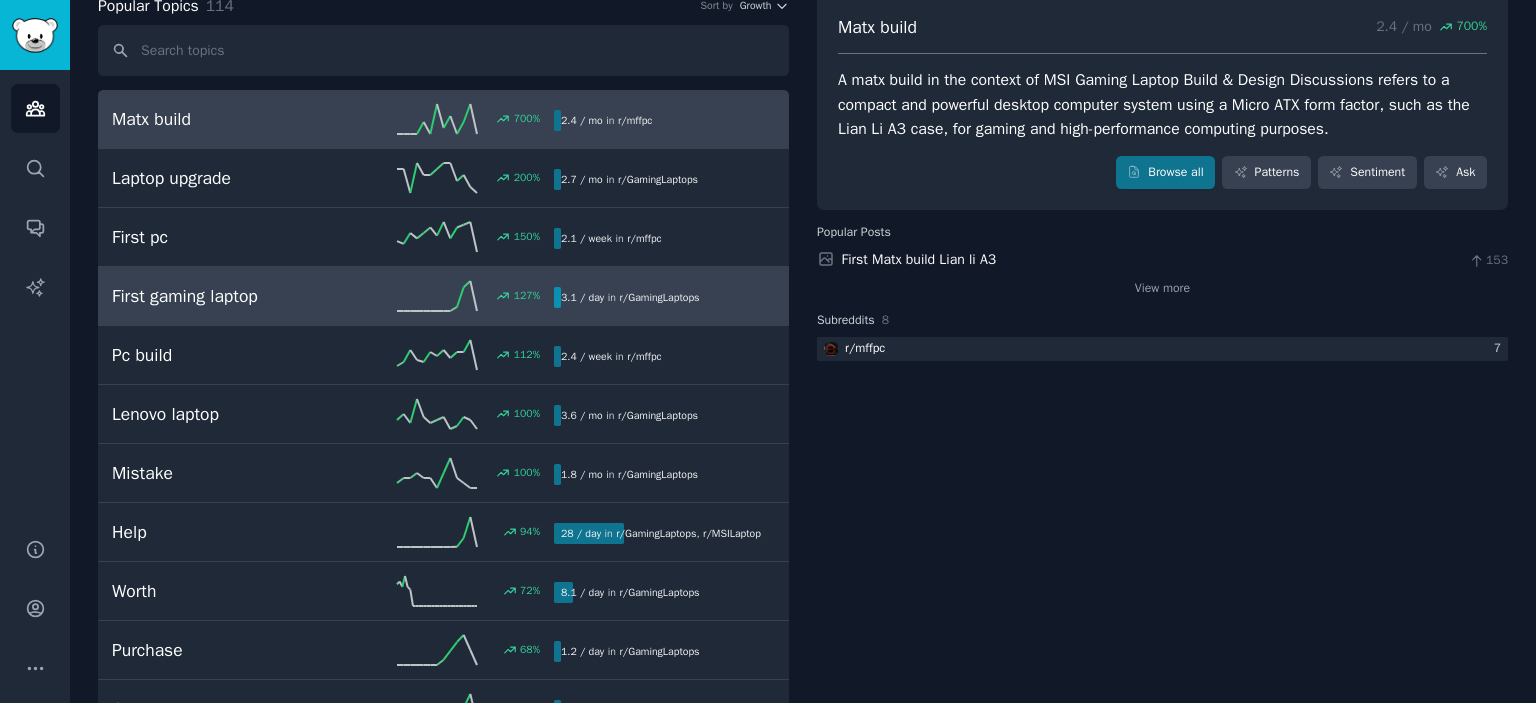 click on "First gaming laptop 127 % 3.1 / day  in    r/ GamingLaptops" at bounding box center (443, 296) 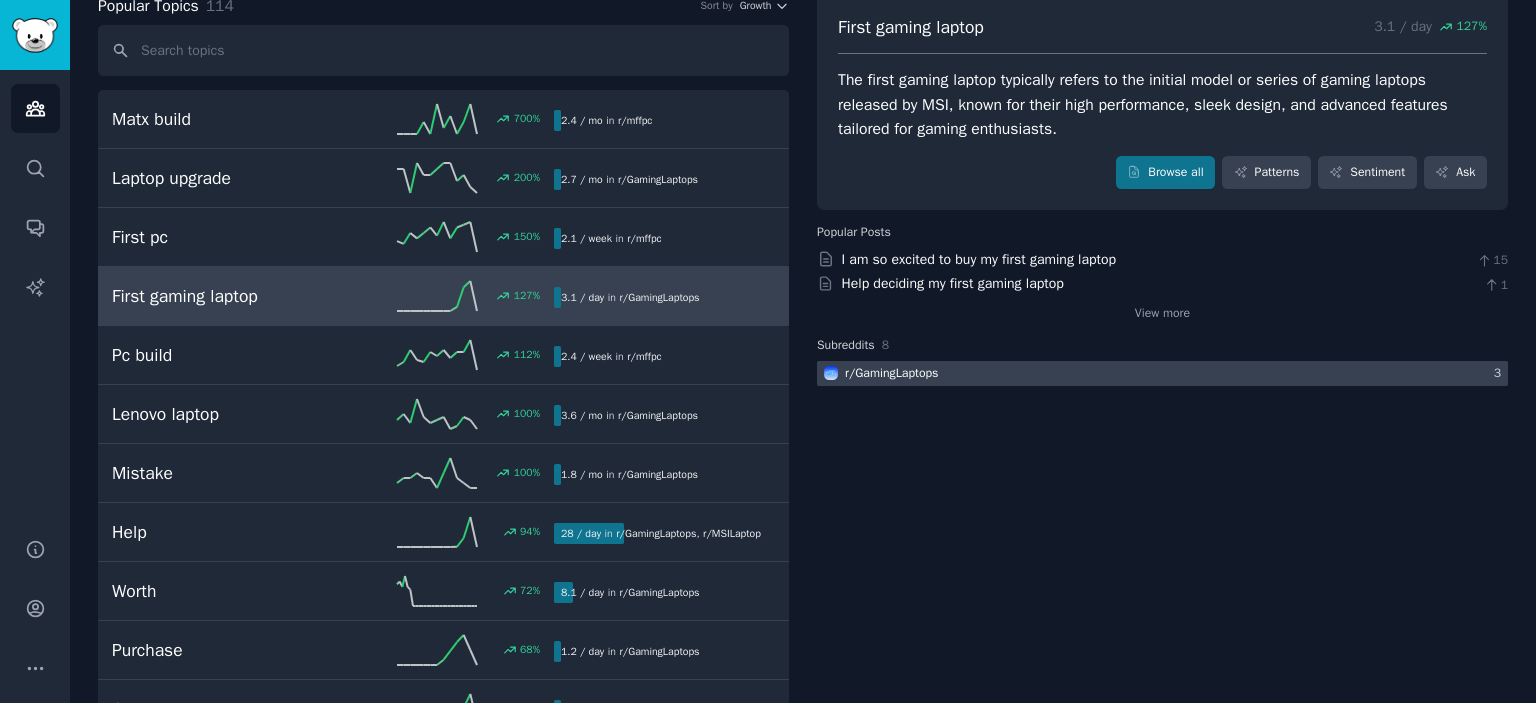 click at bounding box center [1162, 373] 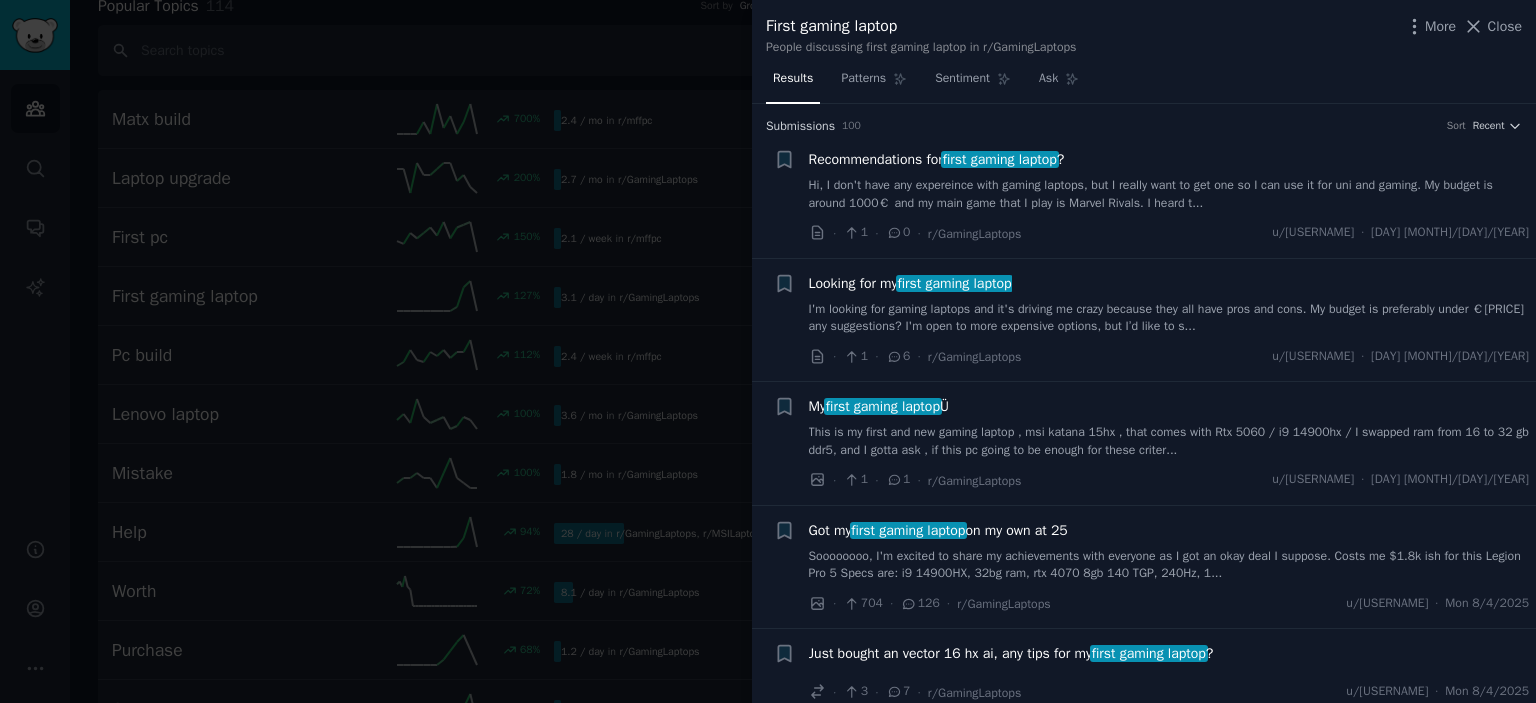 click on "Recommendations for  first gaming laptop ?" at bounding box center [937, 159] 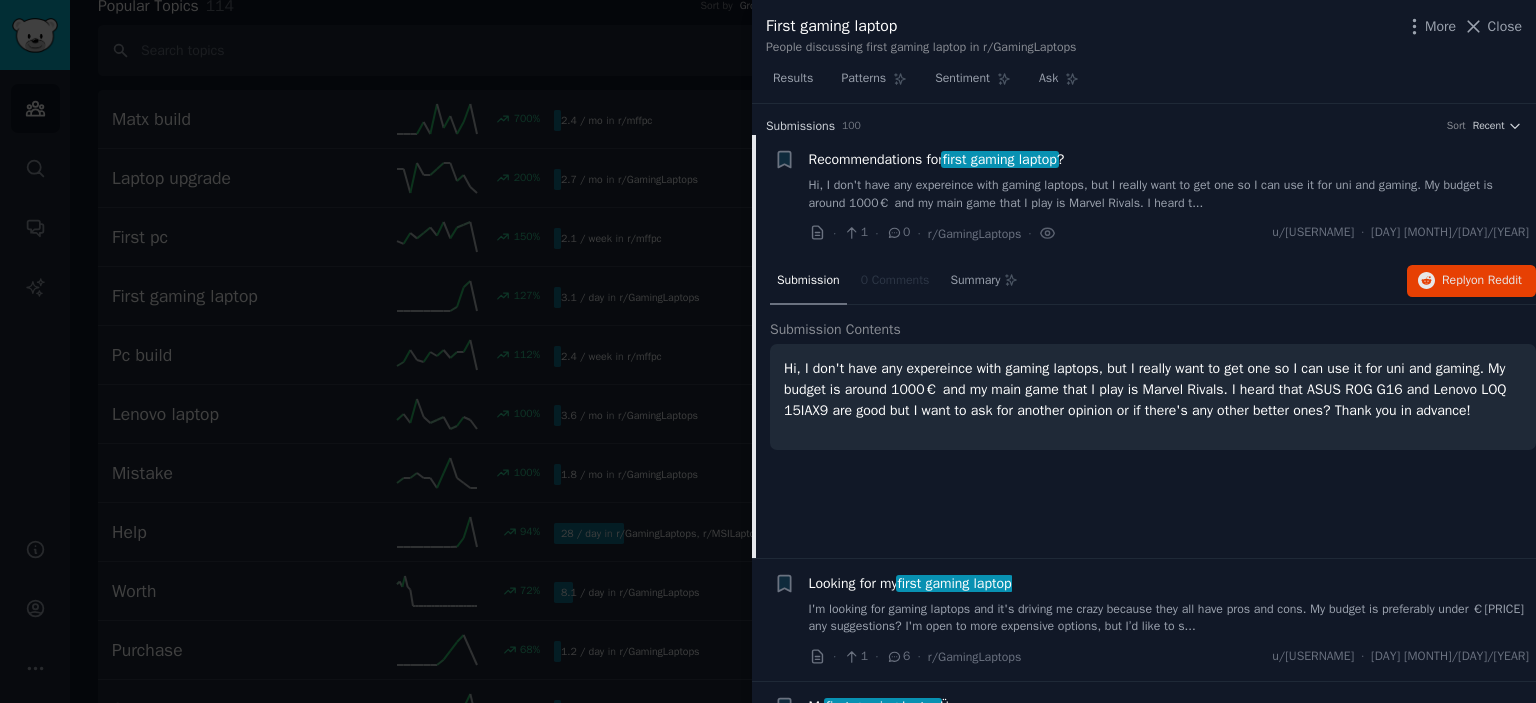 scroll, scrollTop: 31, scrollLeft: 0, axis: vertical 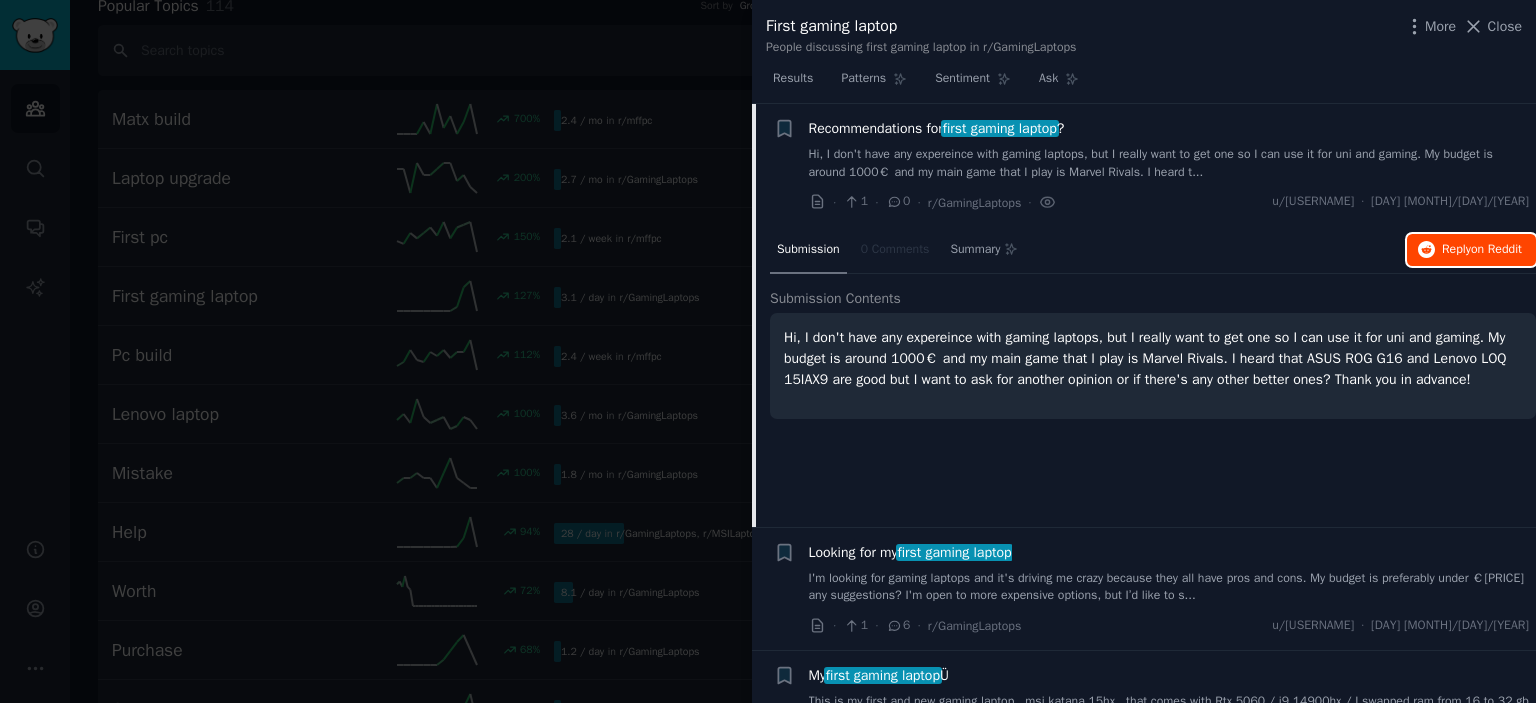 click 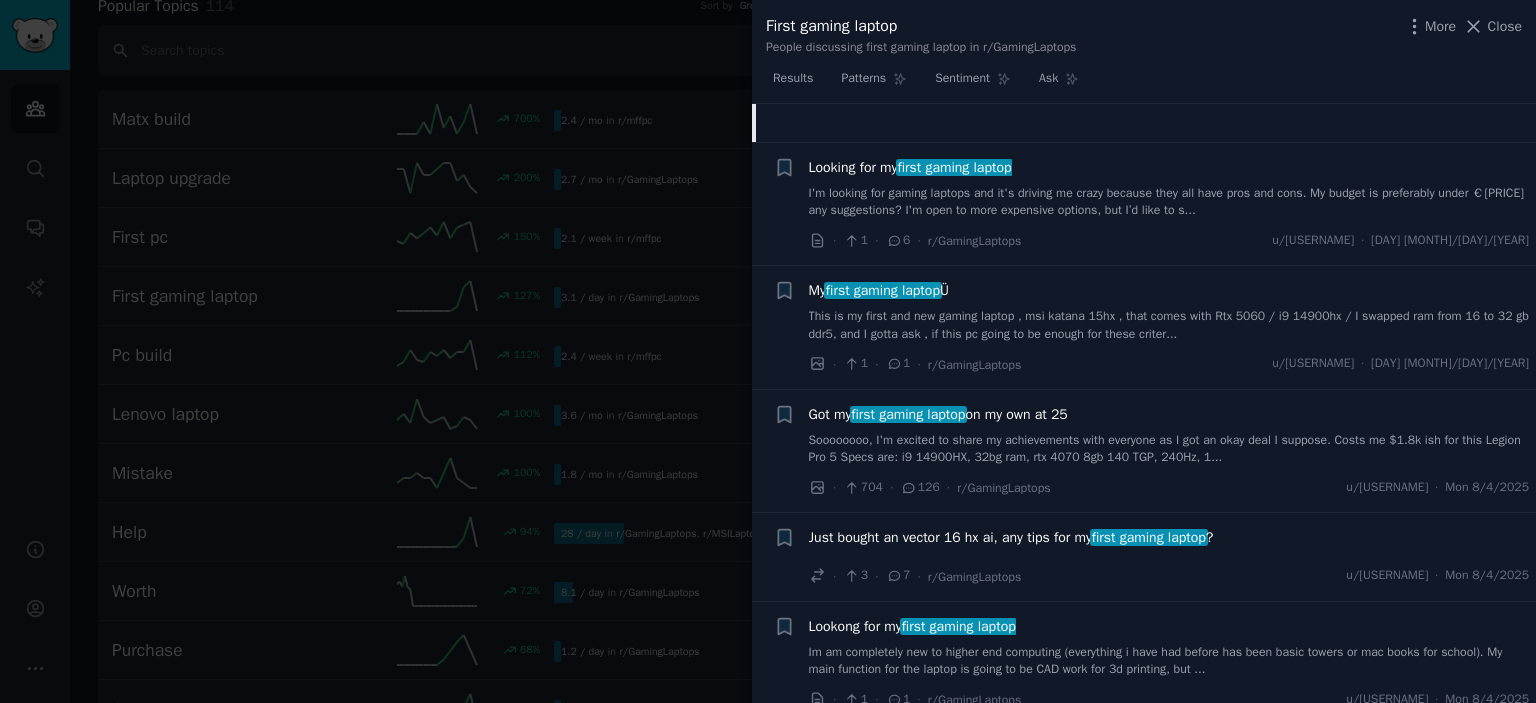 scroll, scrollTop: 415, scrollLeft: 0, axis: vertical 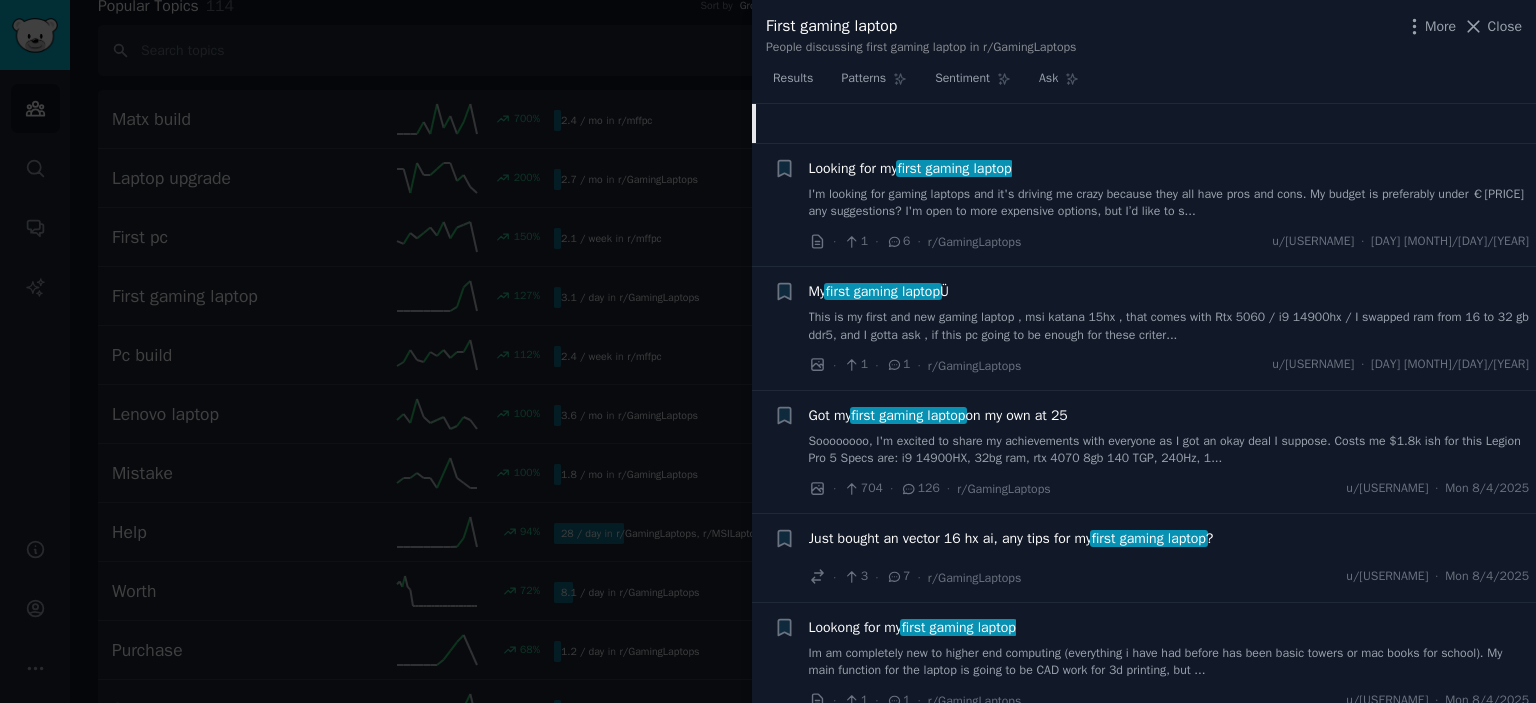 click on "first gaming laptop" at bounding box center (883, 291) 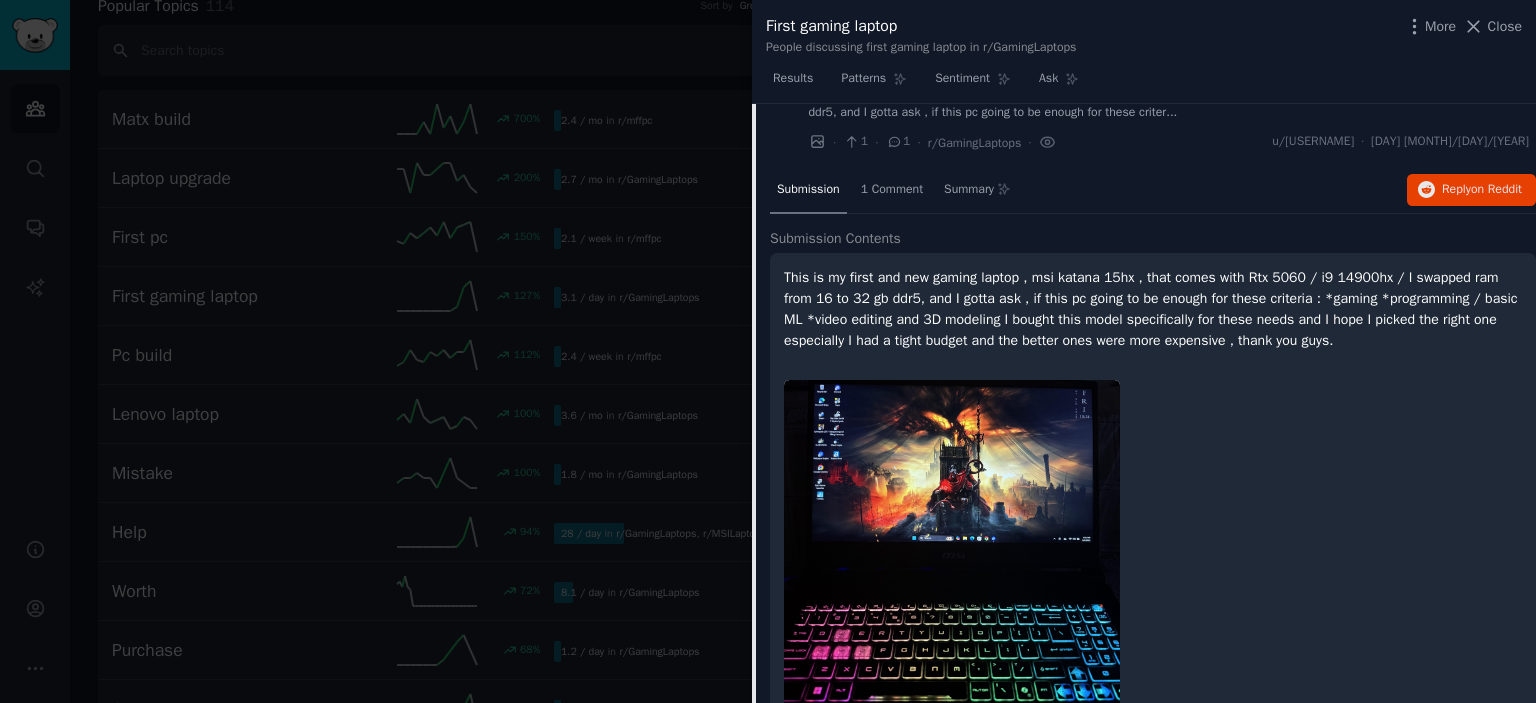 scroll, scrollTop: 278, scrollLeft: 0, axis: vertical 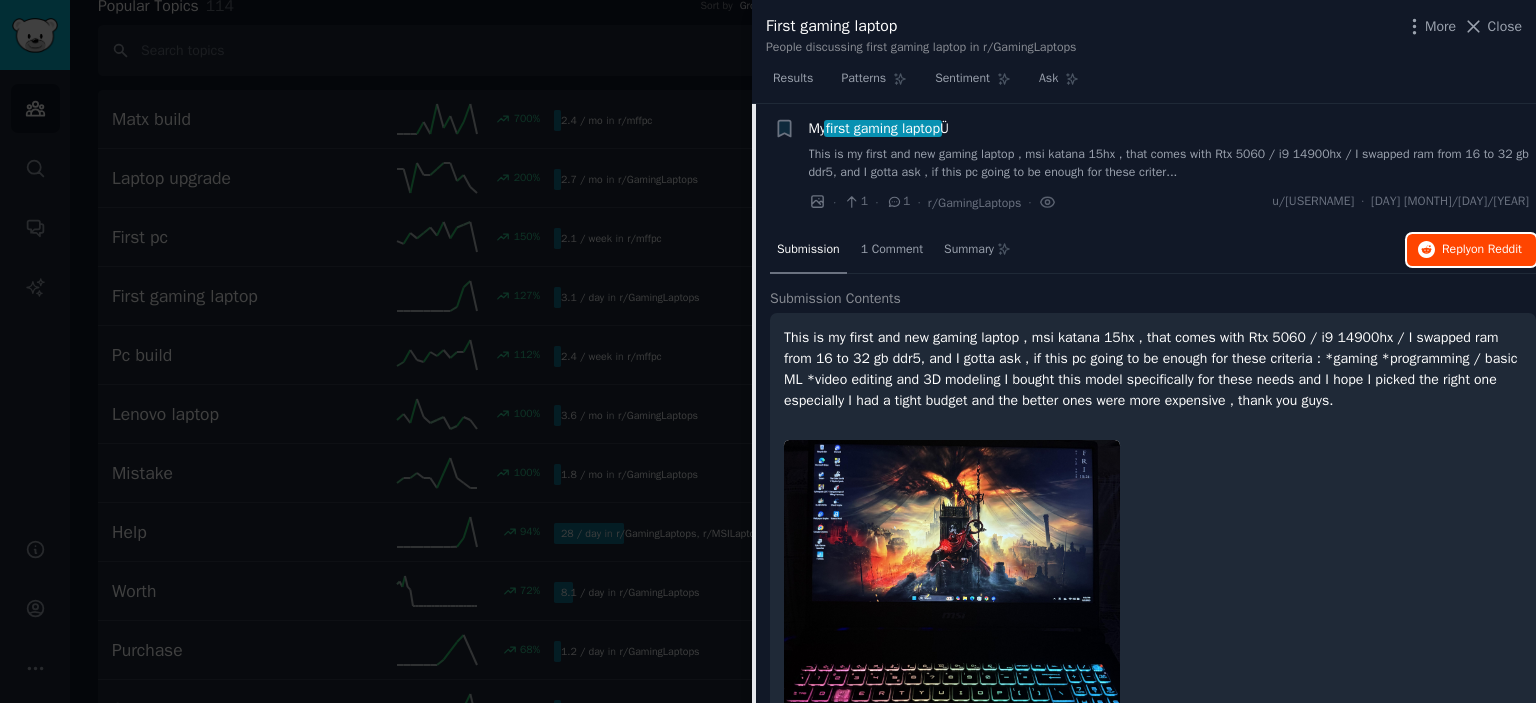 click on "Reply  on Reddit" at bounding box center [1471, 250] 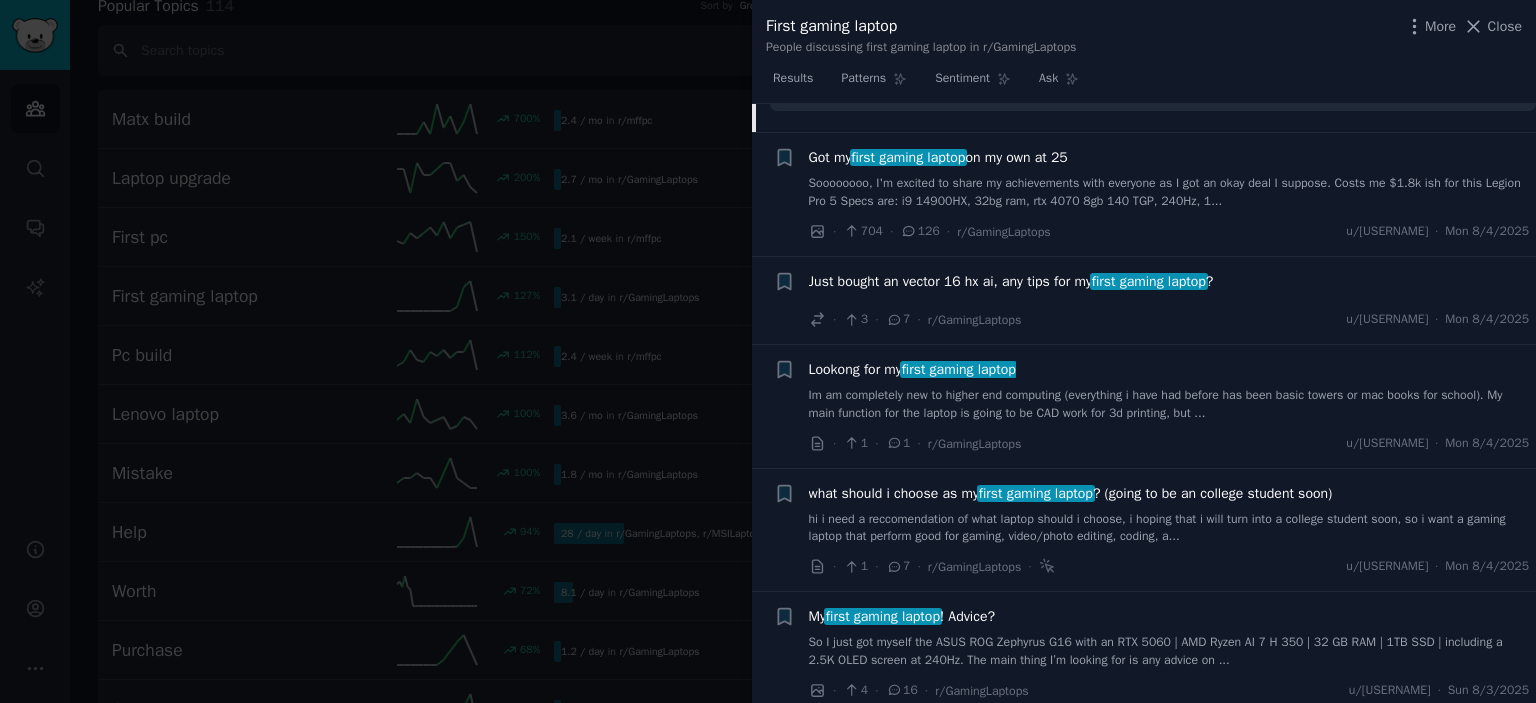 scroll, scrollTop: 1020, scrollLeft: 0, axis: vertical 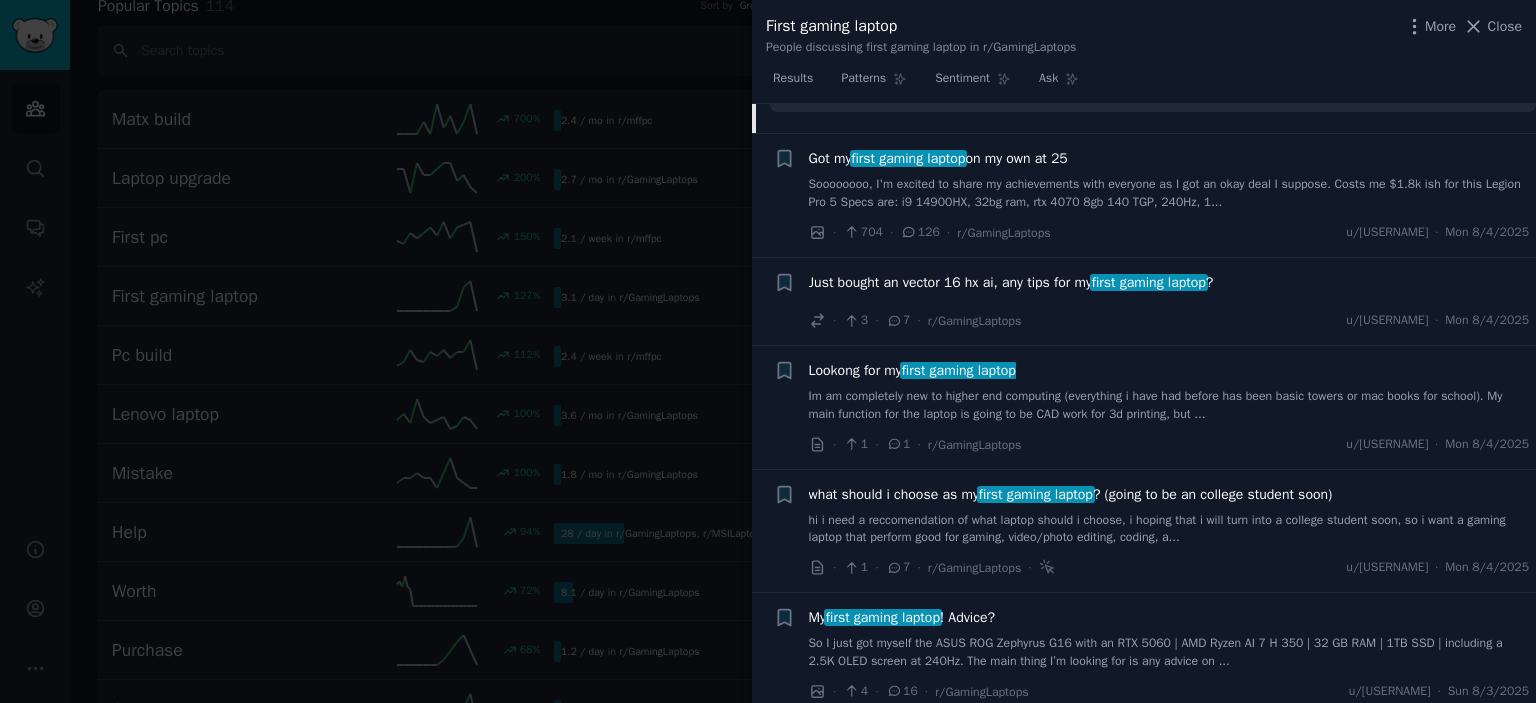 click on "Just bought an vector 16 hx ai, any tips for my  first gaming laptop ?" at bounding box center [1011, 282] 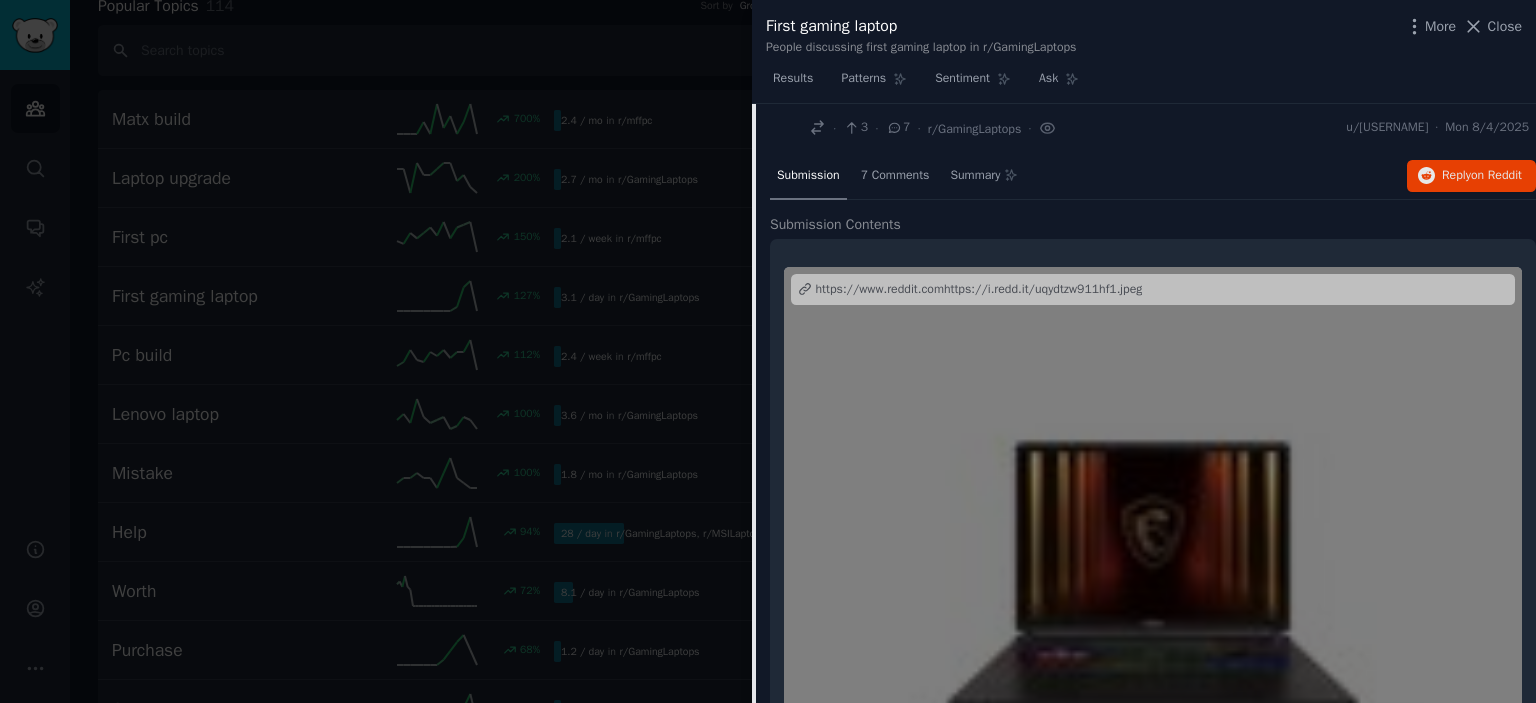 scroll, scrollTop: 524, scrollLeft: 0, axis: vertical 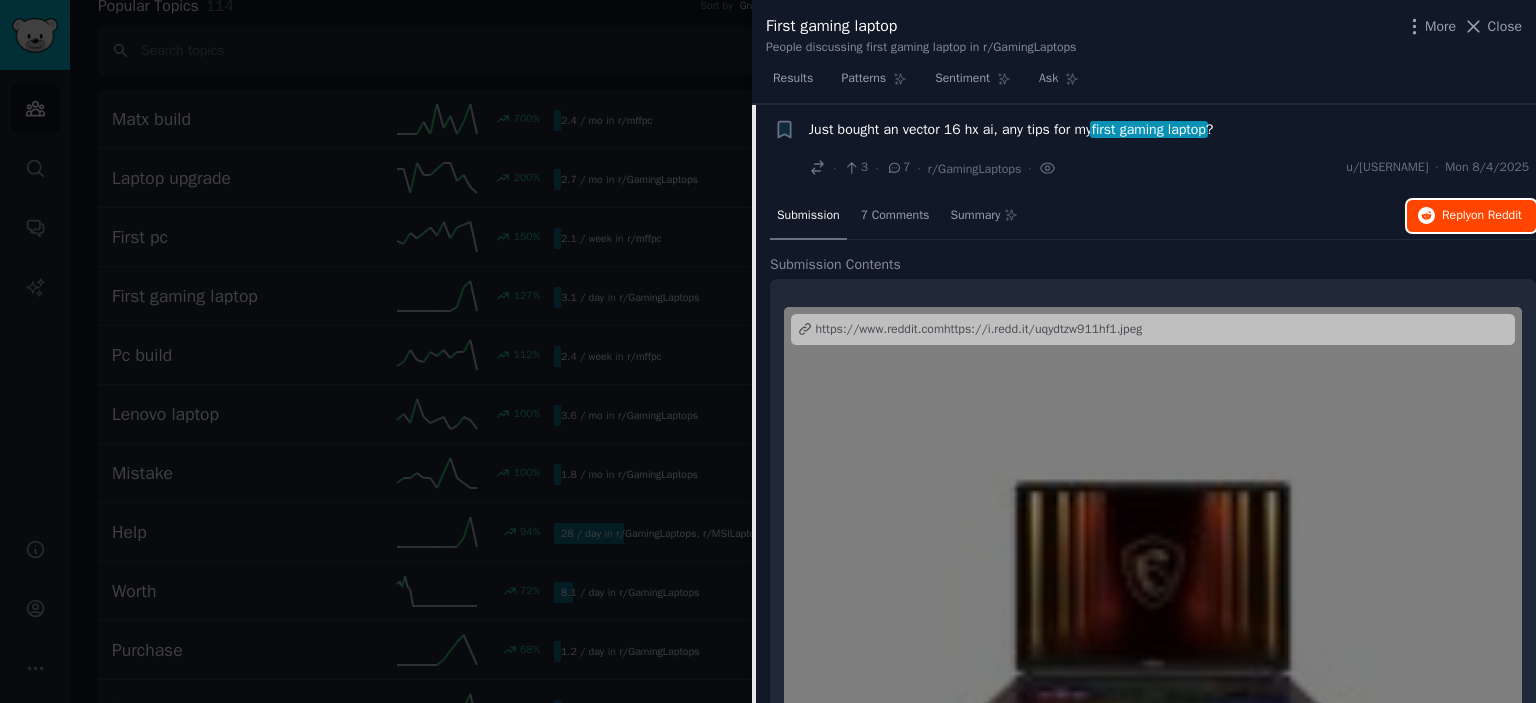 click on "on Reddit" at bounding box center [1496, 215] 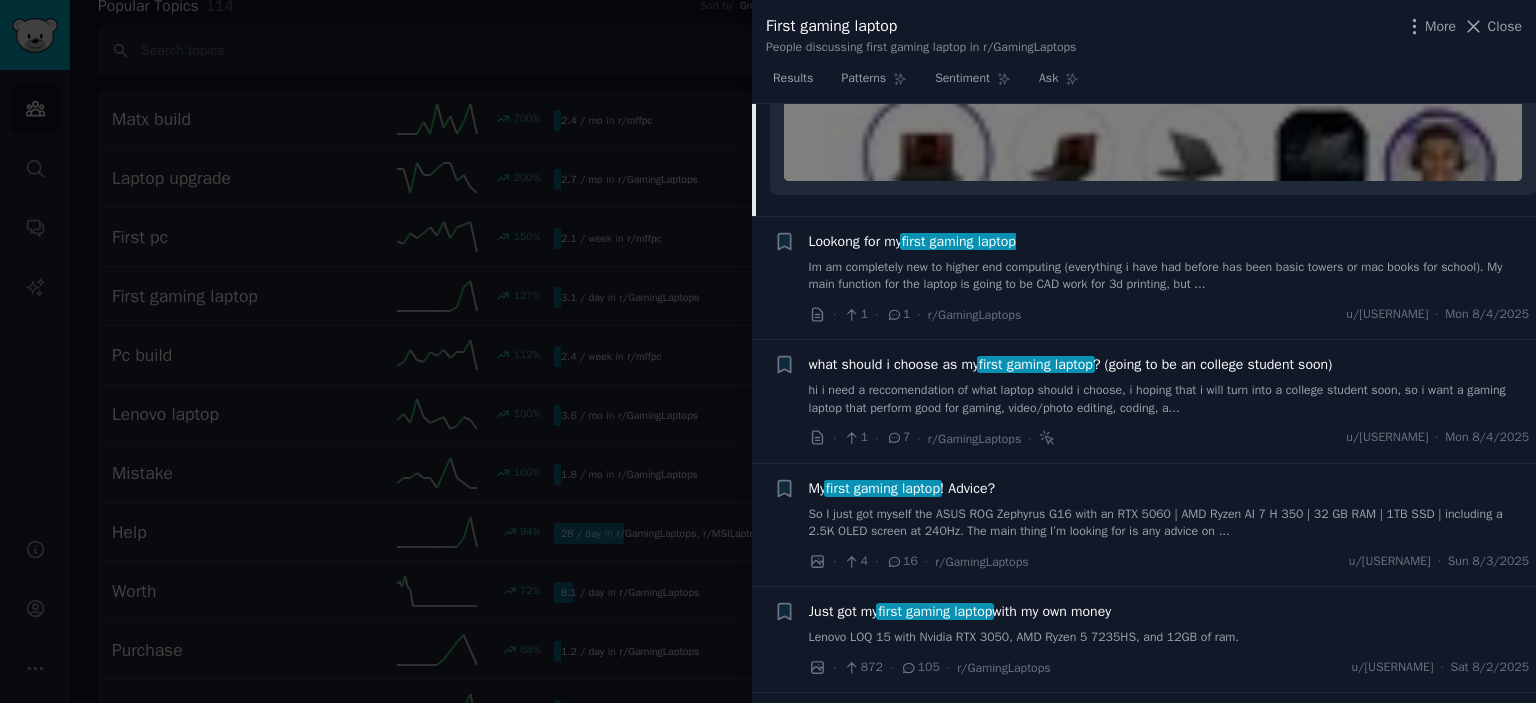 scroll, scrollTop: 1388, scrollLeft: 0, axis: vertical 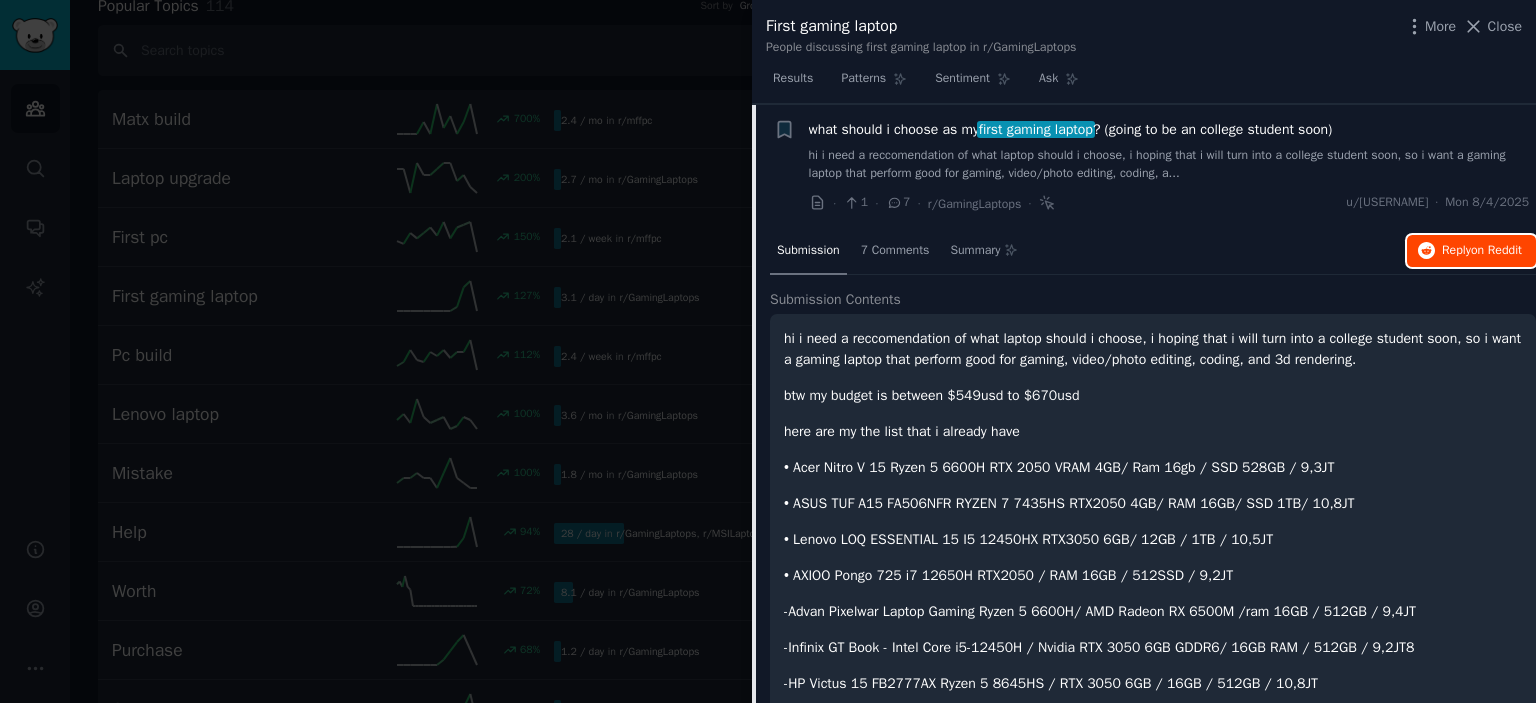 click on "on Reddit" at bounding box center [1496, 250] 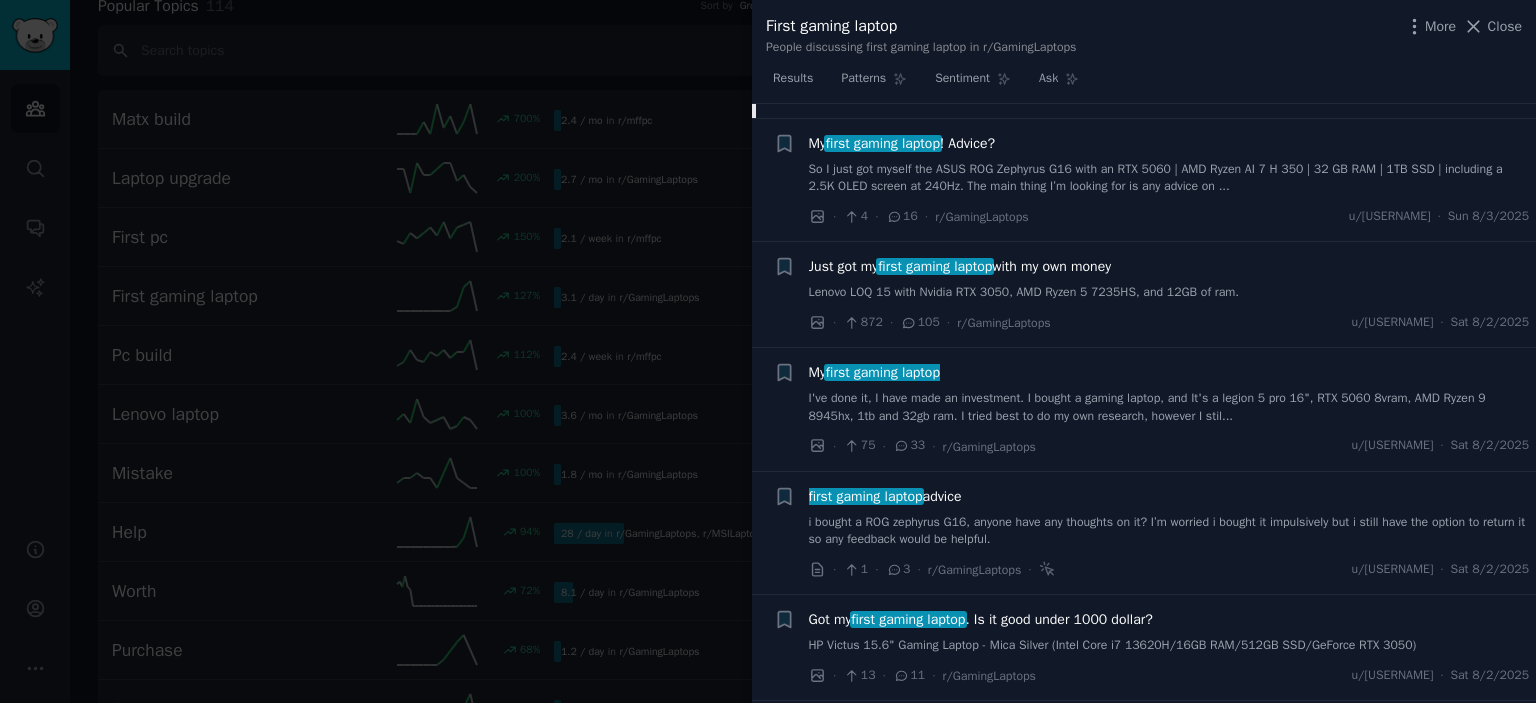 scroll, scrollTop: 848, scrollLeft: 0, axis: vertical 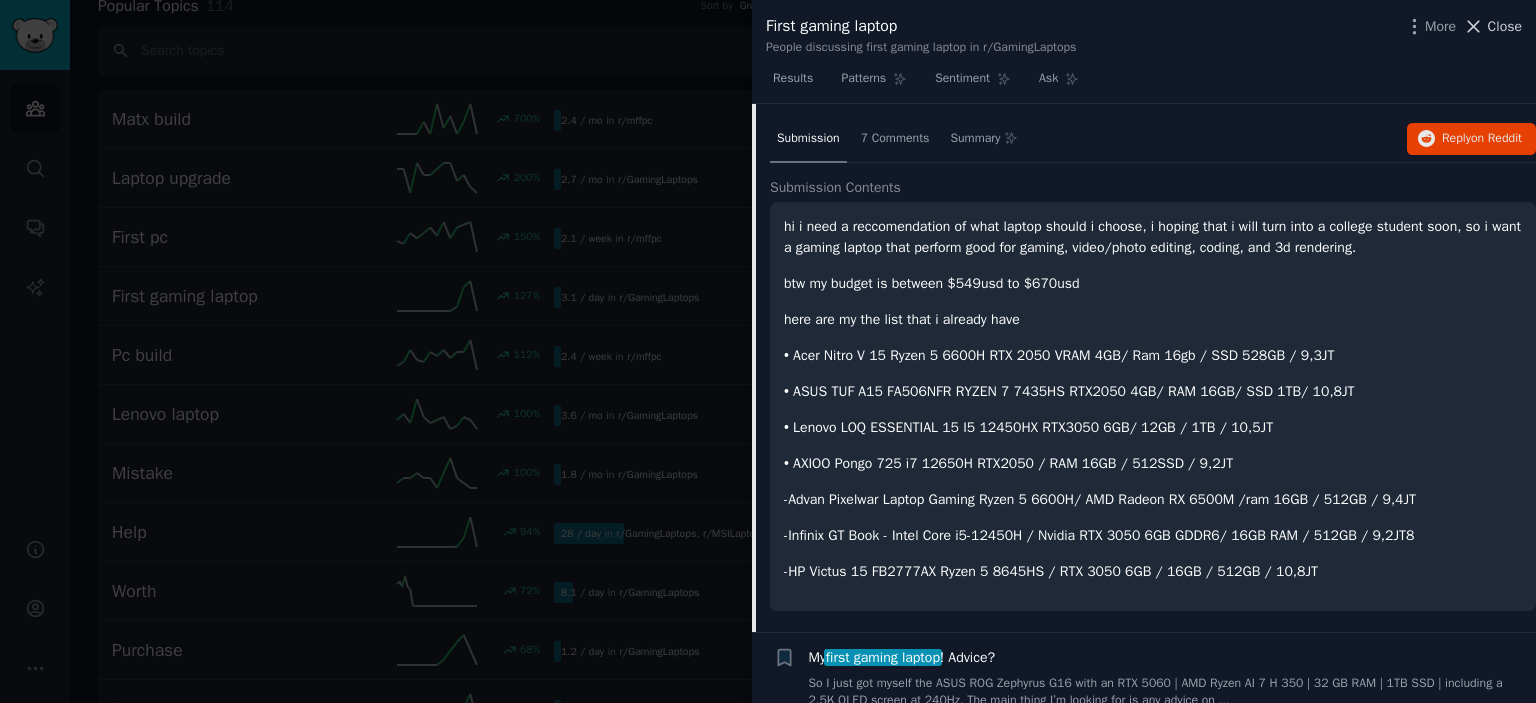 click on "Close" at bounding box center [1505, 26] 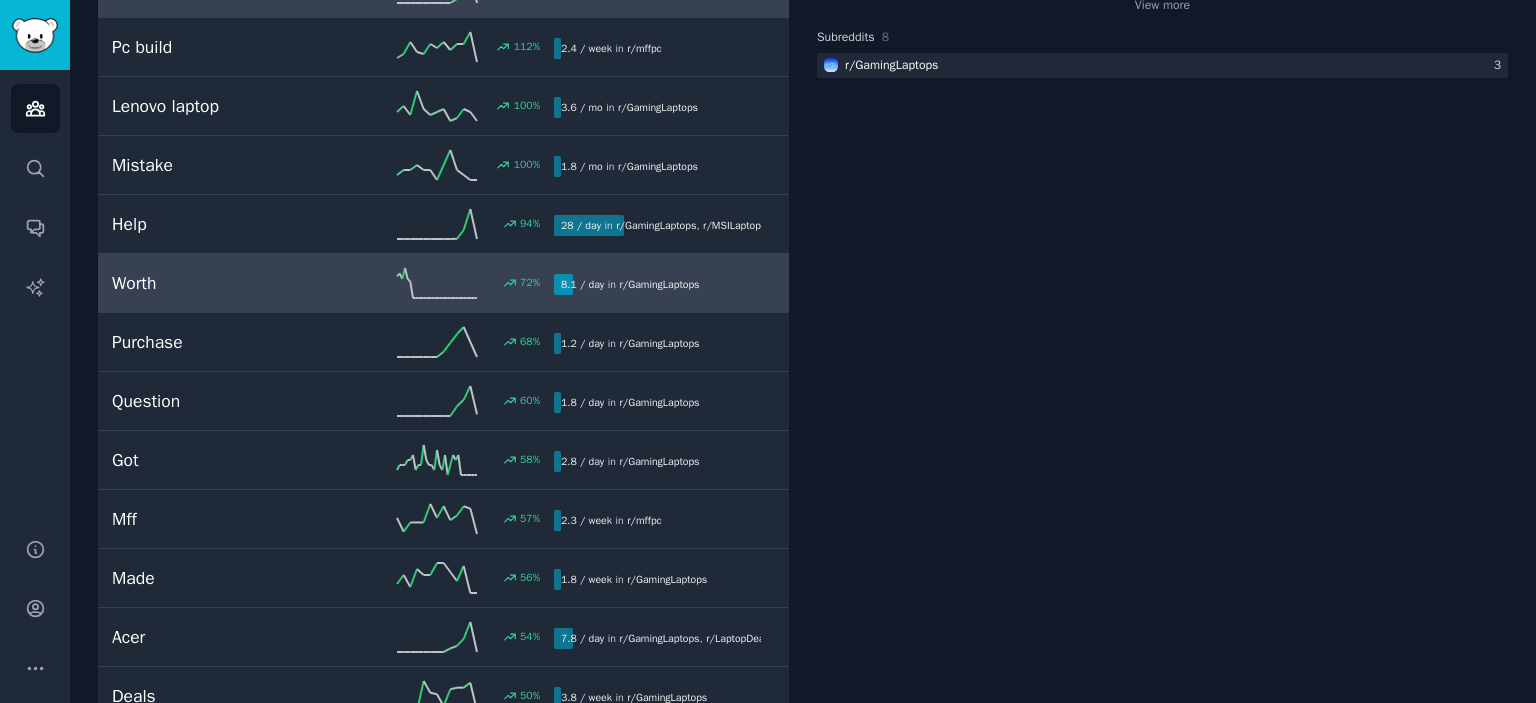 scroll, scrollTop: 428, scrollLeft: 0, axis: vertical 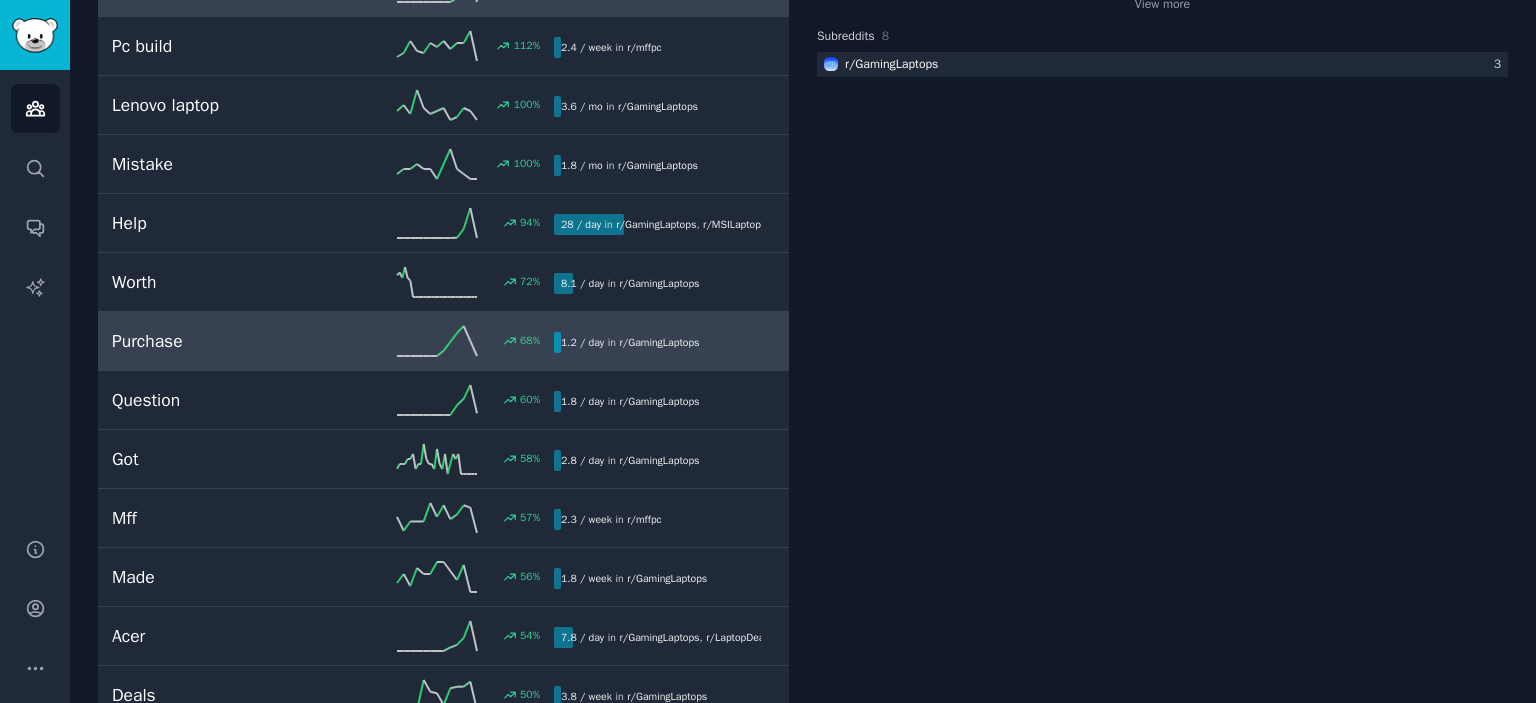 click on "Purchase 68 % 1.2 / day in r/ GamingLaptops" at bounding box center (443, 341) 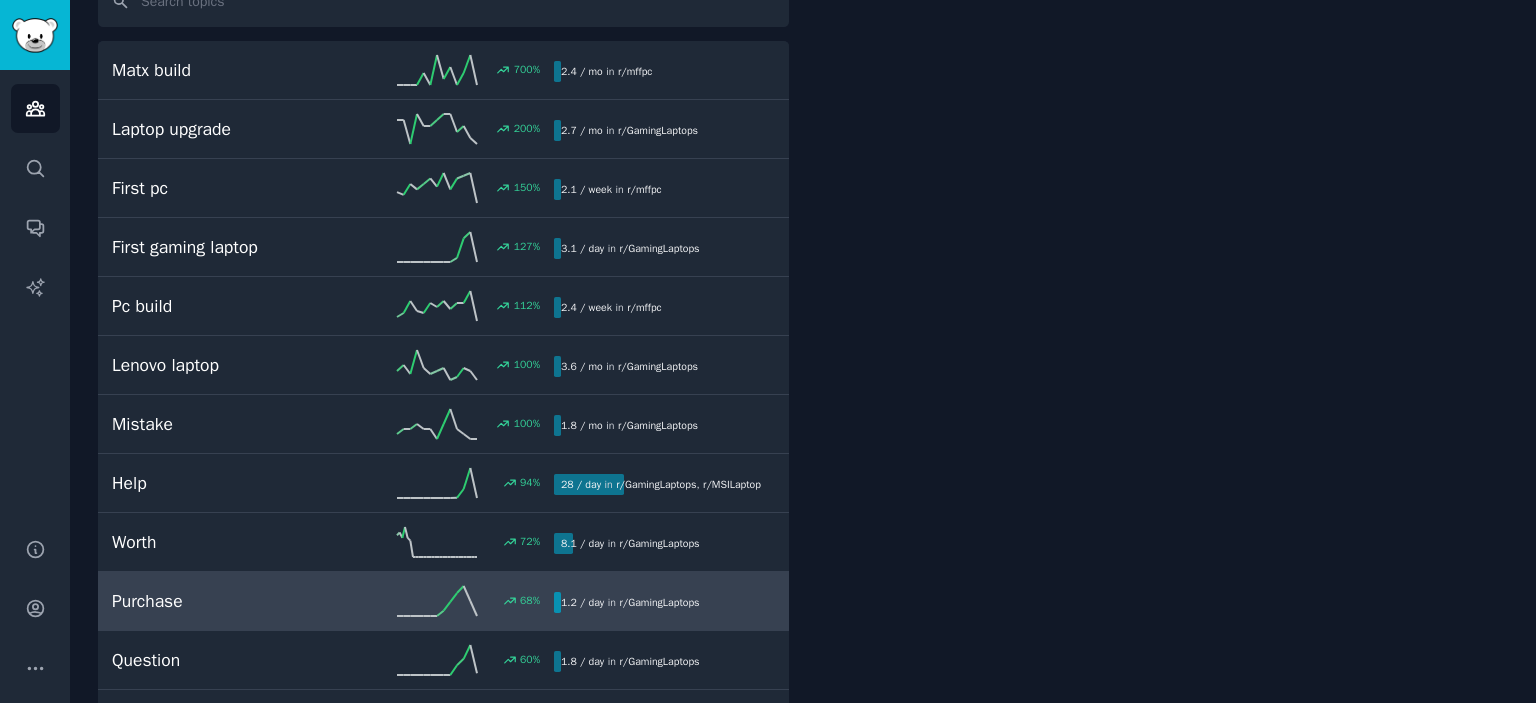 scroll, scrollTop: 111, scrollLeft: 0, axis: vertical 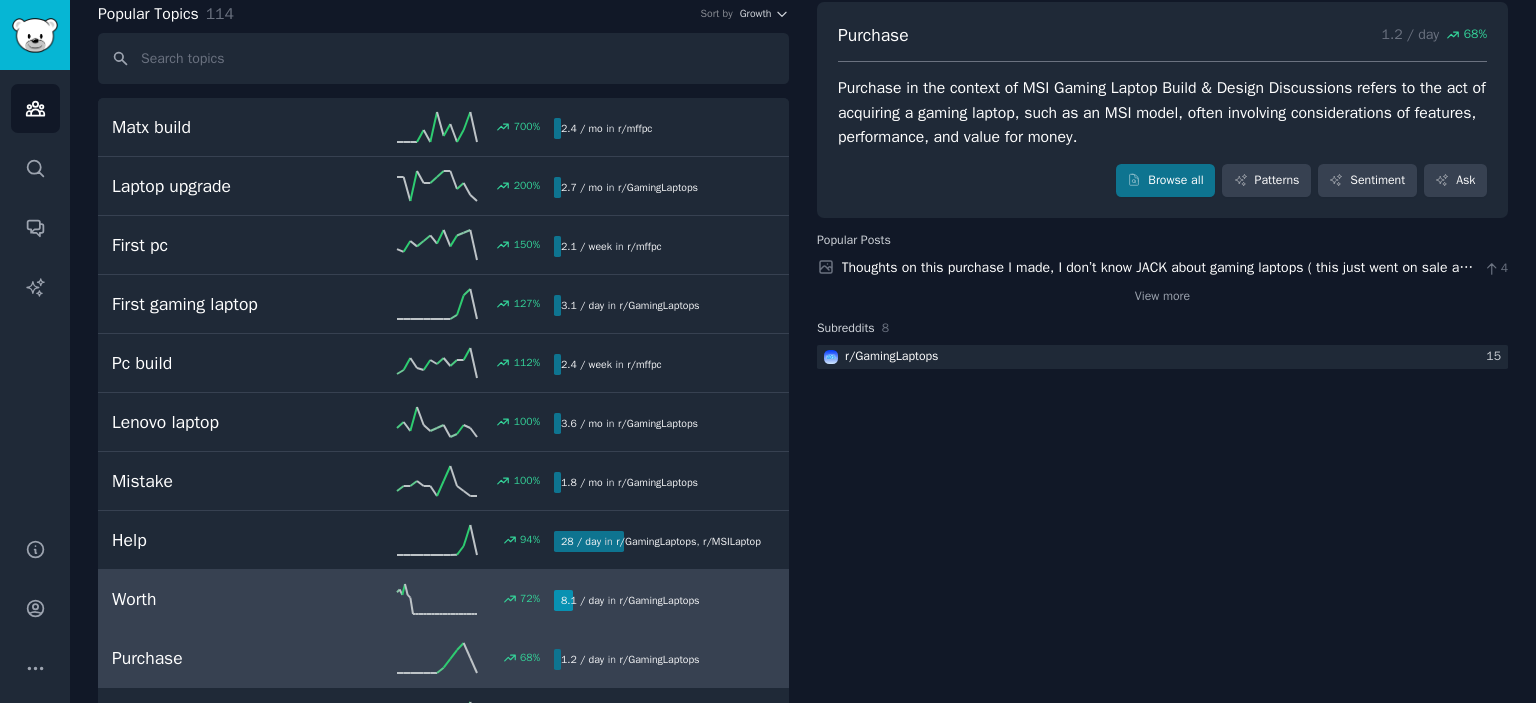 click on "Worth 72 % 8.1 / day  in    r/ GamingLaptops" at bounding box center (443, 599) 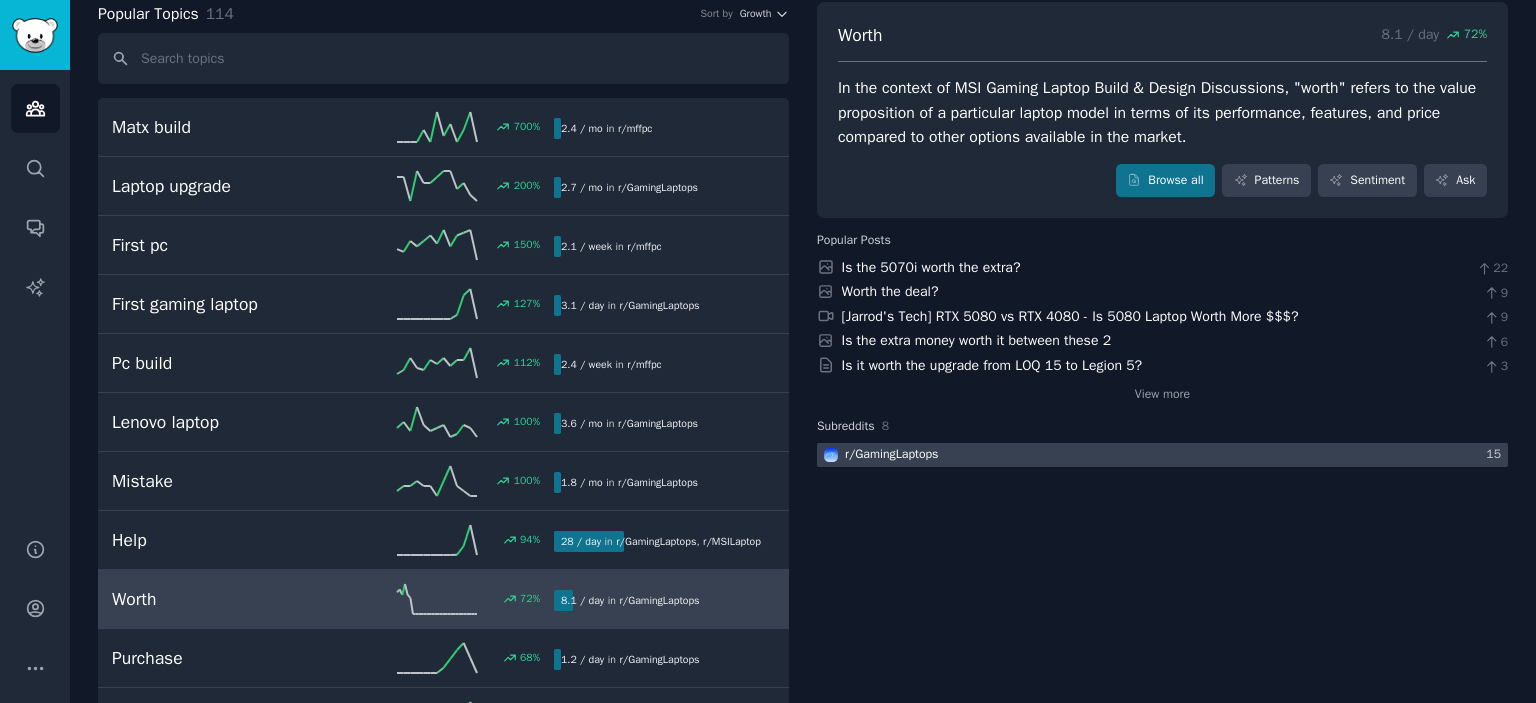 click at bounding box center (1162, 455) 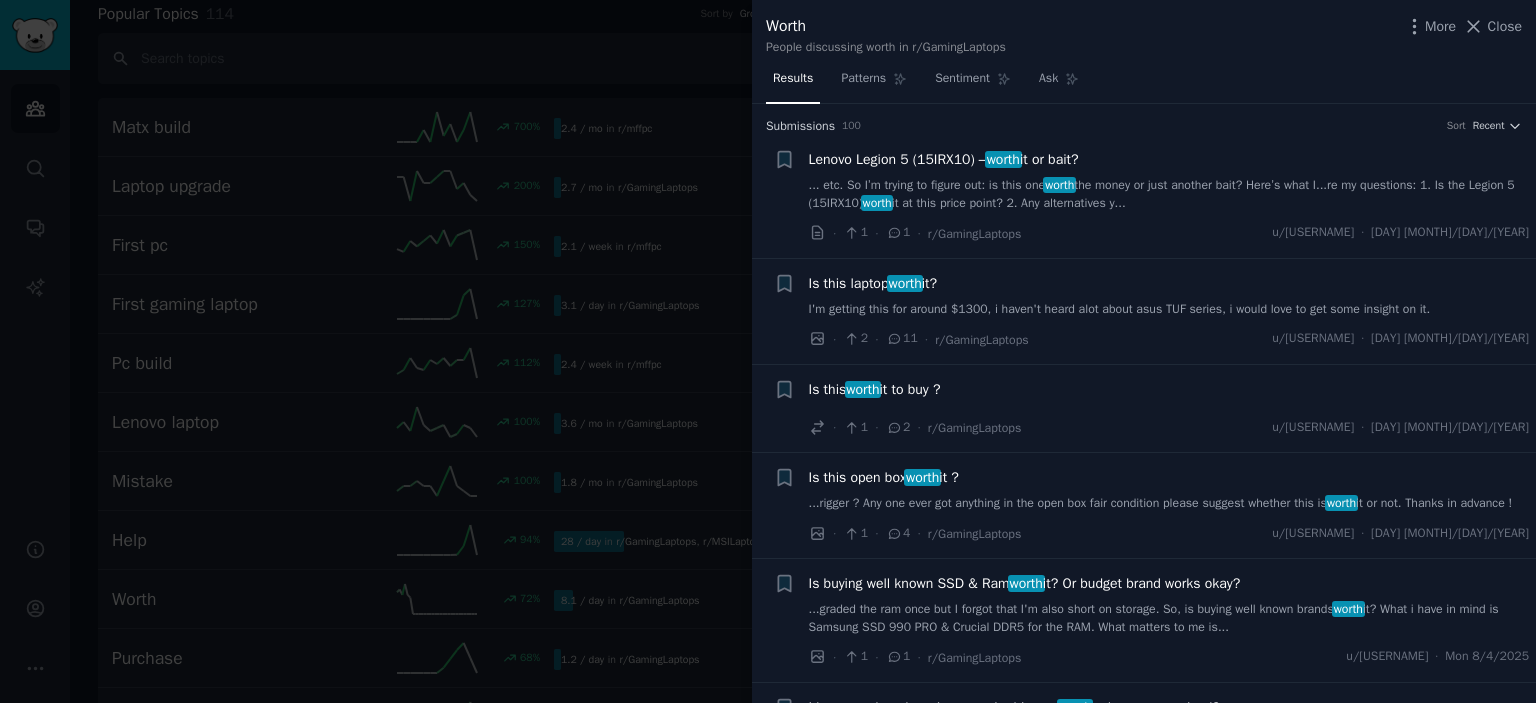 click on "Is this laptop  worth  it?" at bounding box center [873, 283] 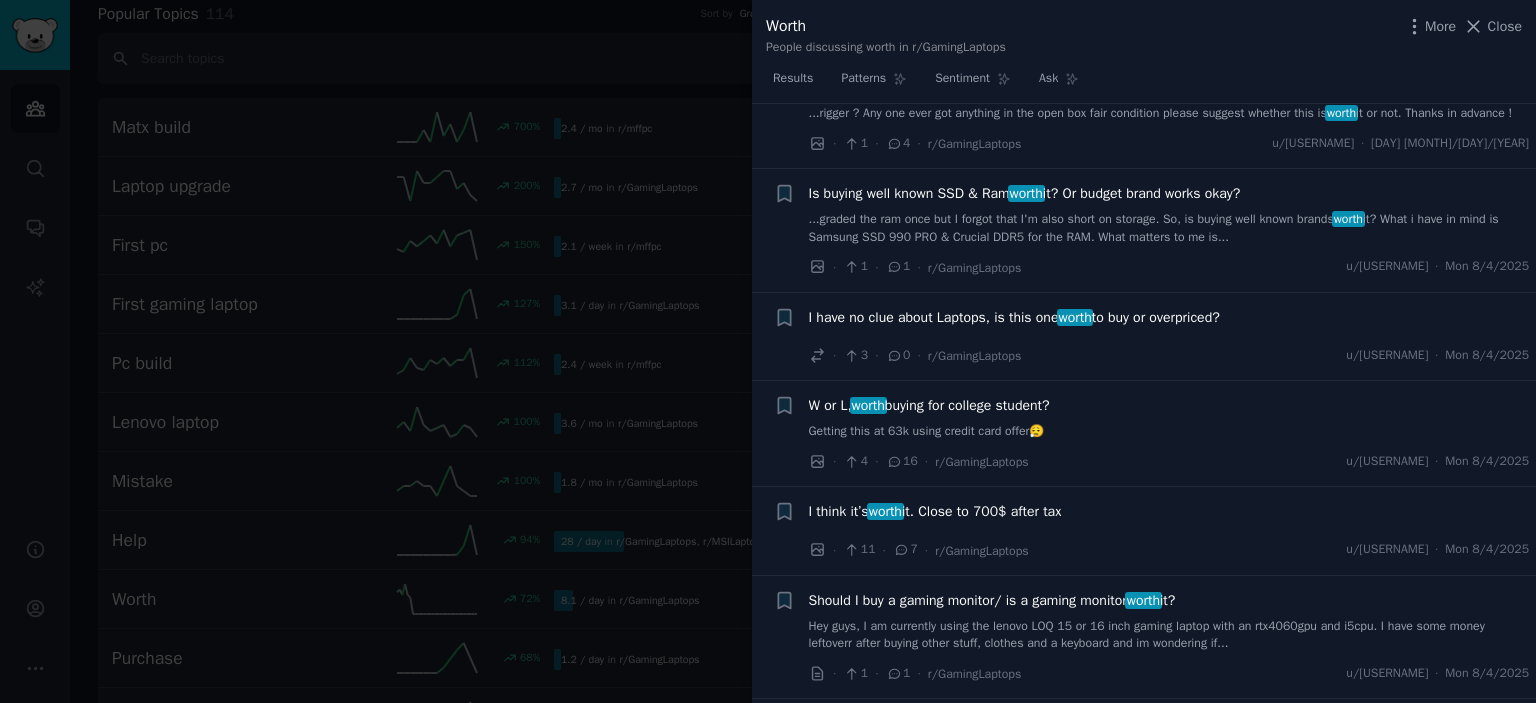 scroll, scrollTop: 1156, scrollLeft: 0, axis: vertical 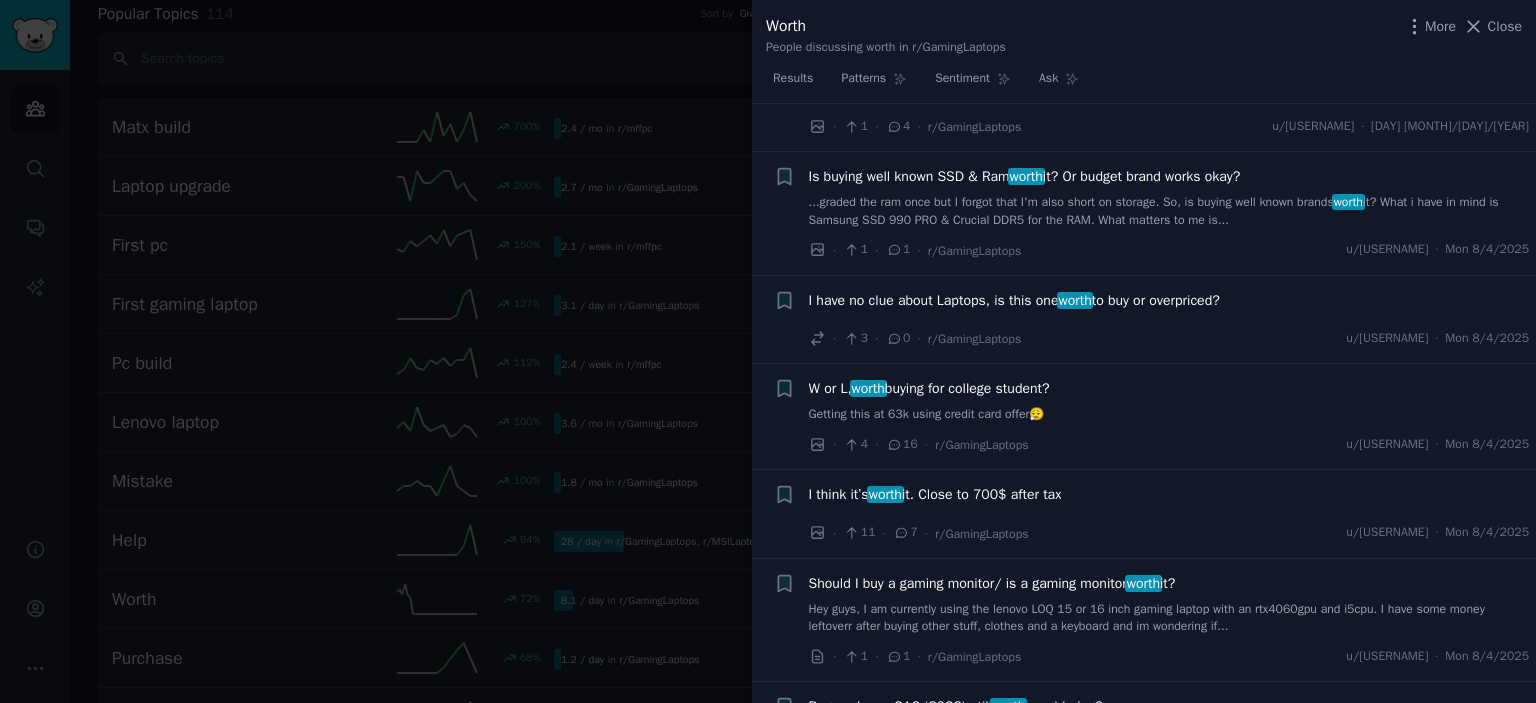 click on "W or L,  worth  buying for college student?" at bounding box center (929, 388) 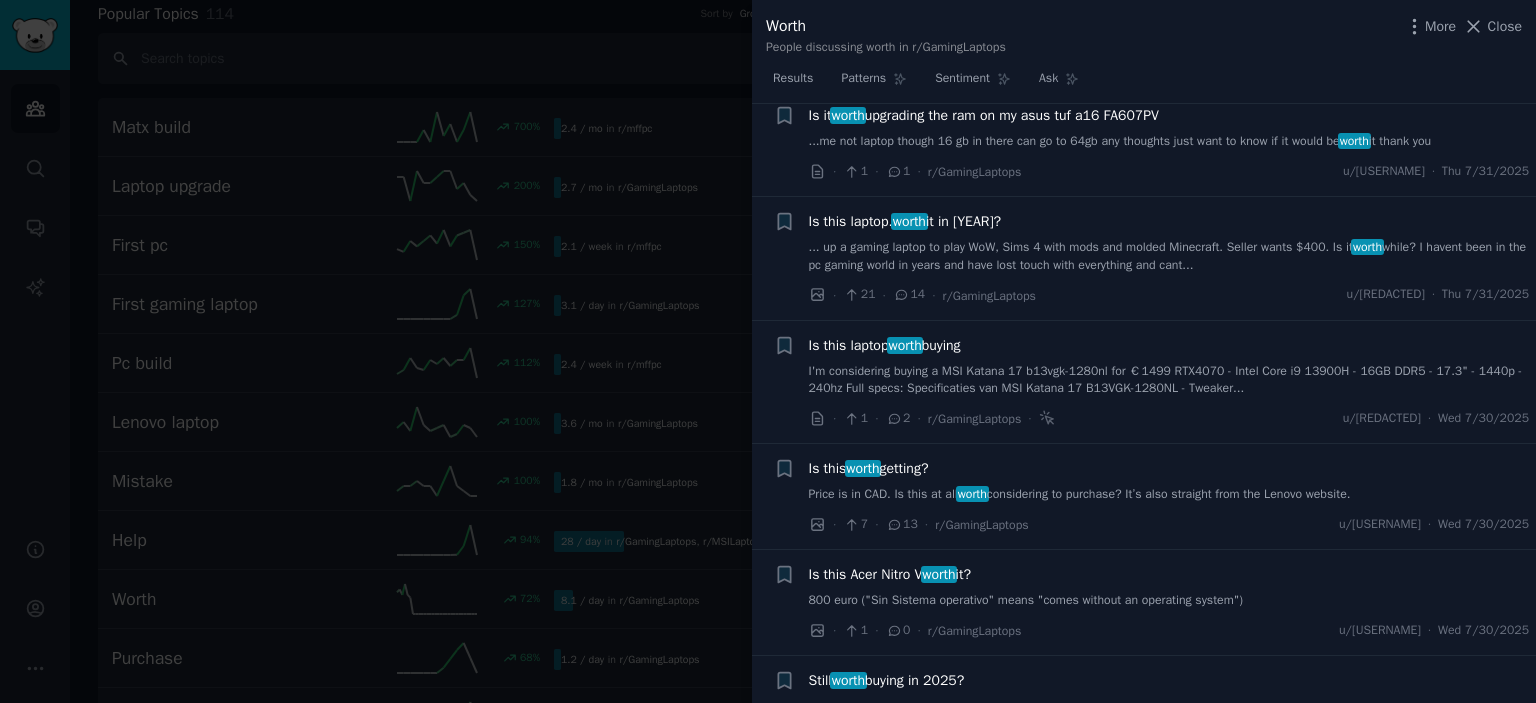 scroll, scrollTop: 4250, scrollLeft: 0, axis: vertical 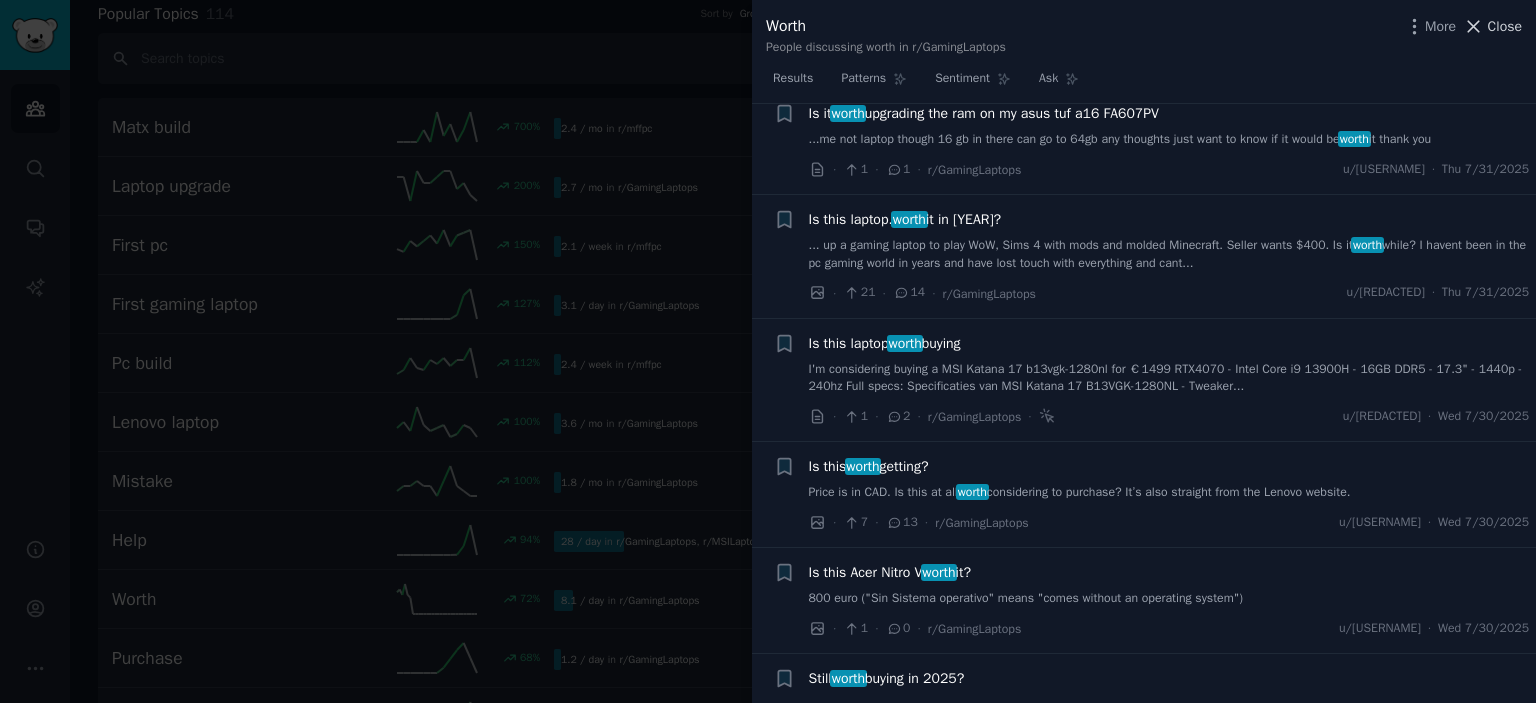 click on "Close" at bounding box center [1505, 26] 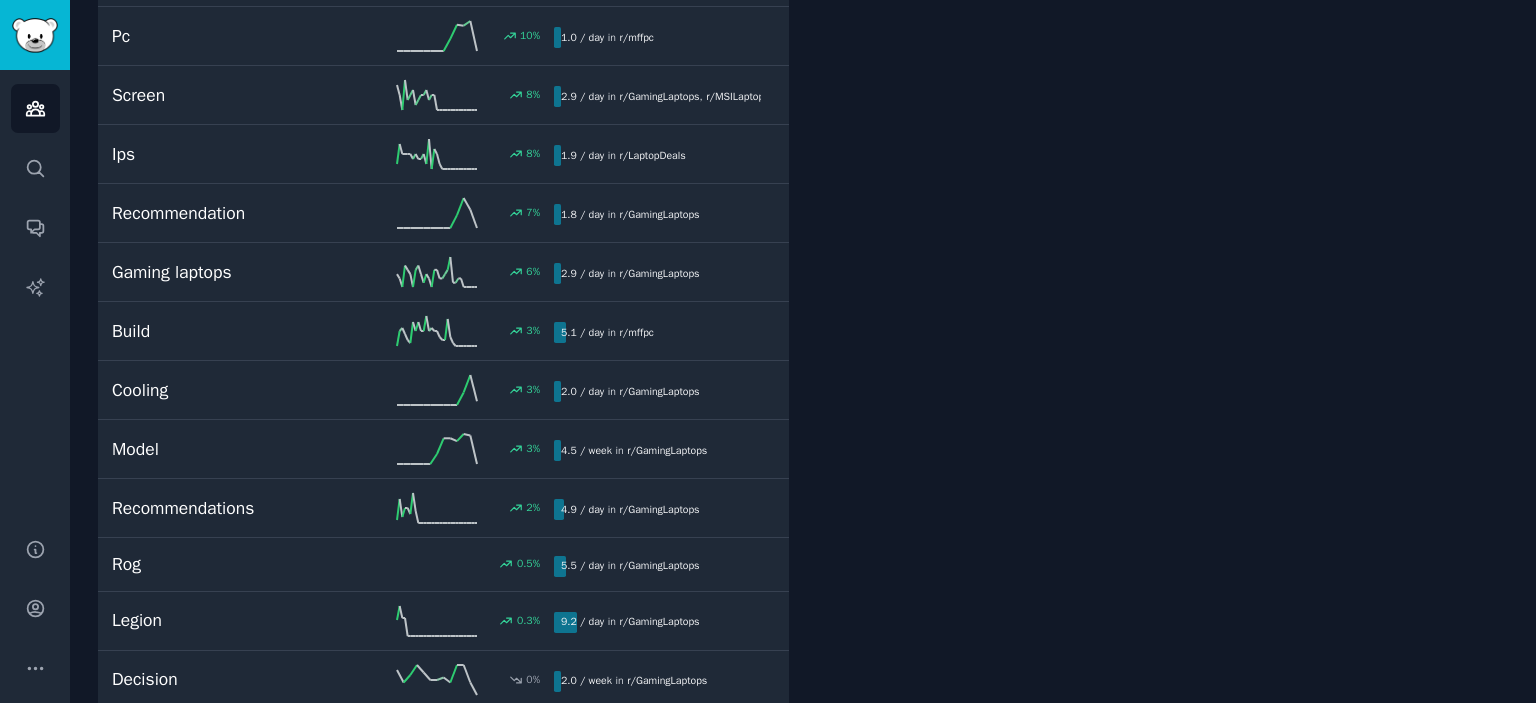 scroll, scrollTop: 2620, scrollLeft: 0, axis: vertical 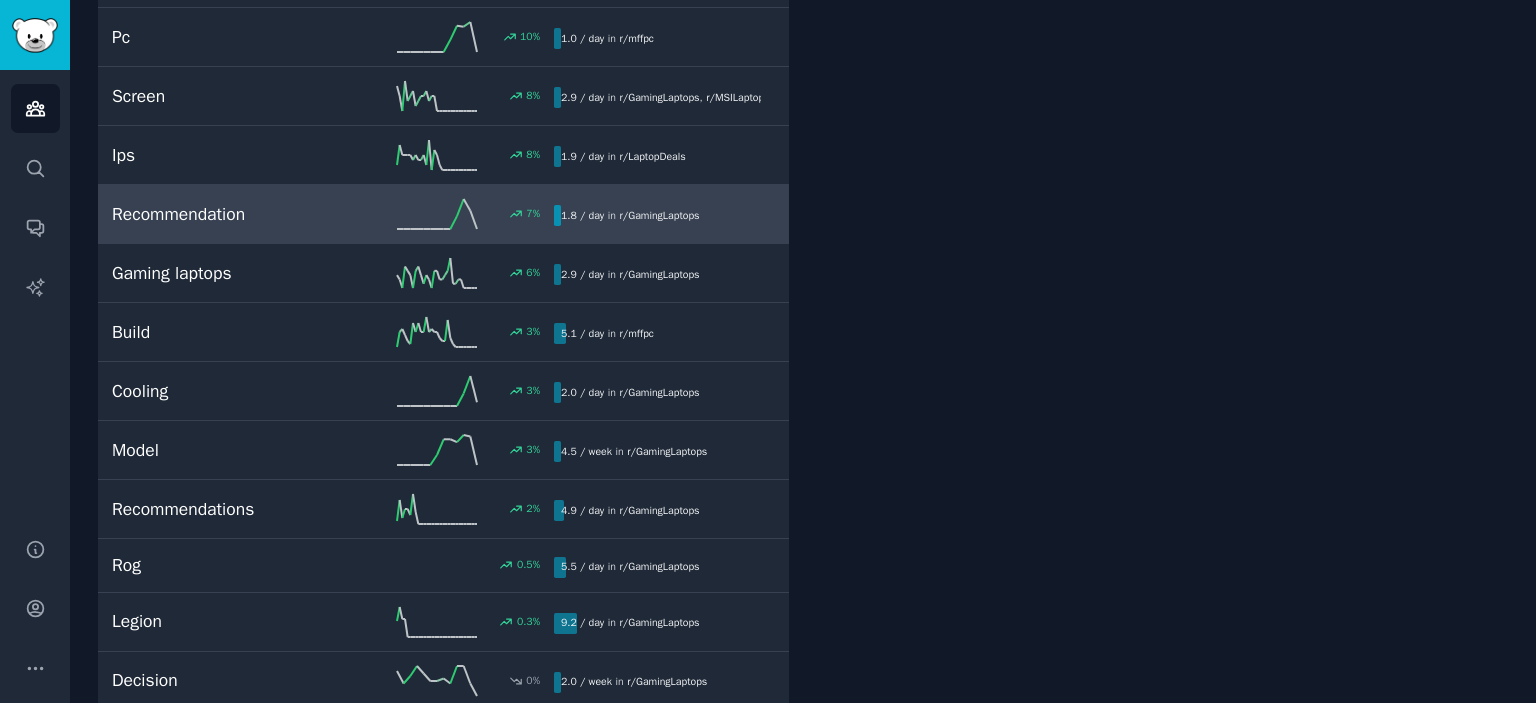 click on "r/ GamingLaptops" at bounding box center (659, 215) 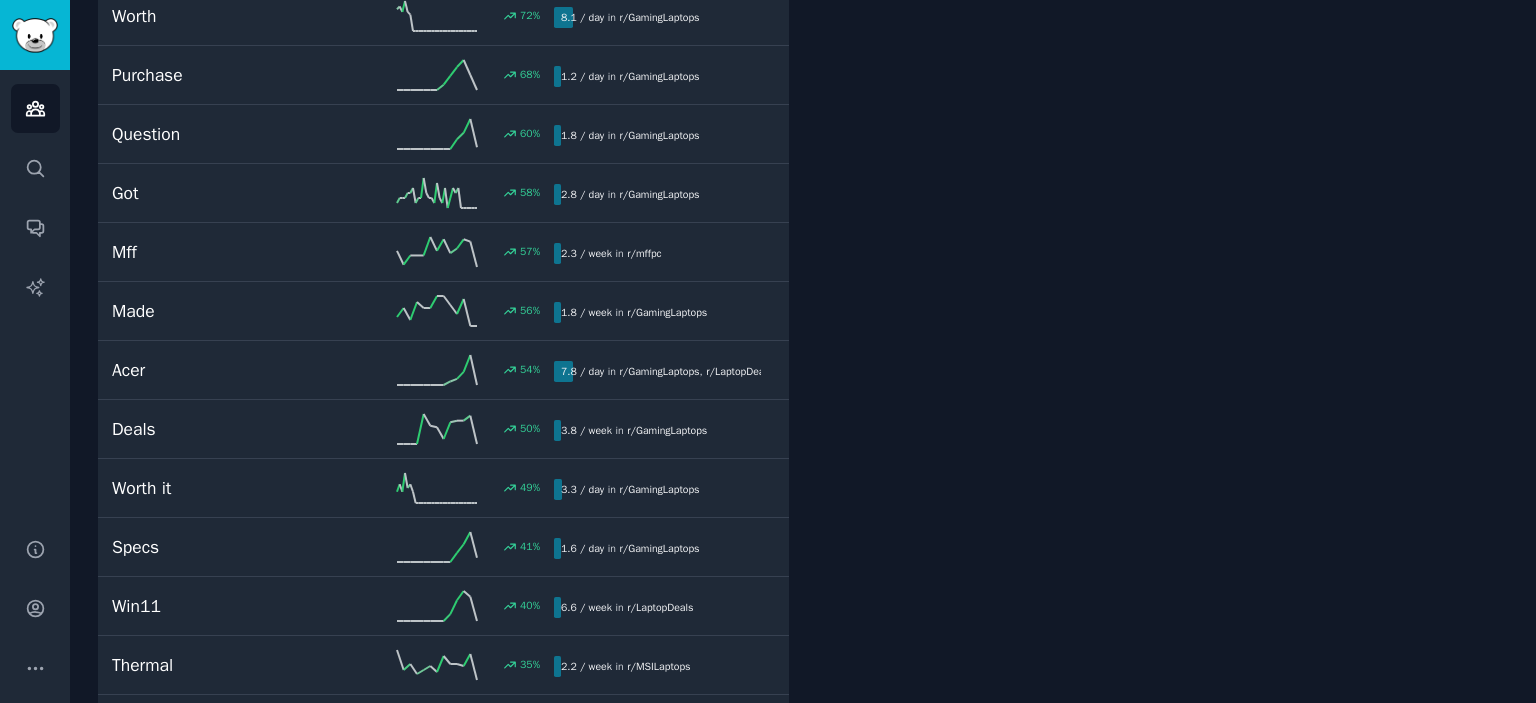 scroll, scrollTop: 111, scrollLeft: 0, axis: vertical 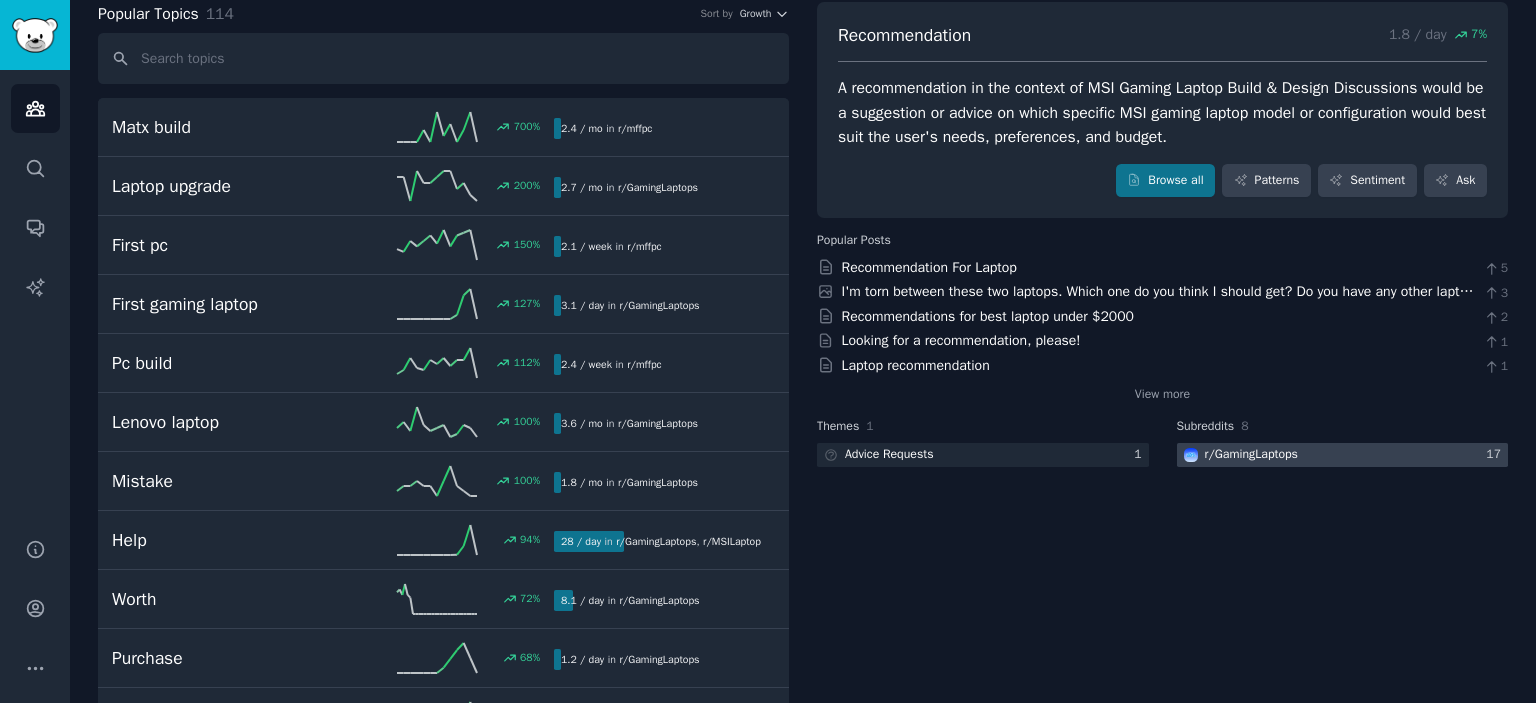click at bounding box center (1343, 455) 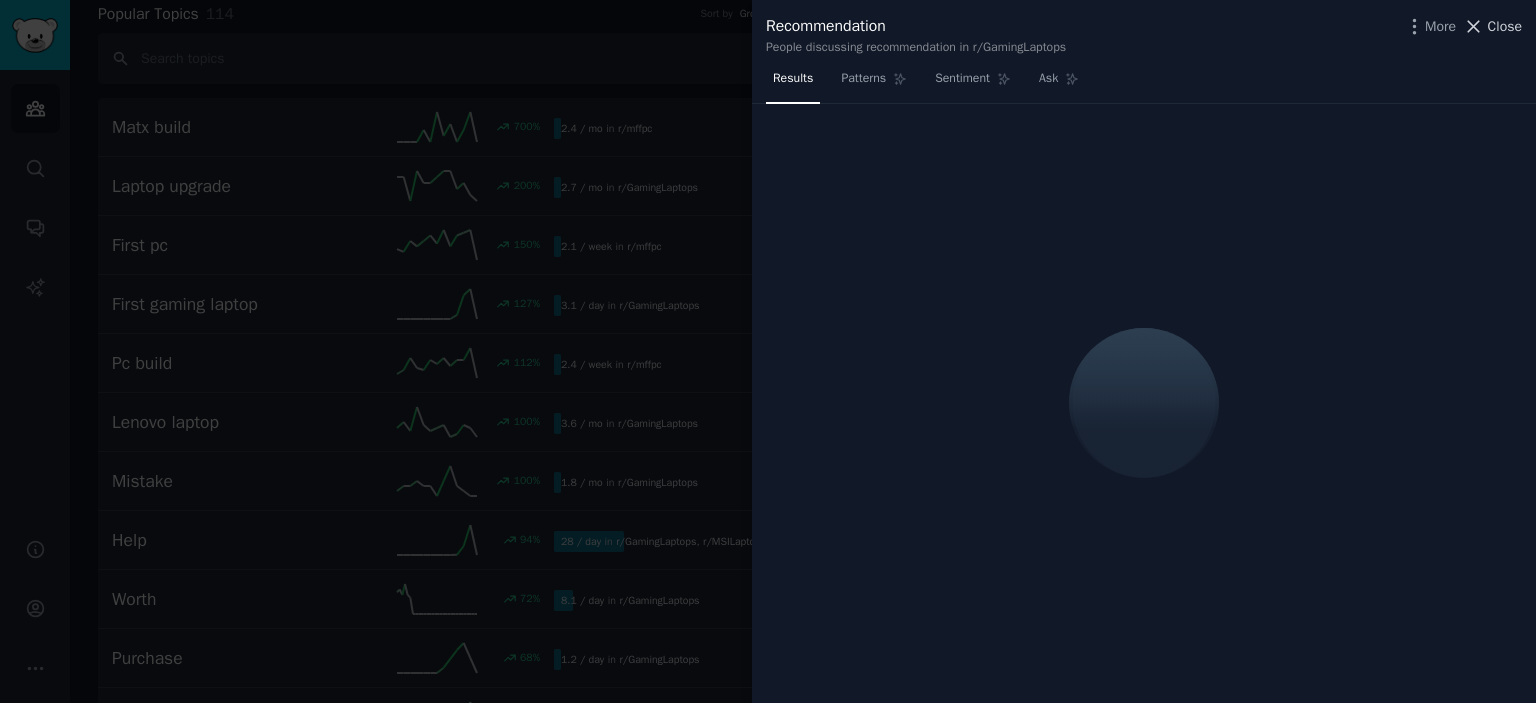 click on "Close" at bounding box center (1505, 26) 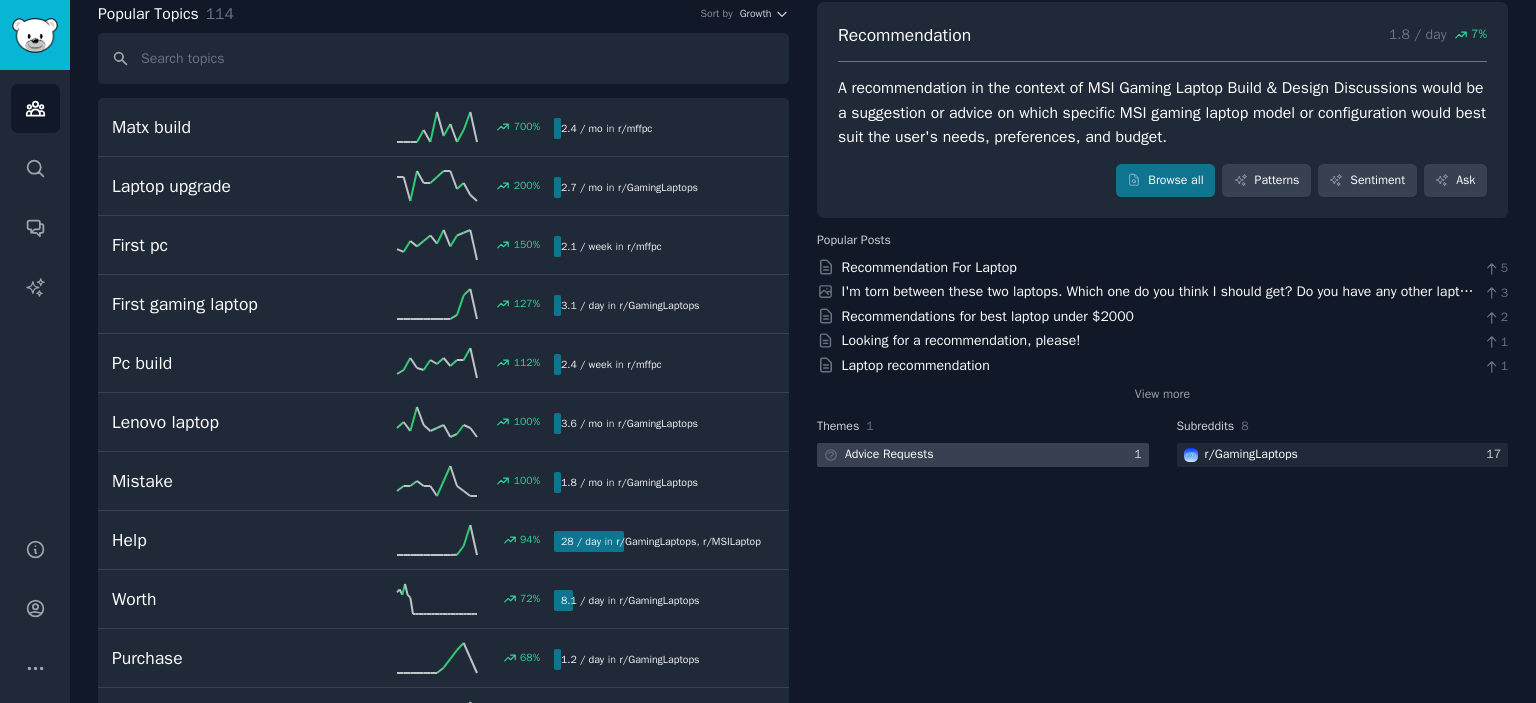 click at bounding box center (983, 455) 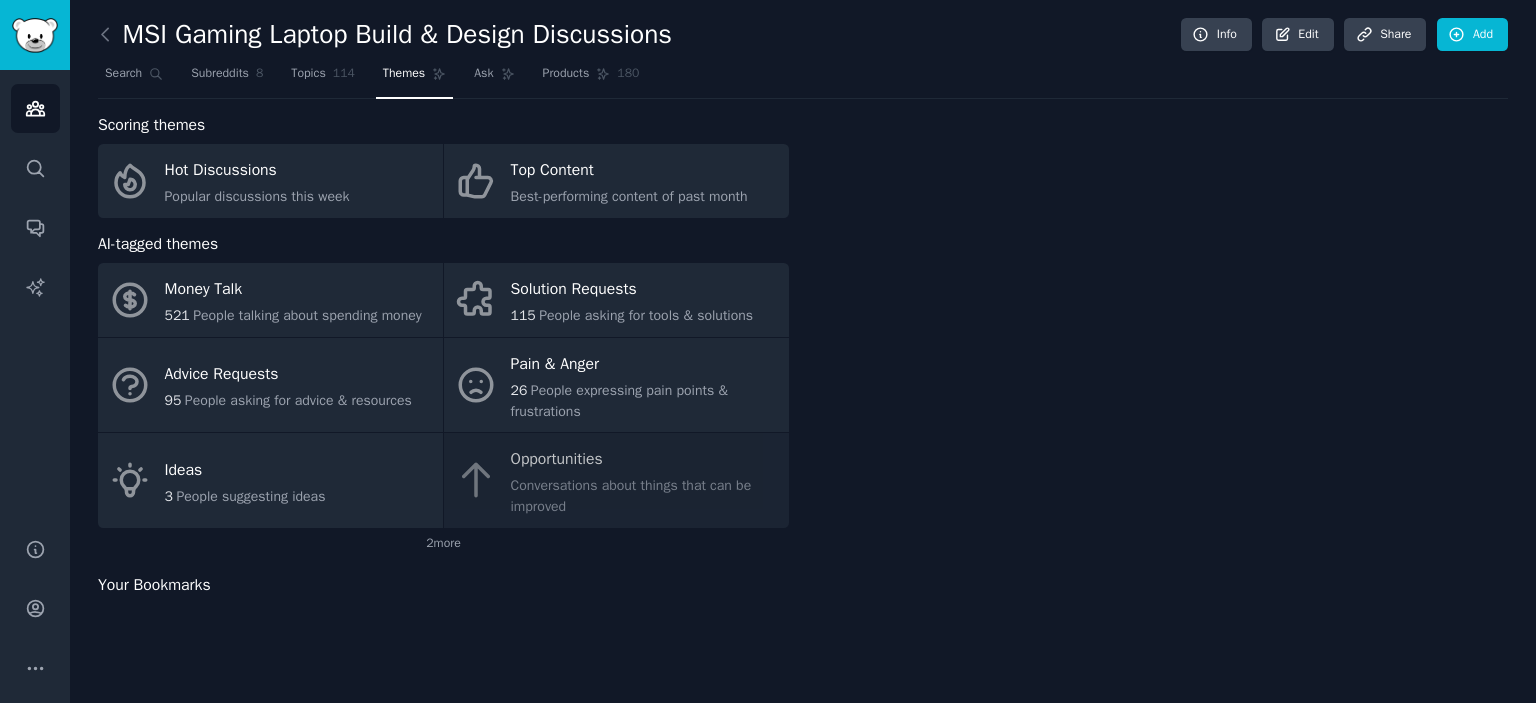 scroll, scrollTop: 0, scrollLeft: 0, axis: both 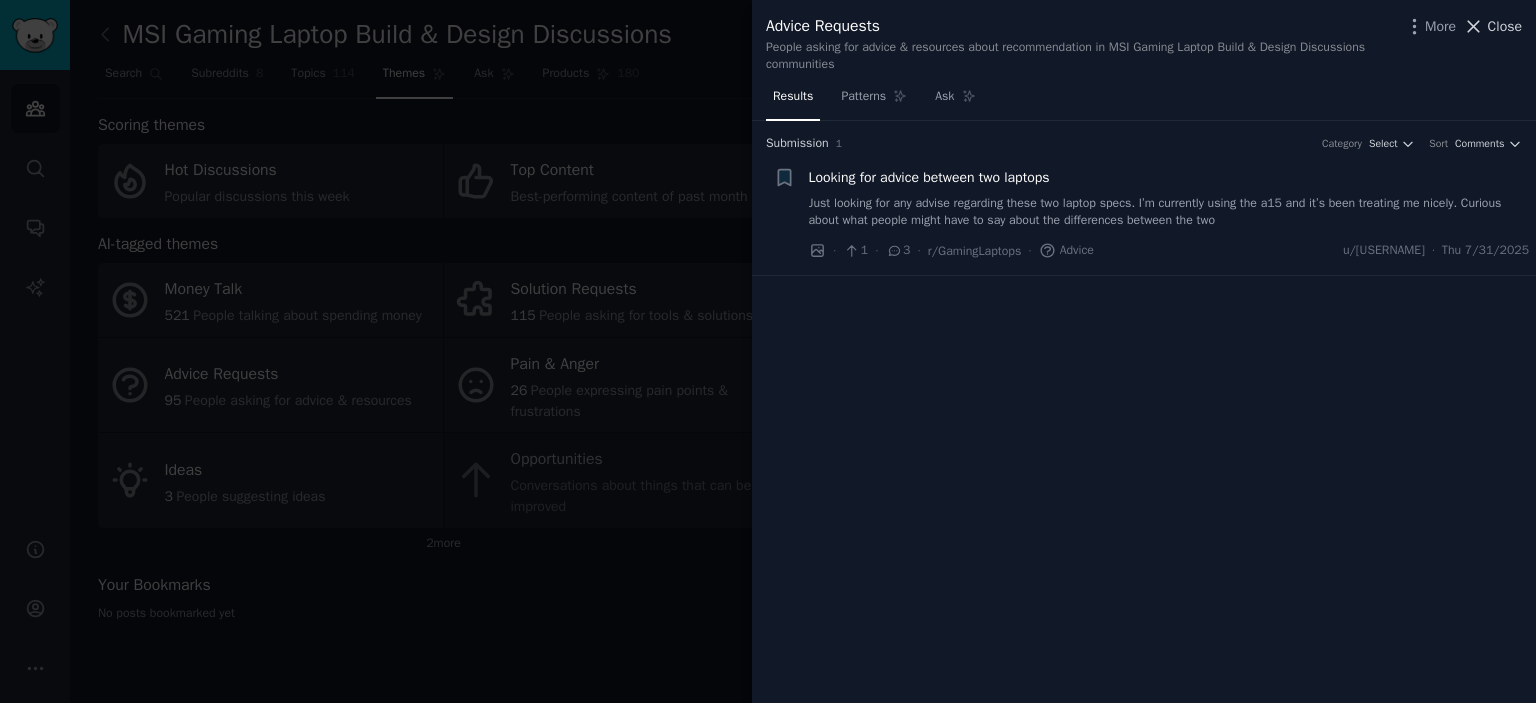 click on "Close" at bounding box center [1505, 26] 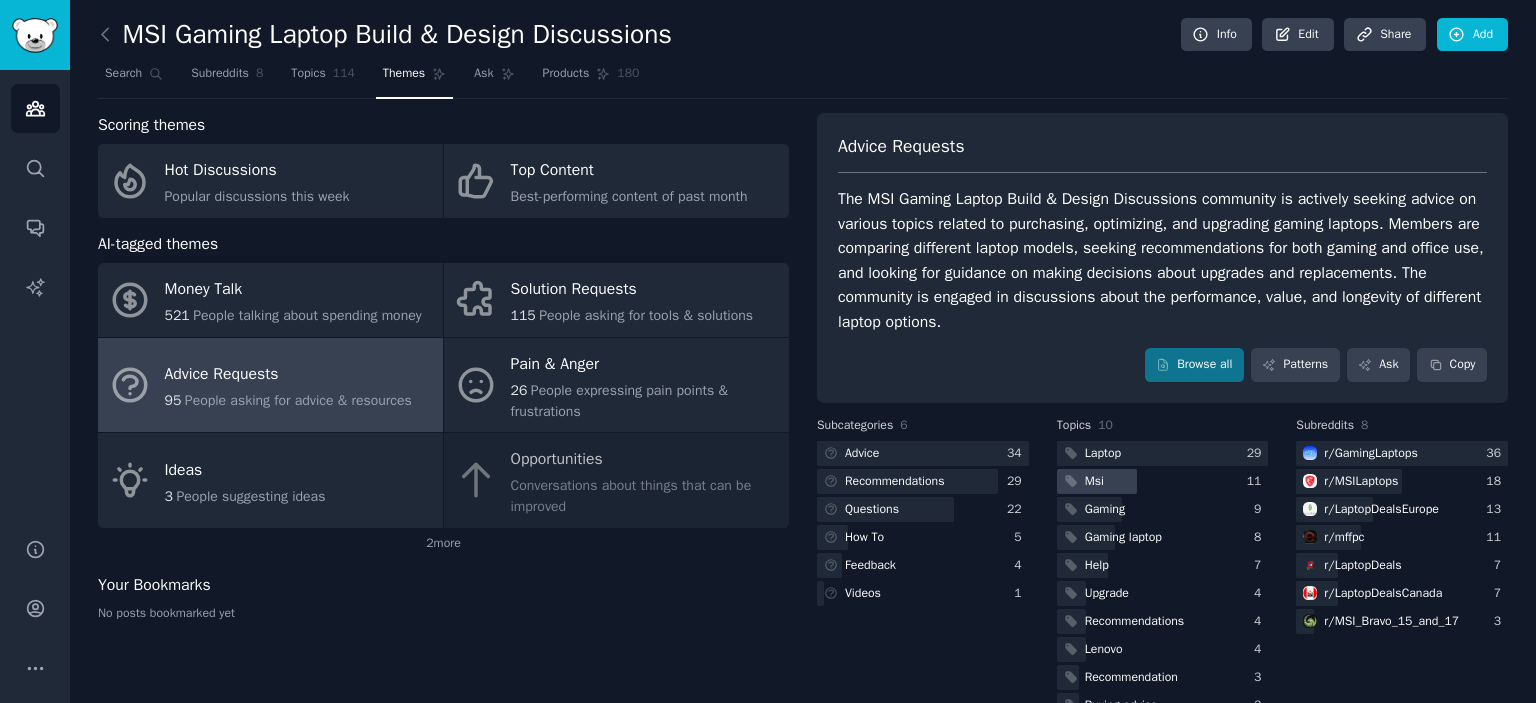 scroll, scrollTop: 44, scrollLeft: 0, axis: vertical 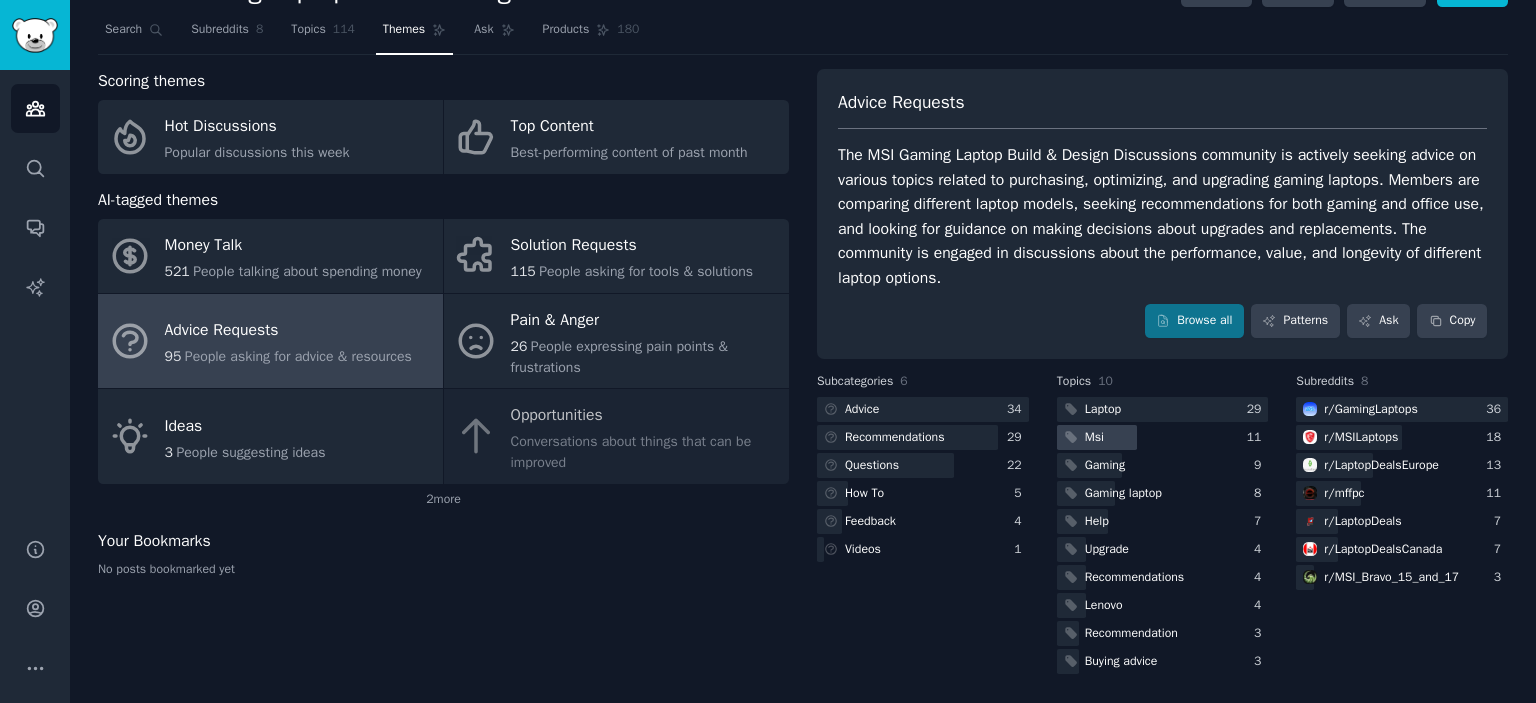 click on "Msi" at bounding box center [1163, 437] 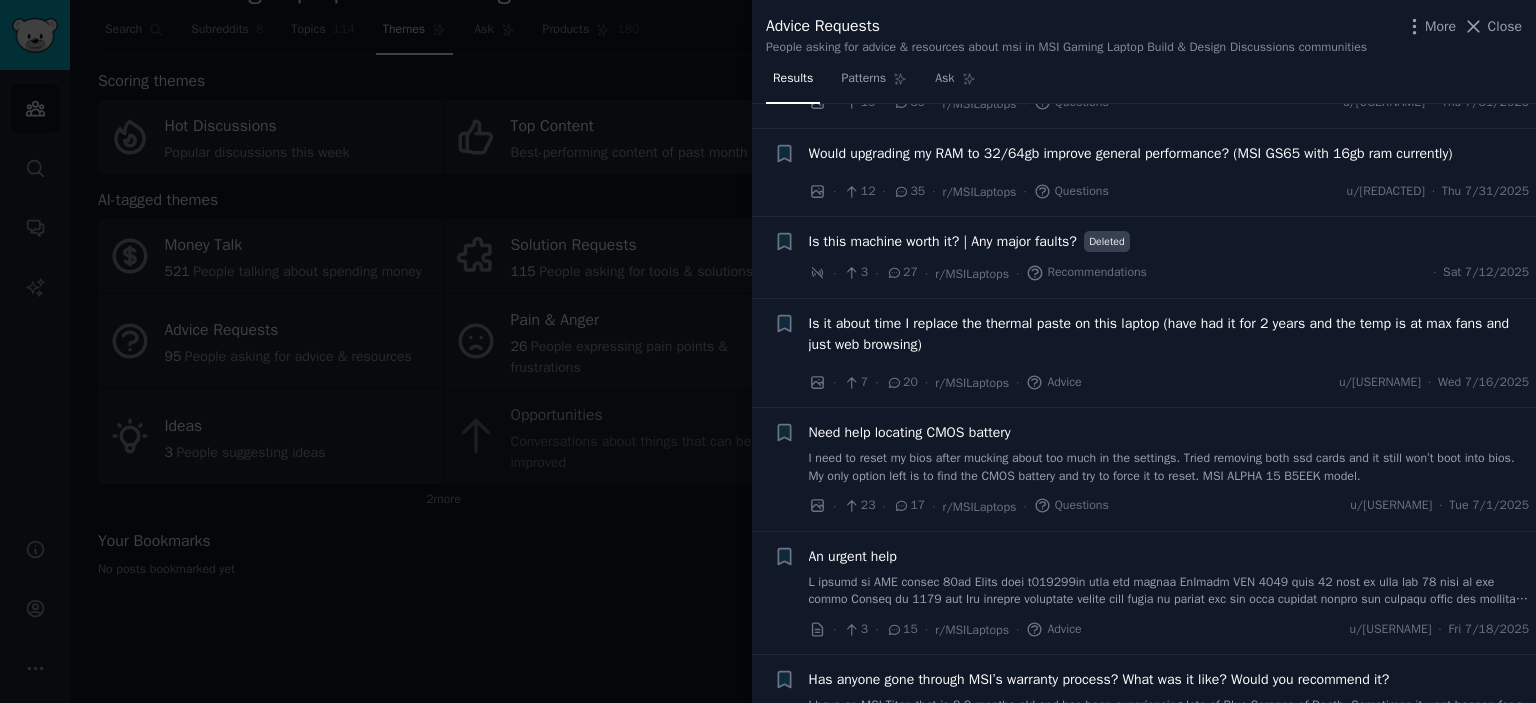 scroll, scrollTop: 0, scrollLeft: 0, axis: both 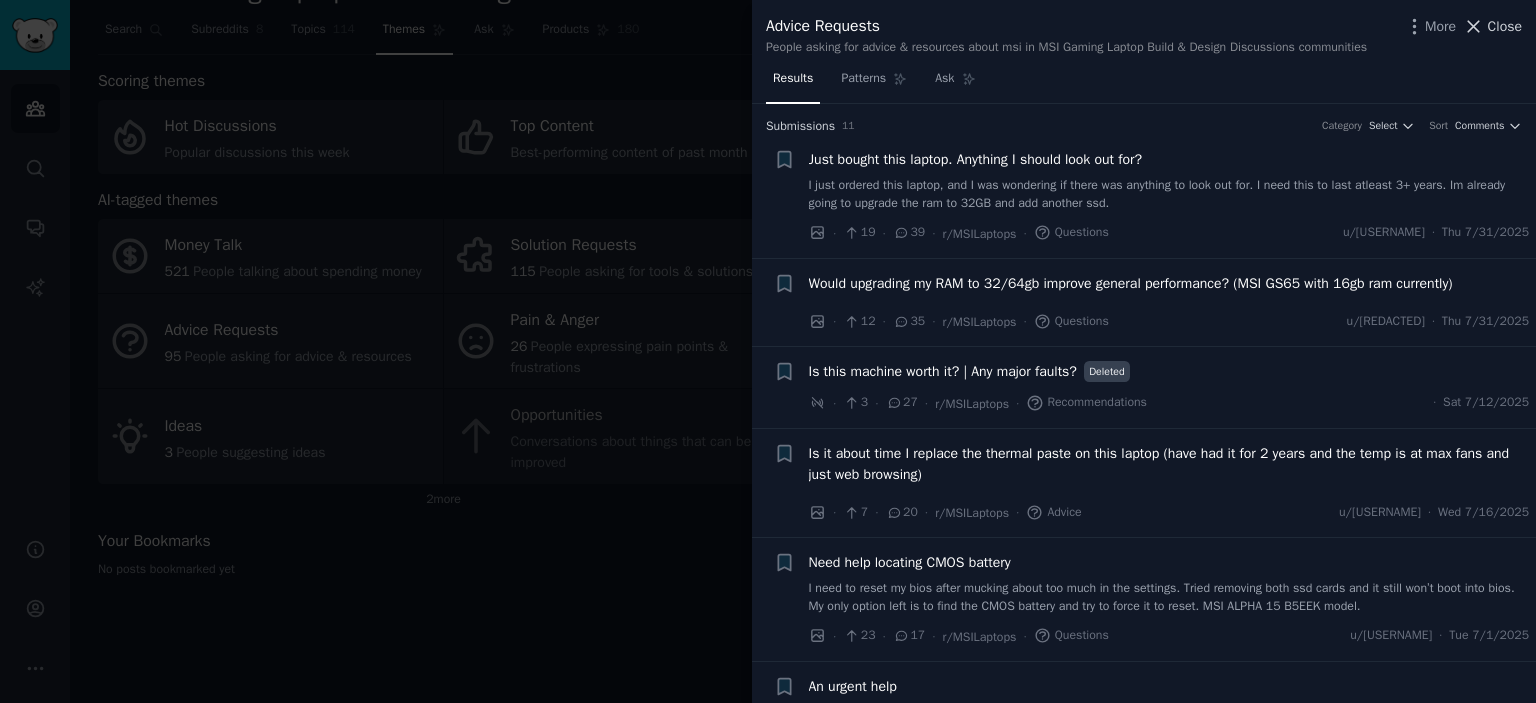 click on "Close" at bounding box center (1505, 26) 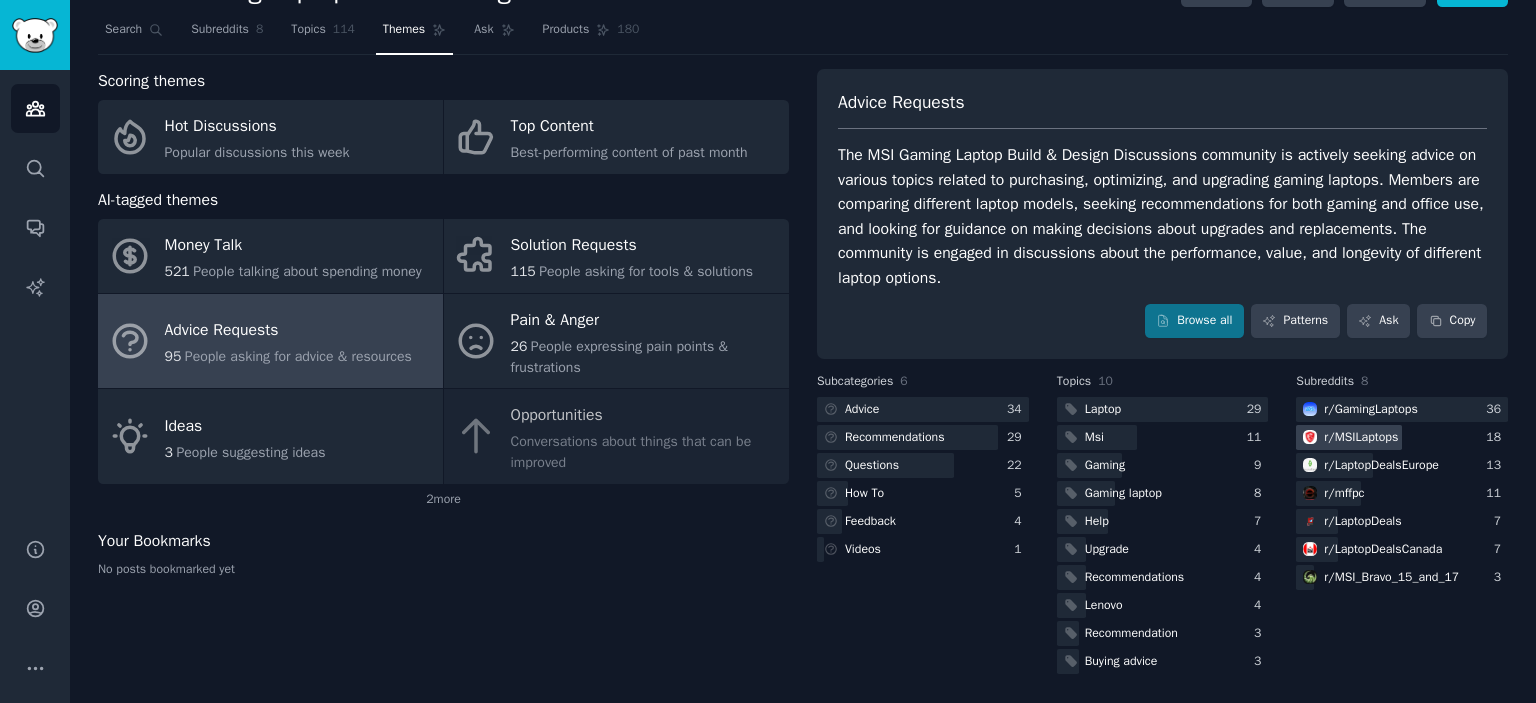 click on "r/ MSILaptops" at bounding box center (1361, 438) 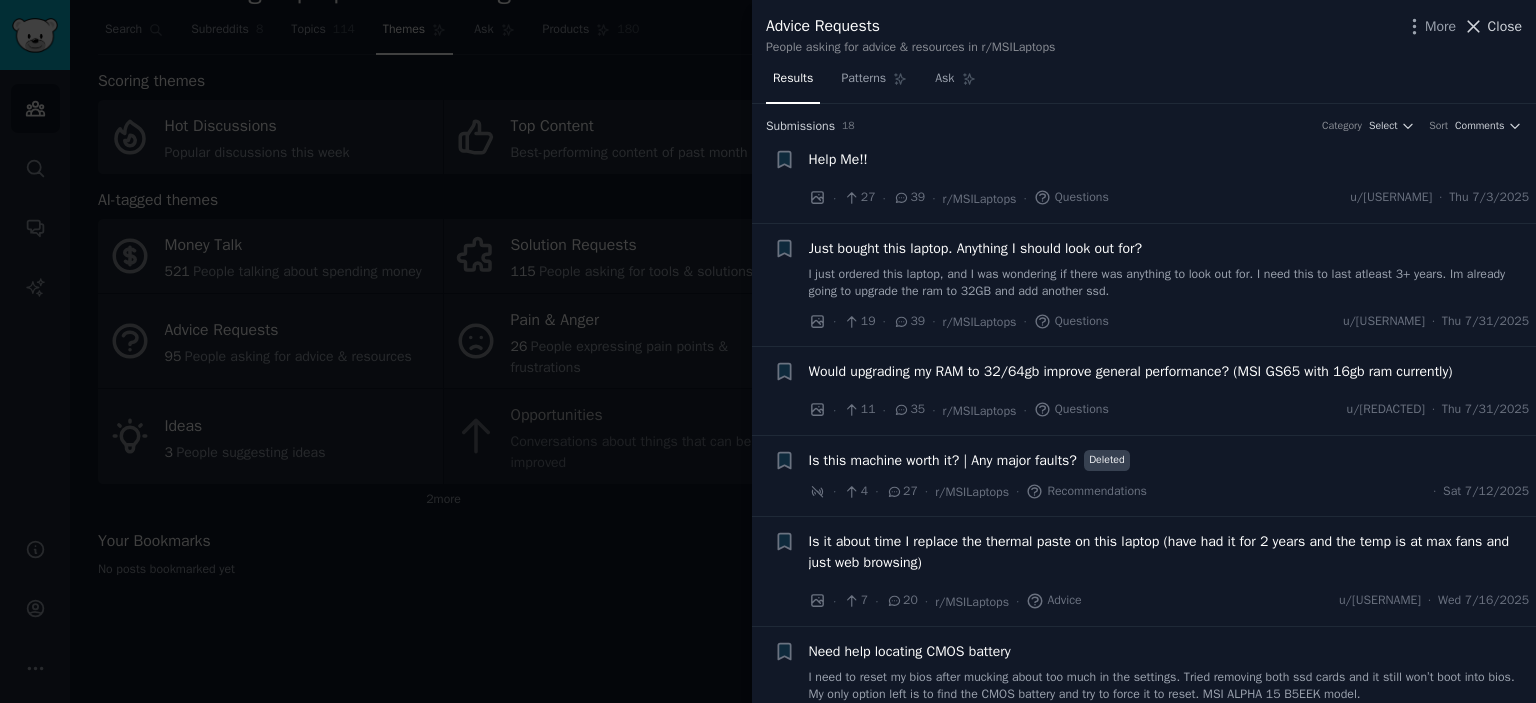 click 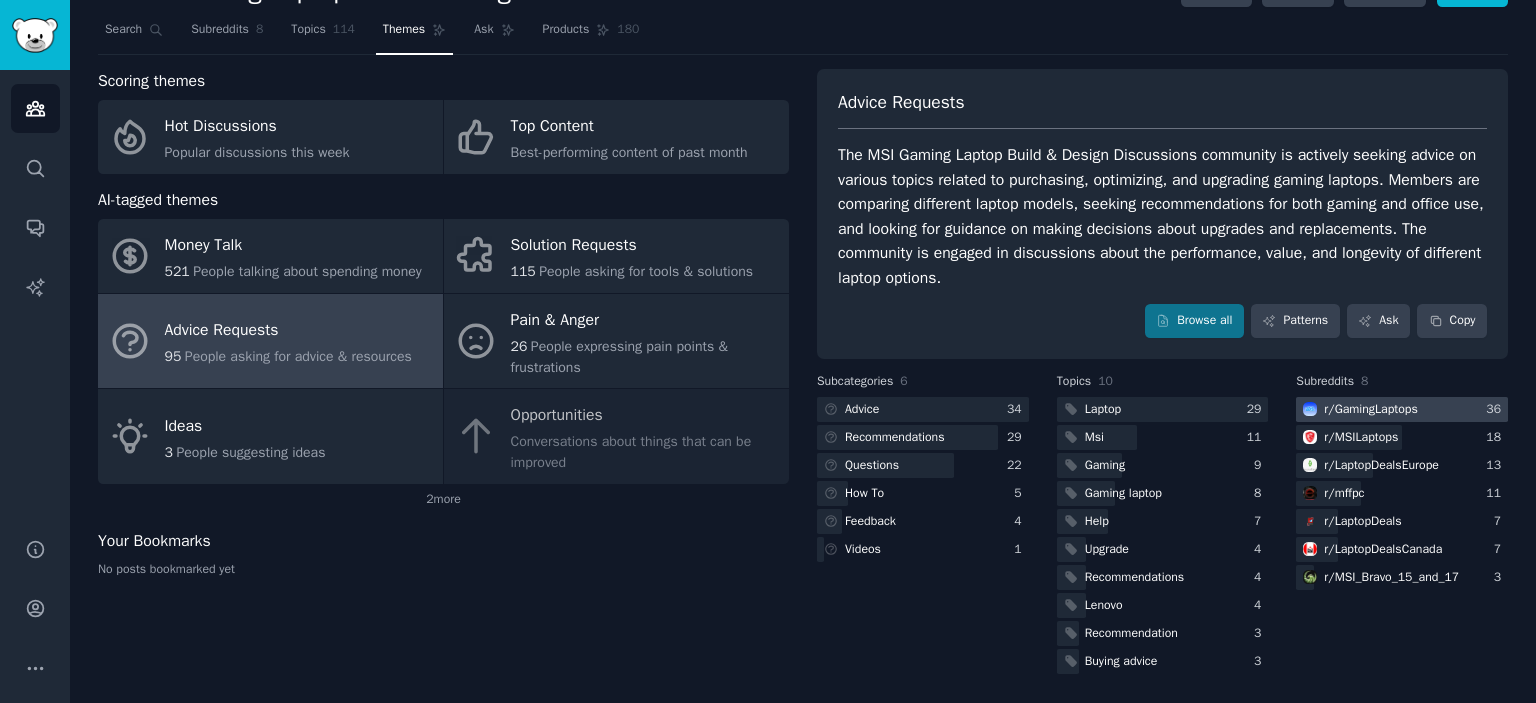 click on "r/ GamingLaptops" at bounding box center (1370, 410) 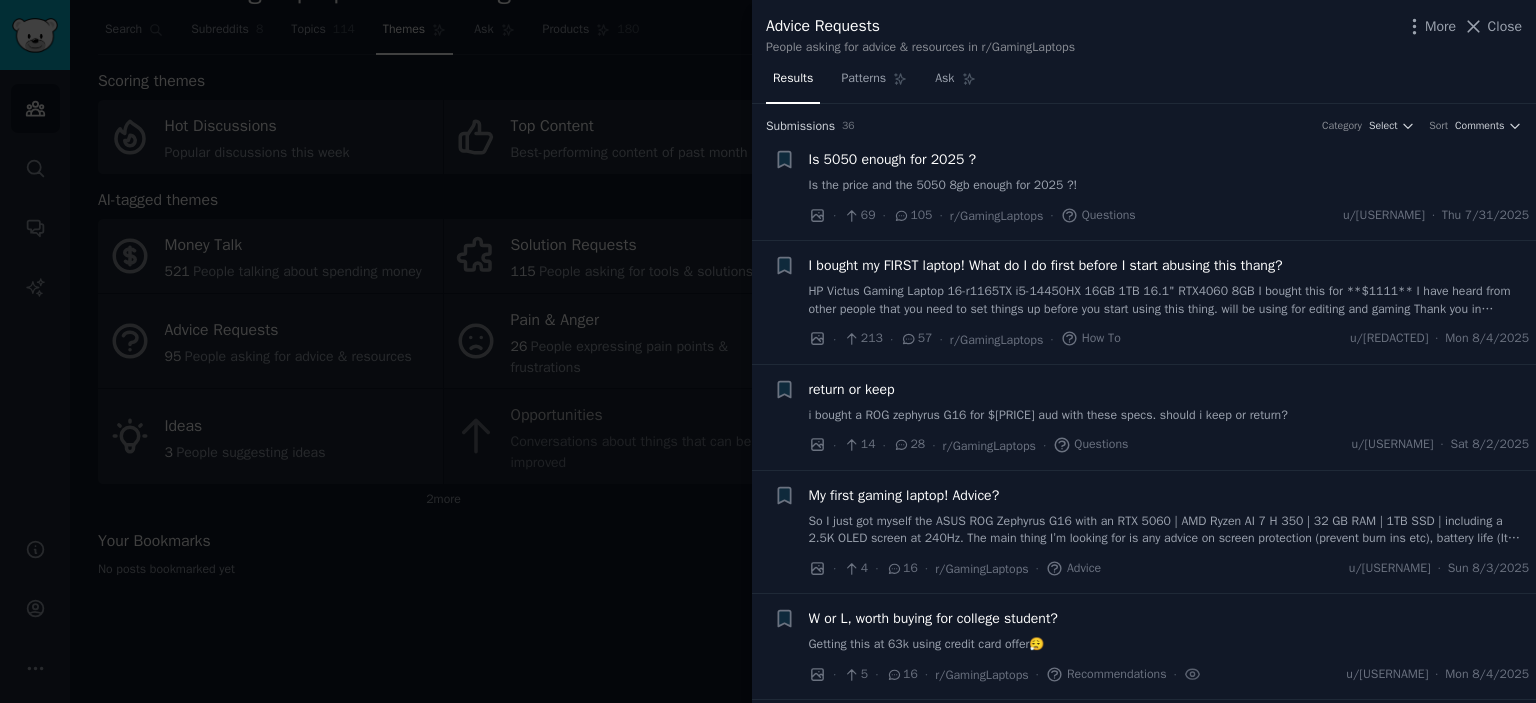 click on "I bought my FIRST laptop! What do I do first before I start abusing this thang? HP Victus Gaming Laptop 16-r1165TX i5-14450HX 16GB 1TB 16.1" RTX4060 8GB
I bought this for **$[PRICE]**
I have heard from other people that you need to set things up before you start using this thing.
will be using for editing and gaming
Thank you in advance for the tips :D" at bounding box center [1169, 286] 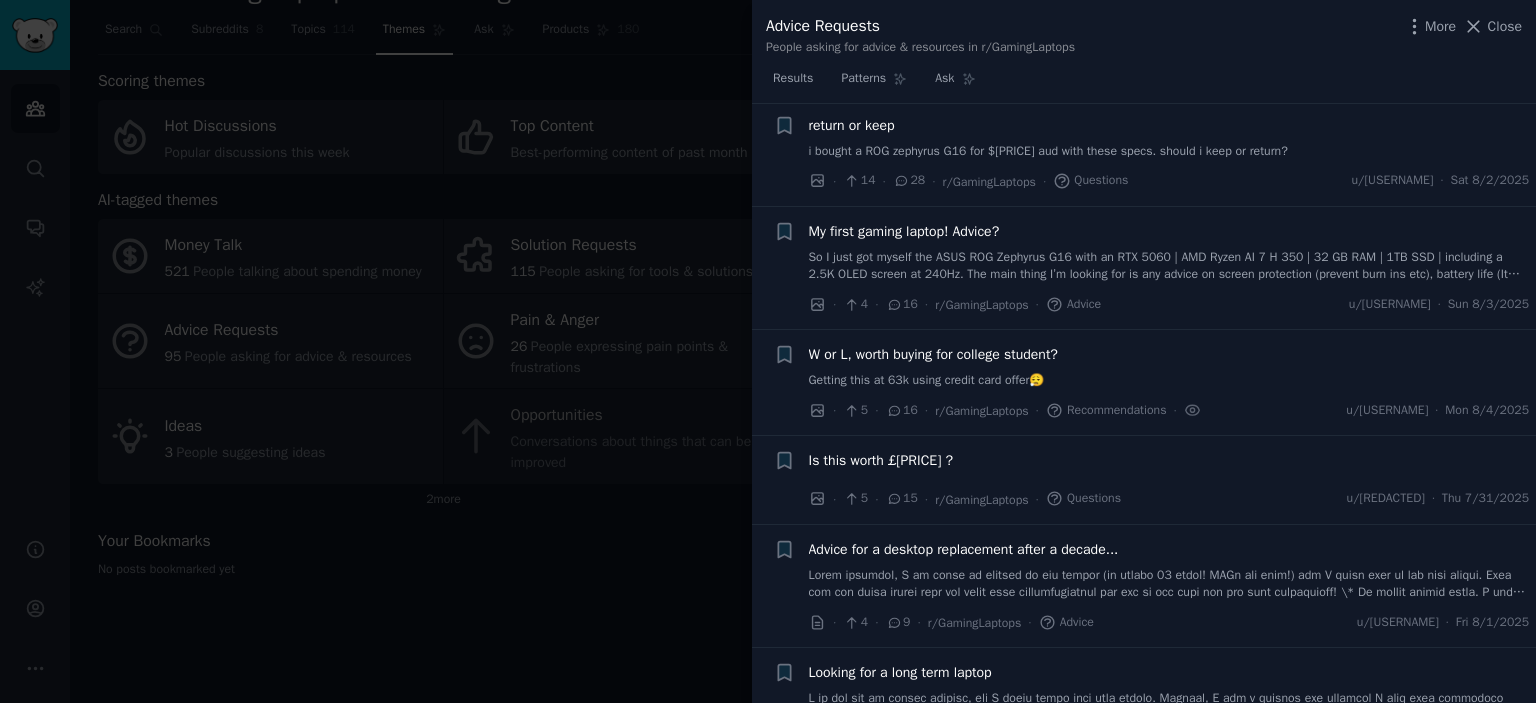 scroll, scrollTop: 868, scrollLeft: 0, axis: vertical 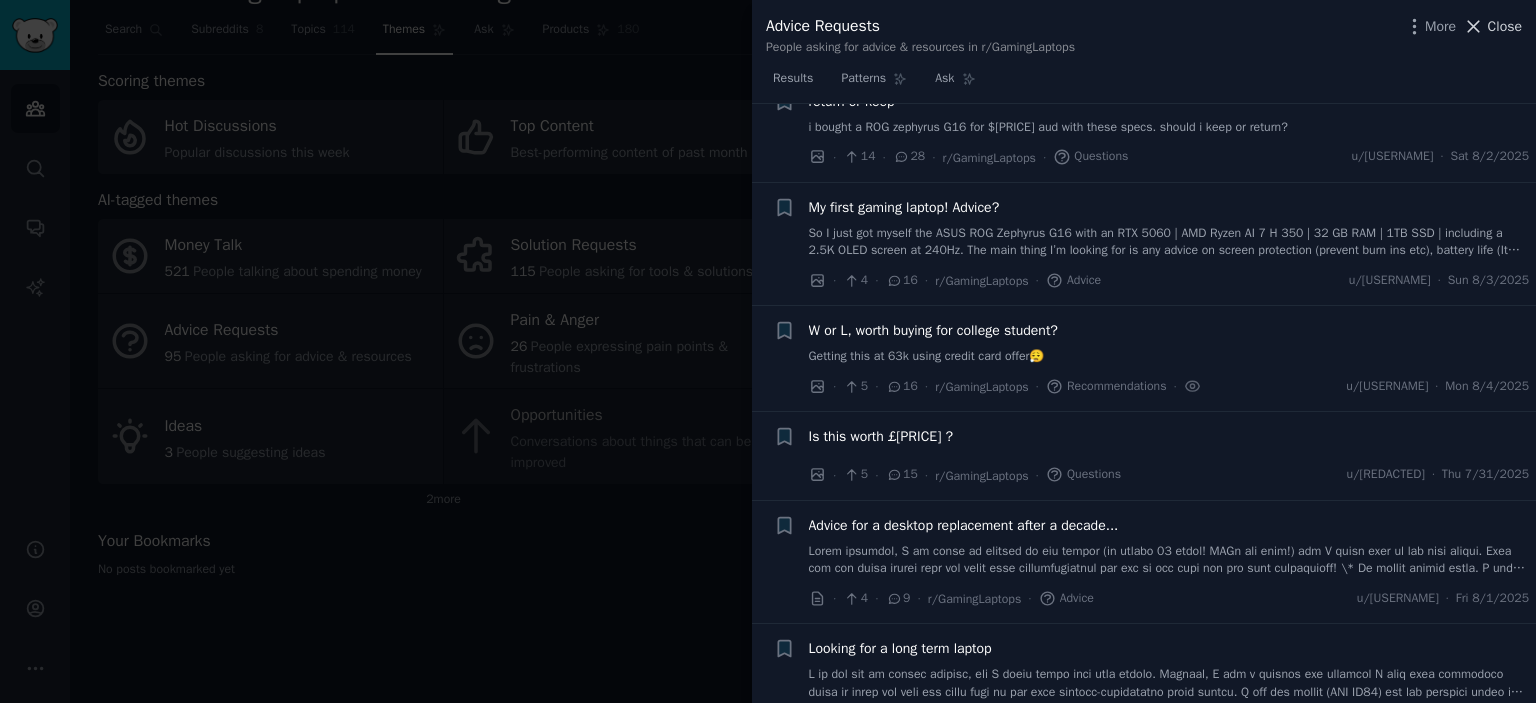 click 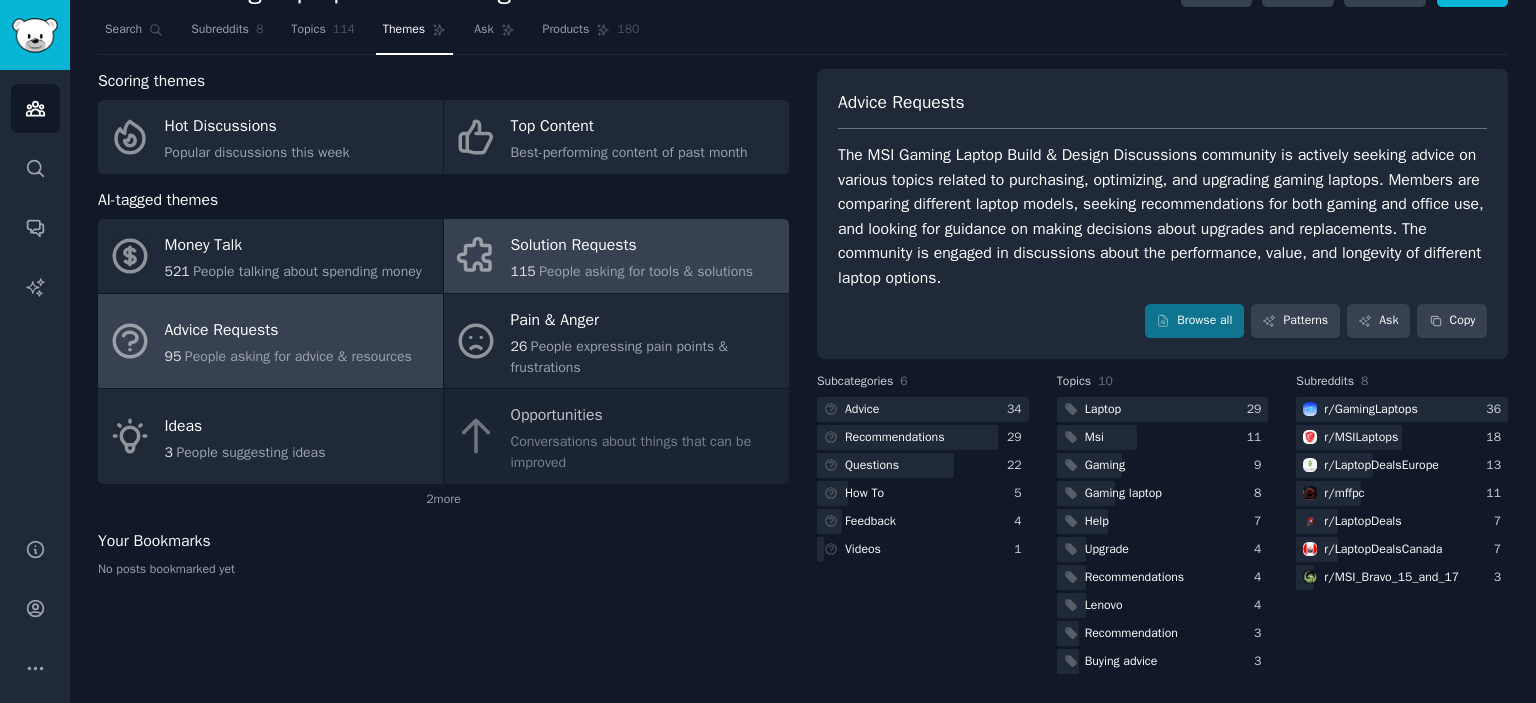 click on "People asking for tools & solutions" at bounding box center (646, 271) 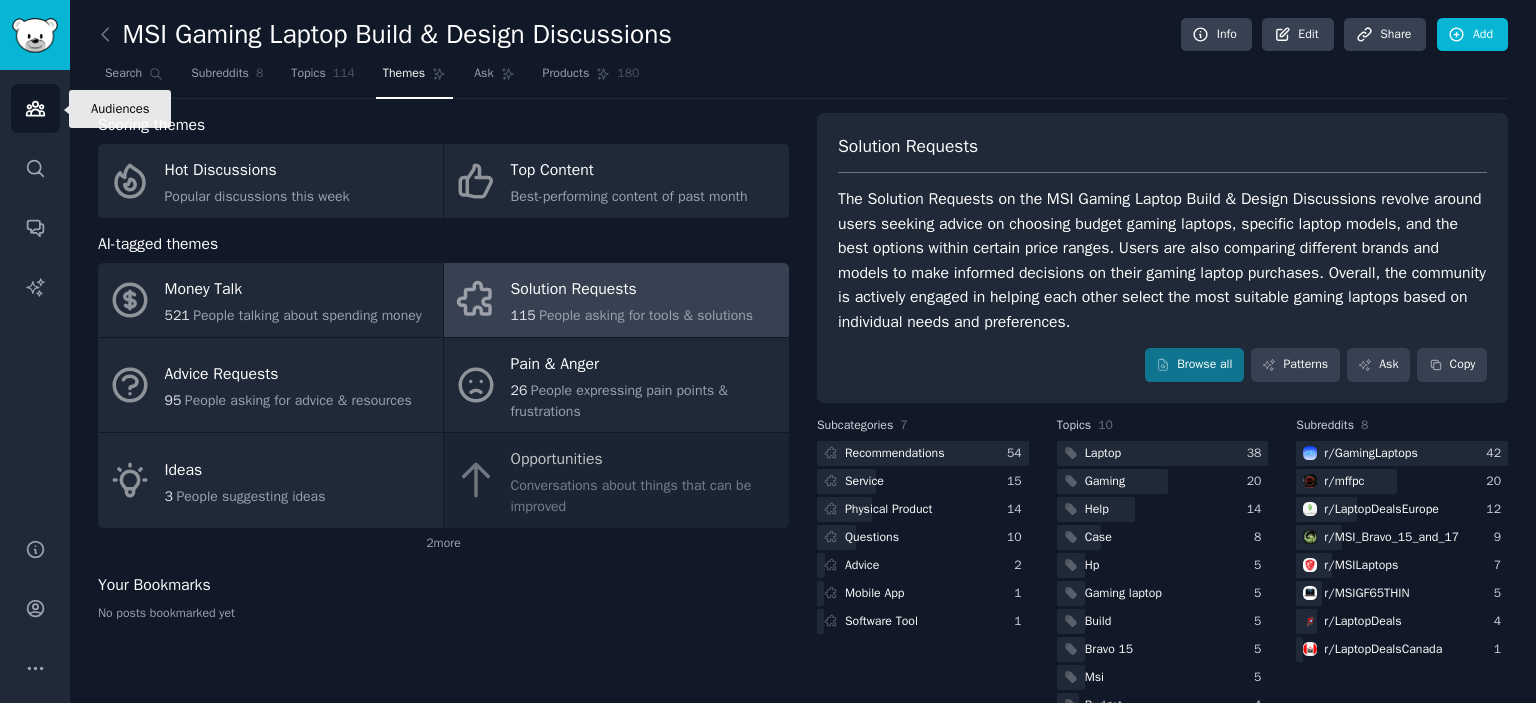 click on "Audiences" at bounding box center [35, 108] 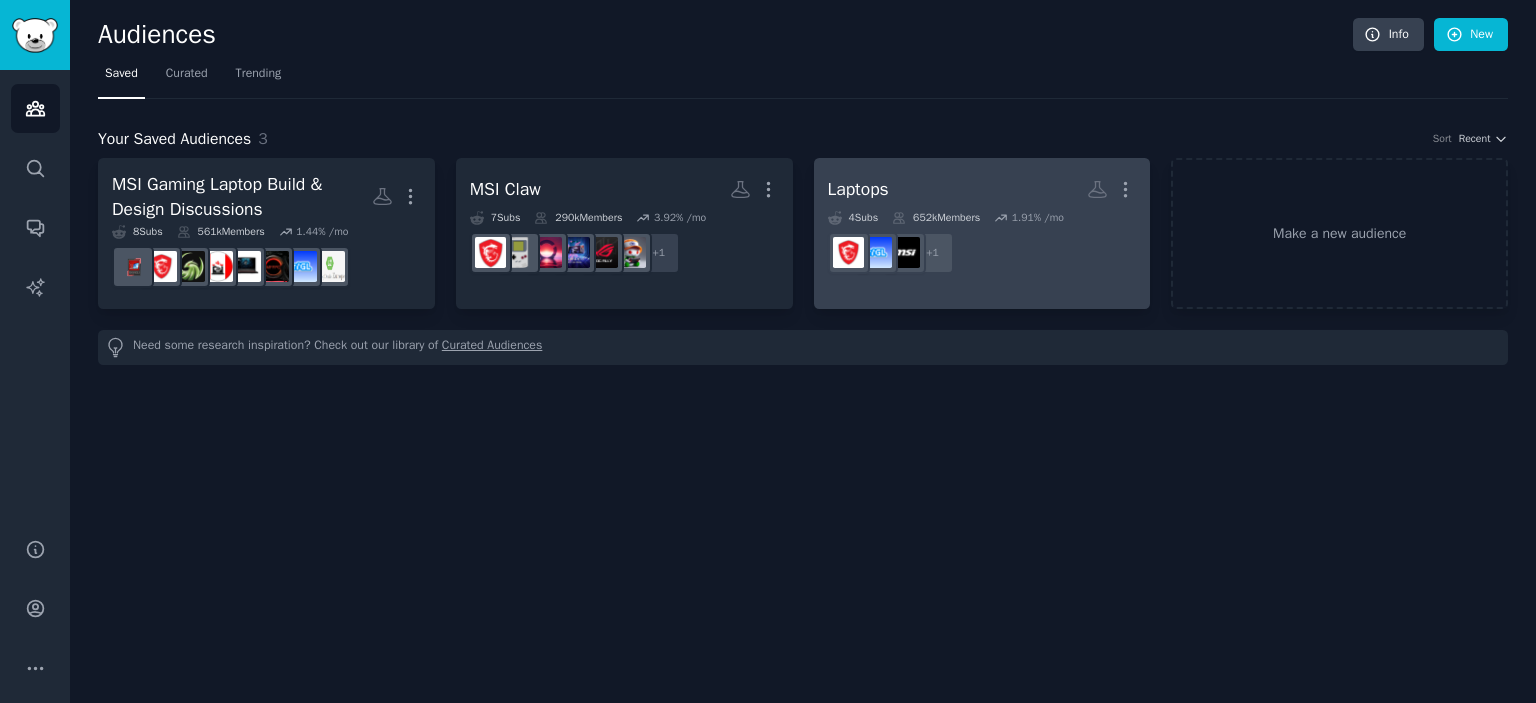 click on "652k  Members" at bounding box center [936, 218] 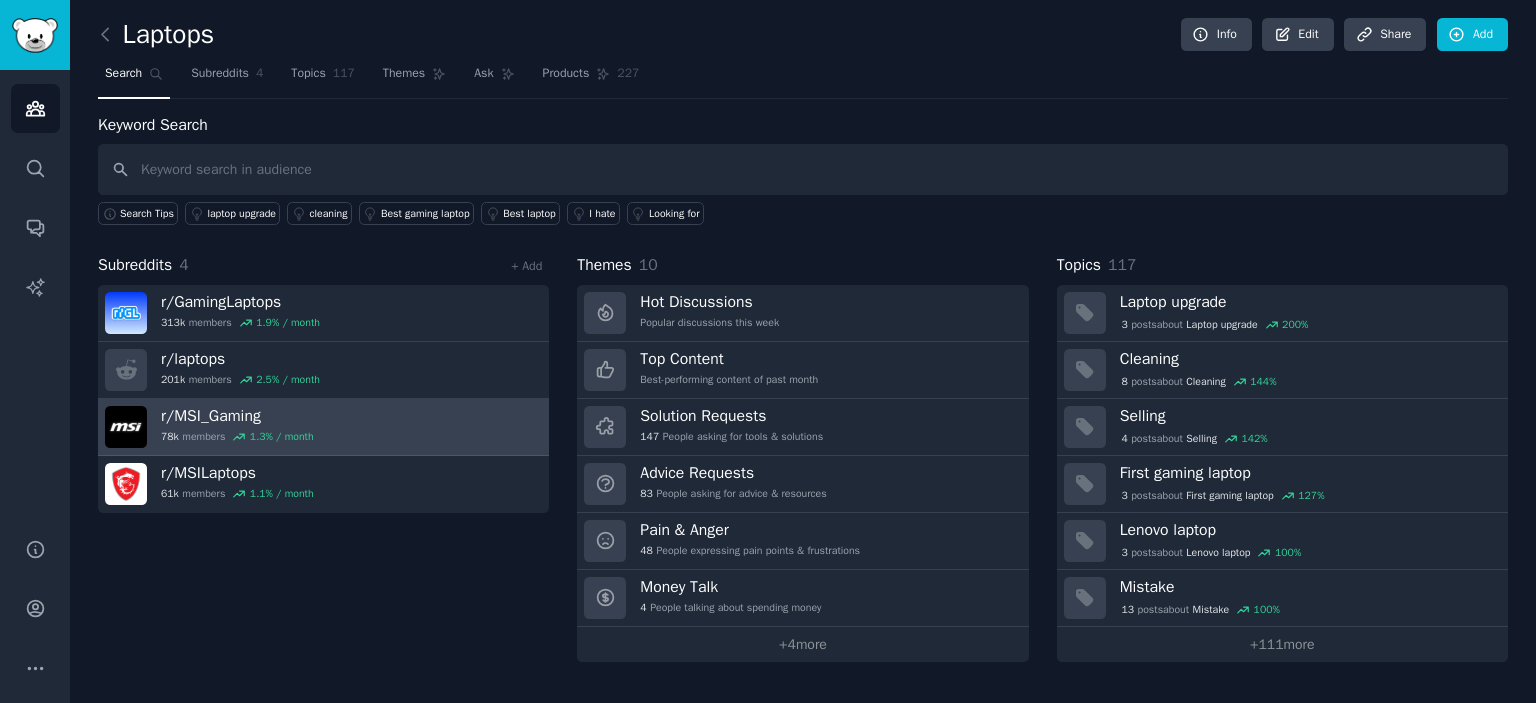 click on "r/ MSI_Gaming" at bounding box center [237, 416] 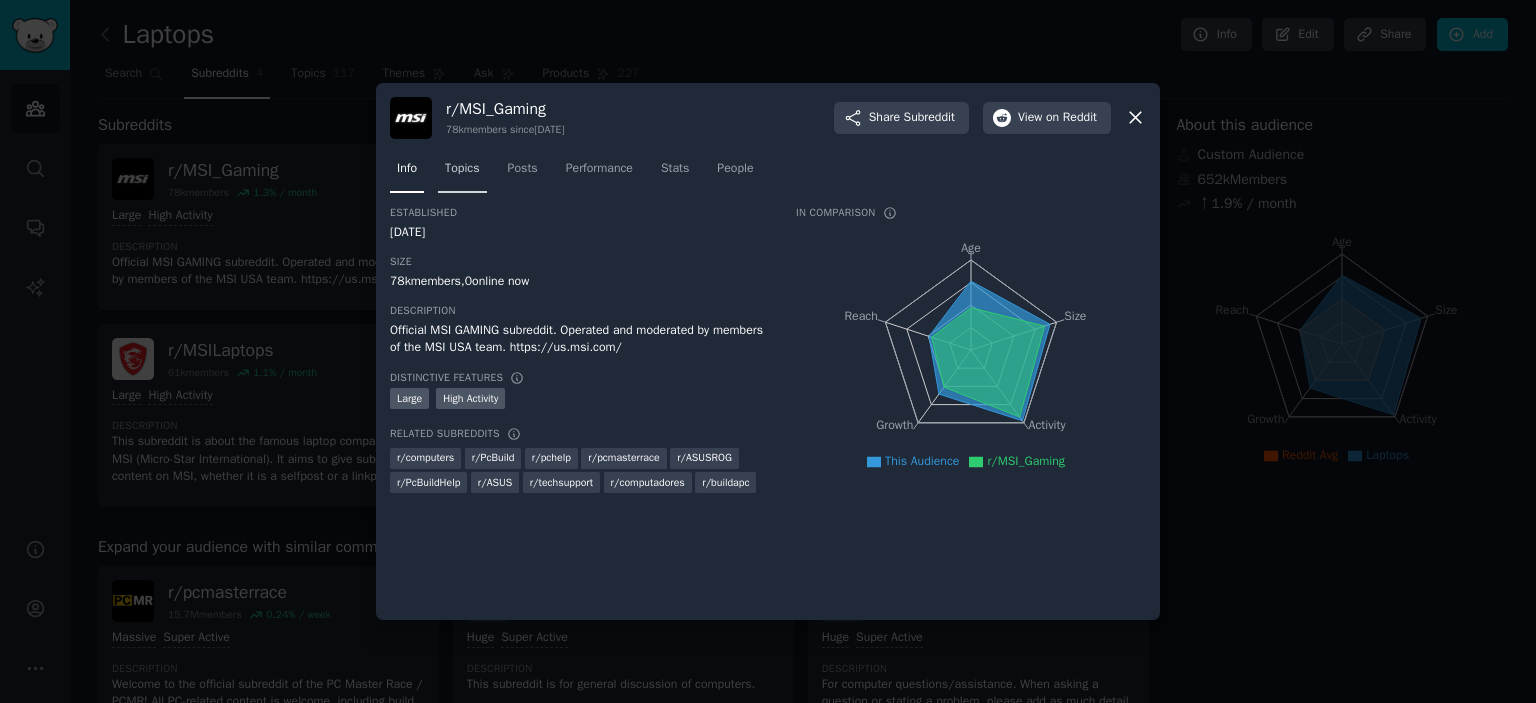 click on "Topics" at bounding box center (462, 169) 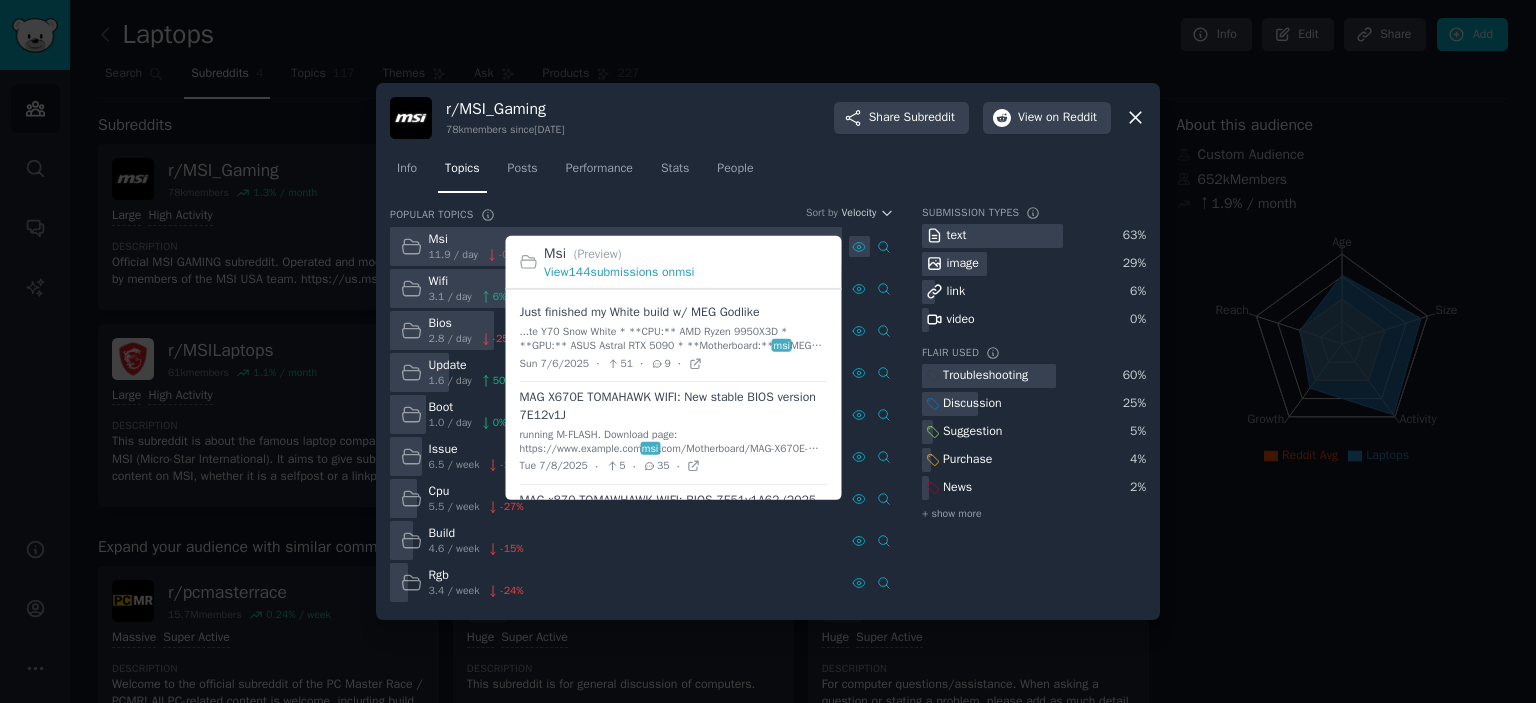 click 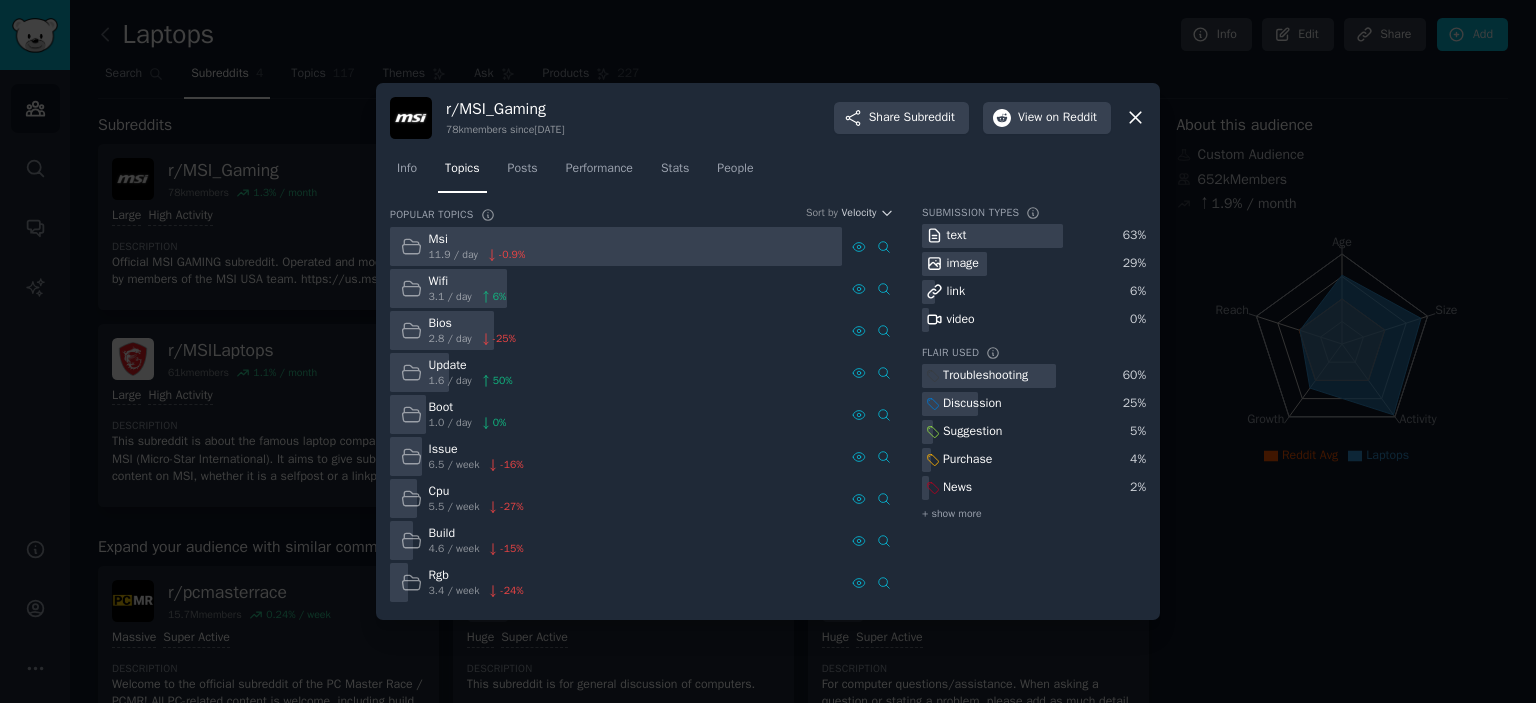 click 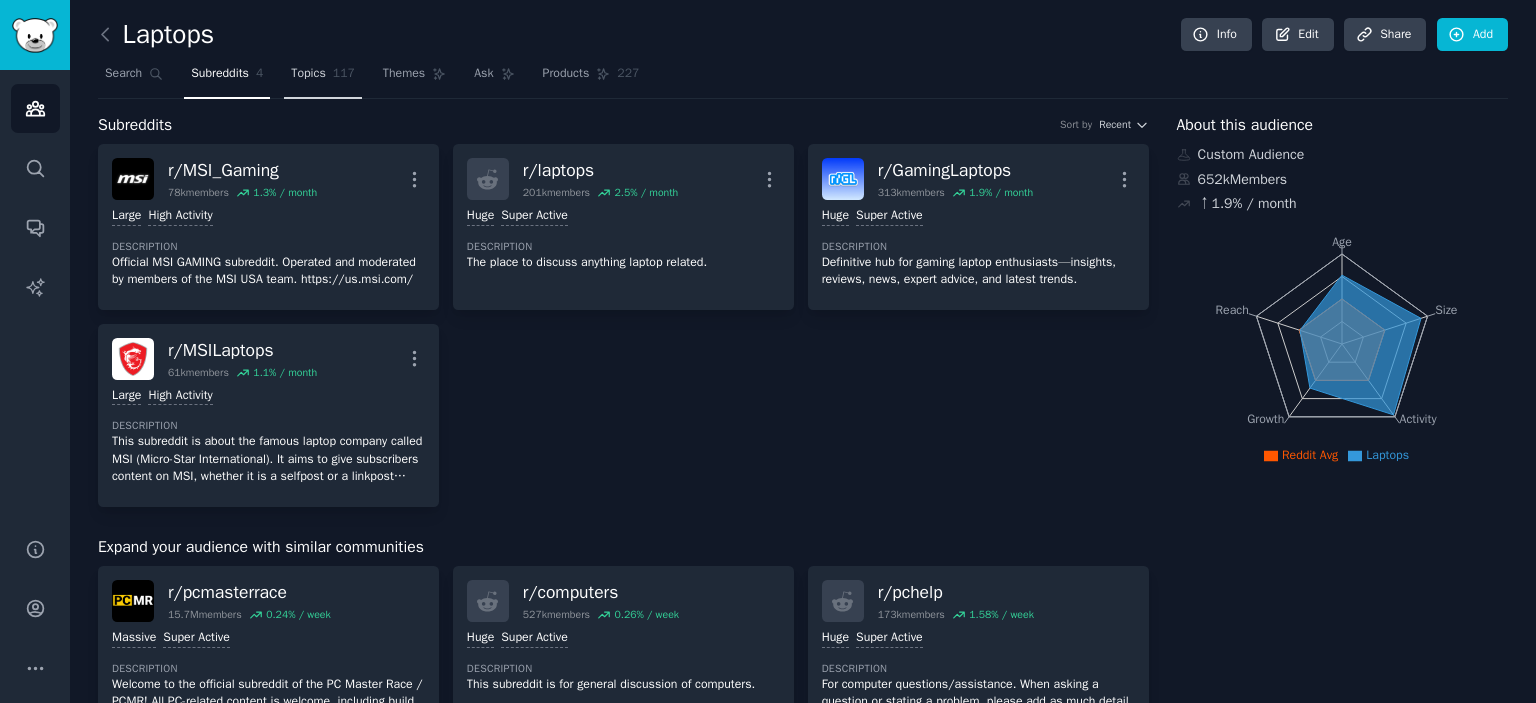click on "Topics" at bounding box center [308, 74] 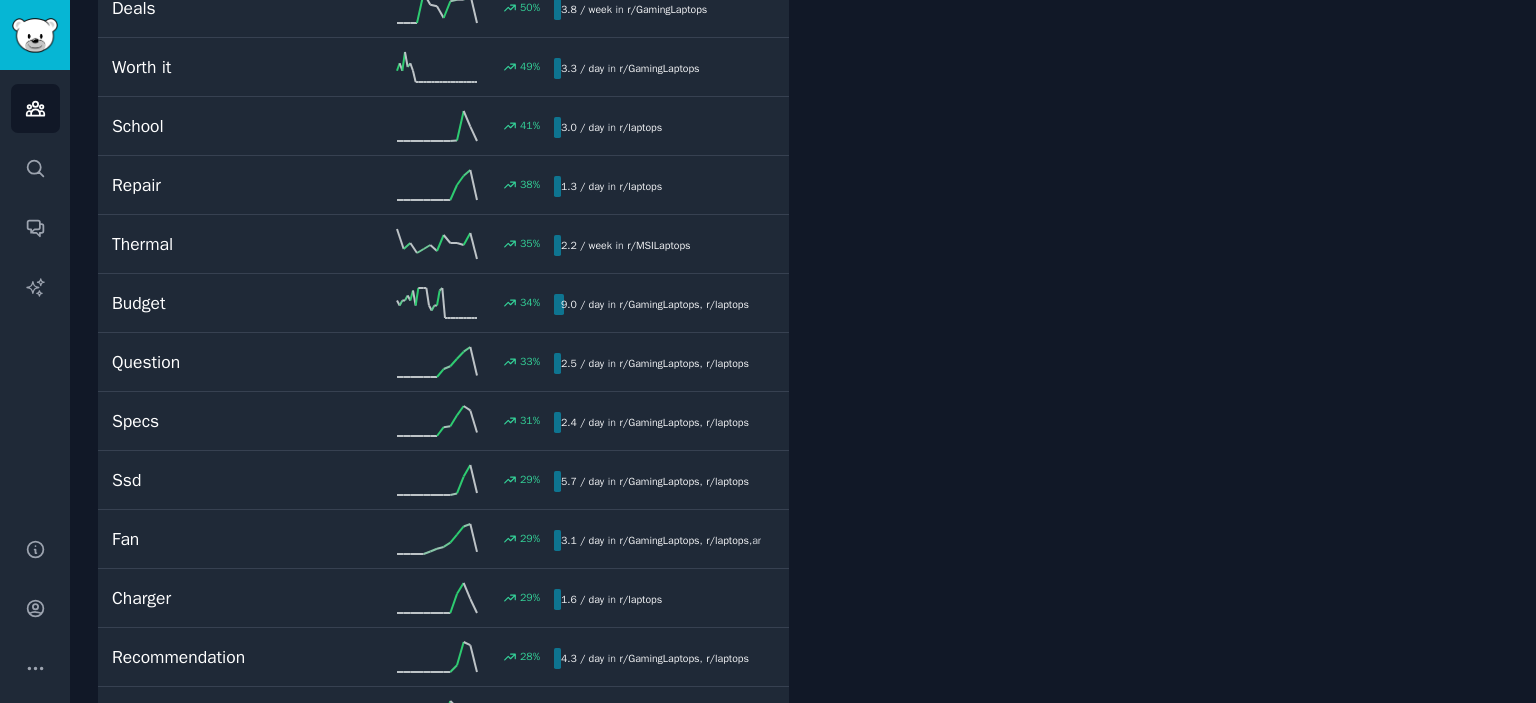 scroll, scrollTop: 1304, scrollLeft: 0, axis: vertical 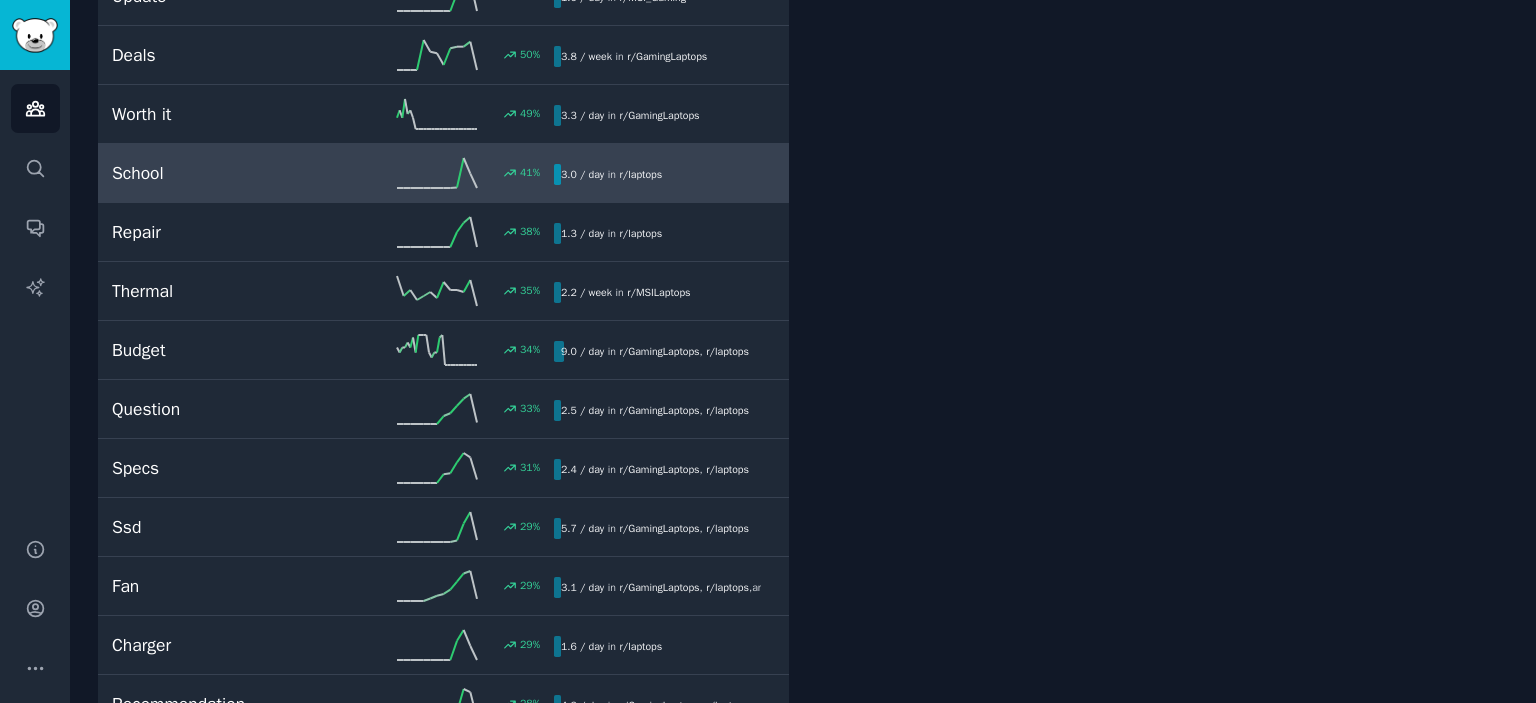 click on "[NUMBER] / day in r/[SUBREDDIT]" at bounding box center [611, 174] 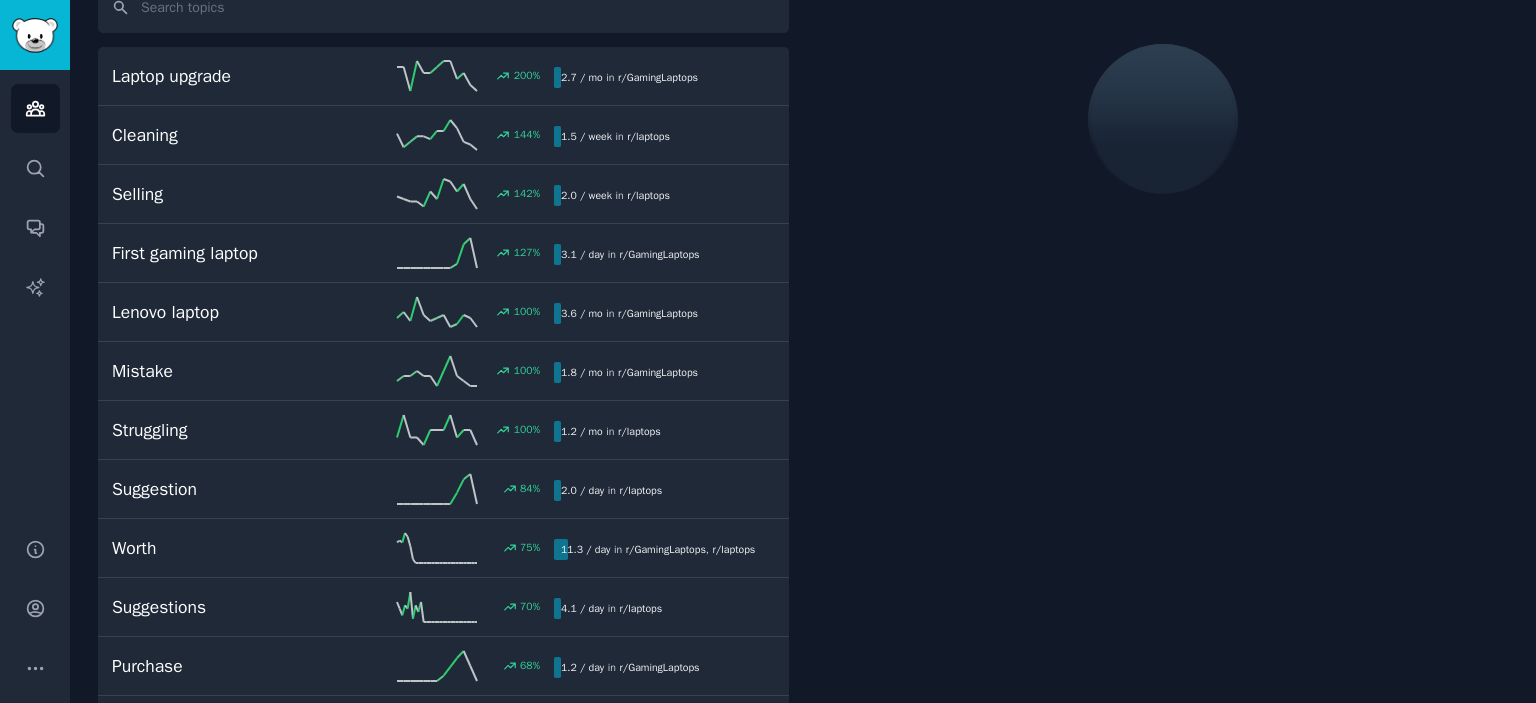 scroll, scrollTop: 111, scrollLeft: 0, axis: vertical 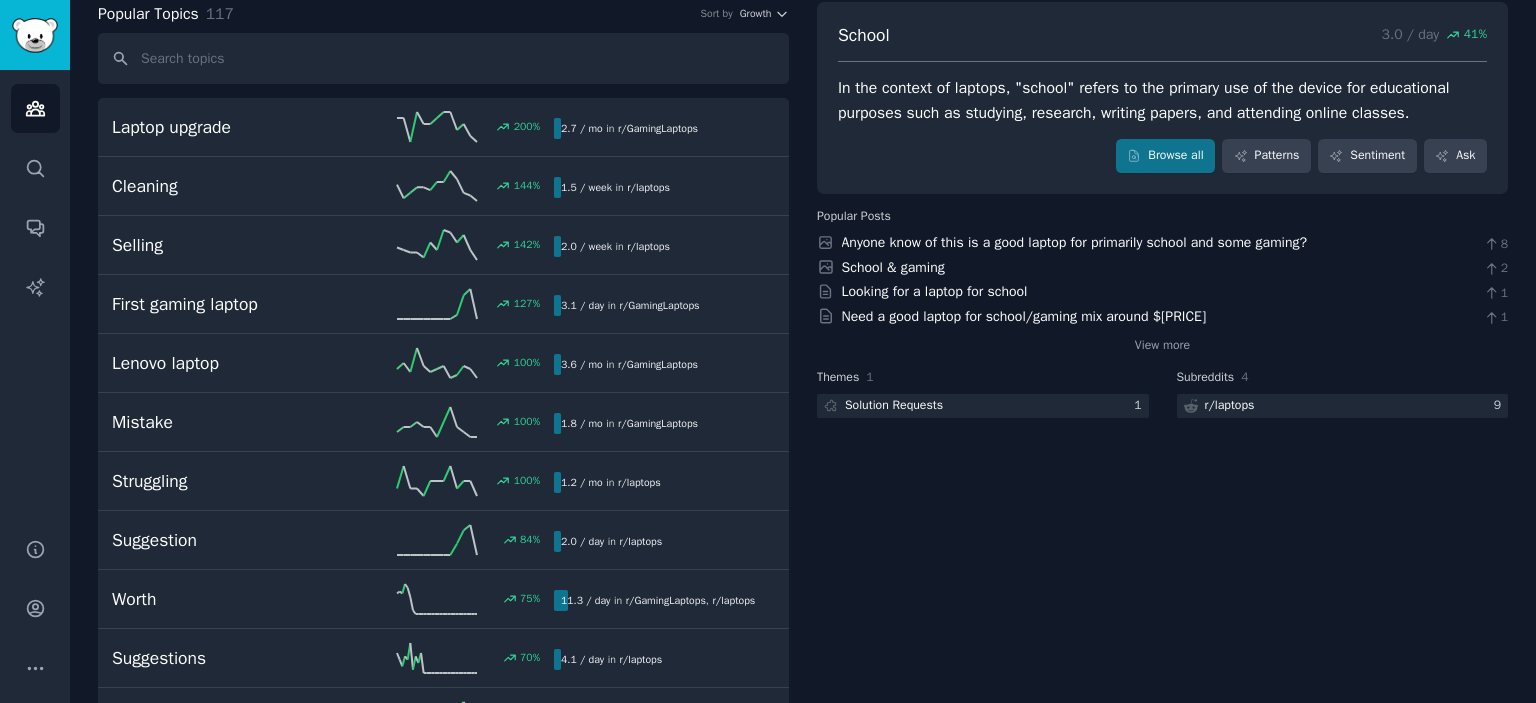 drag, startPoint x: 1264, startPoint y: 386, endPoint x: 1231, endPoint y: 443, distance: 65.863495 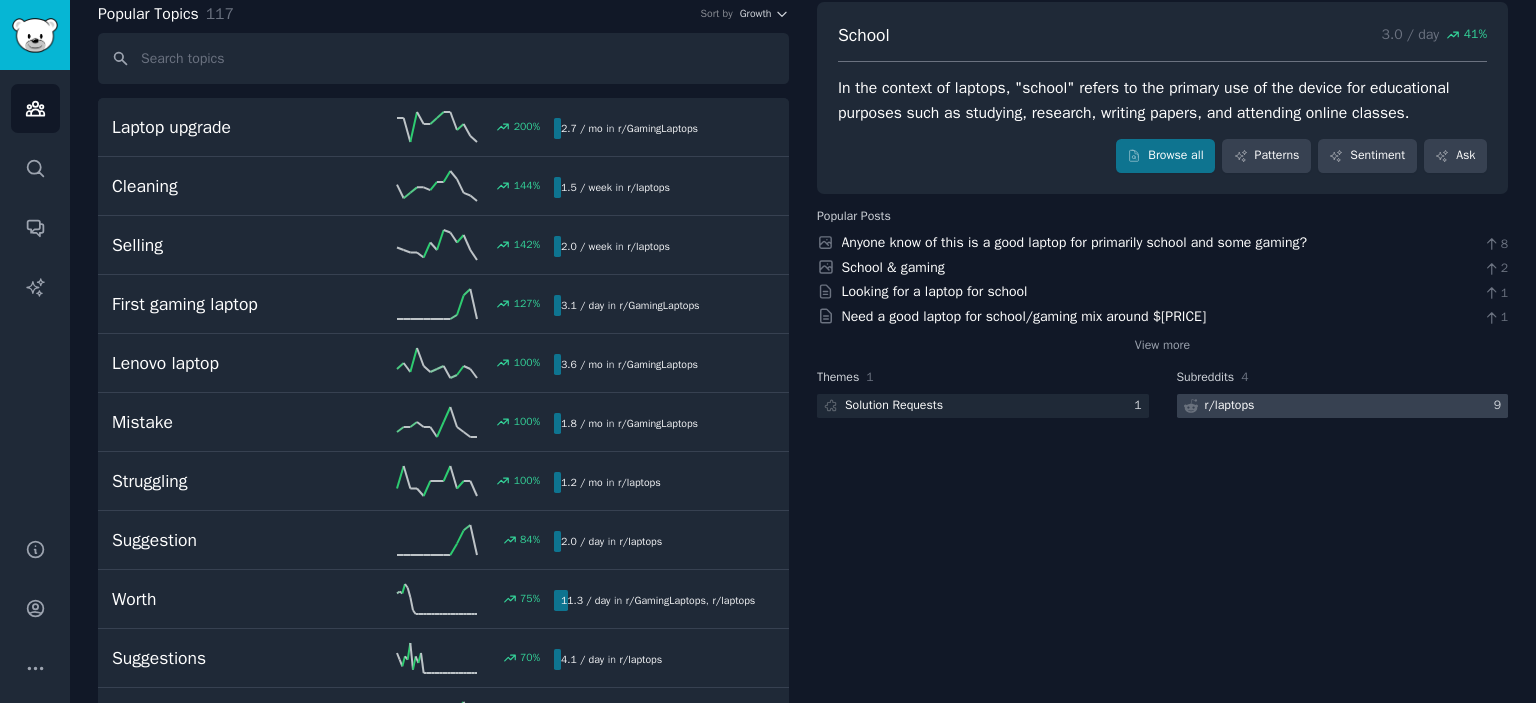 click on "r/ laptops" at bounding box center [1230, 406] 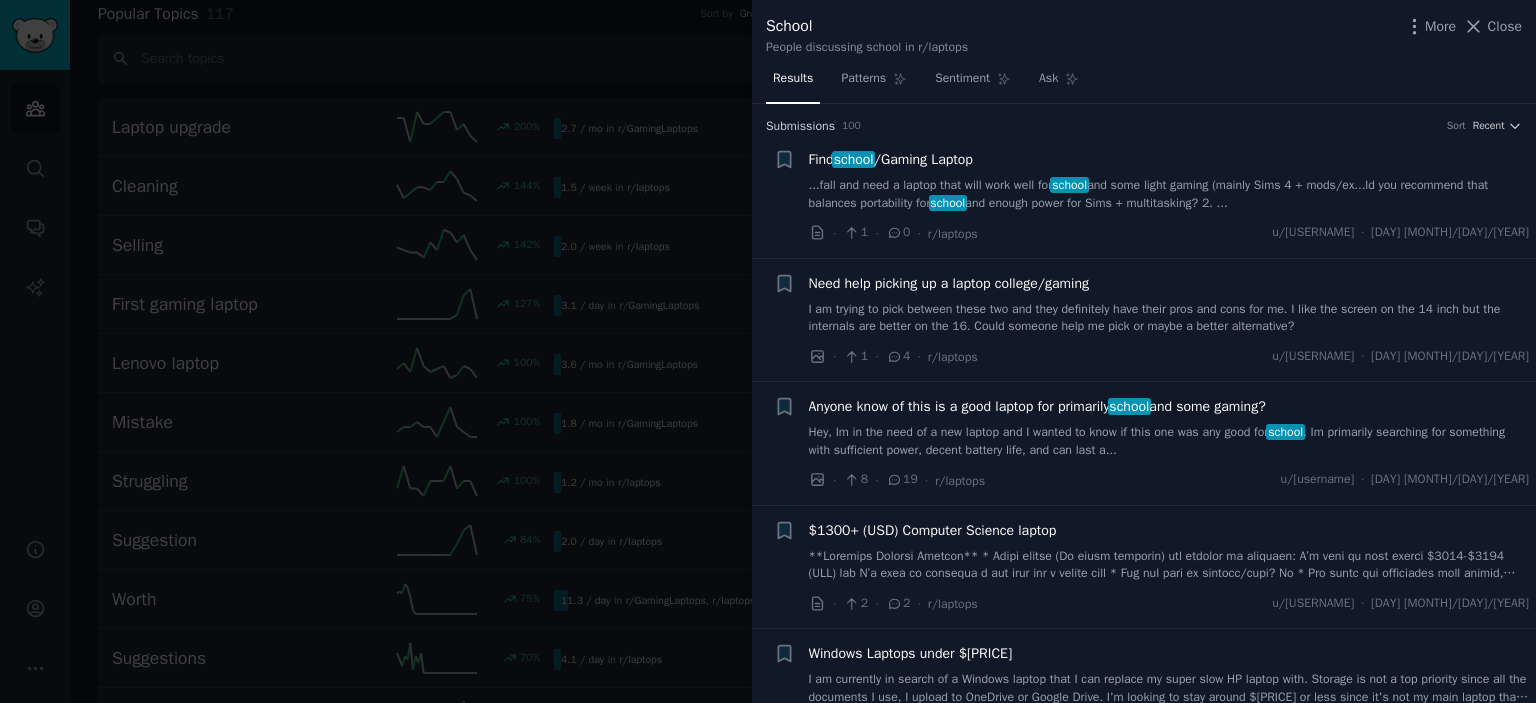 click on "...fall and need a laptop that will work well for  school  and some light gaming (mainly Sims 4 + mods/ex&lt;br&gt;d you recommend that balances portability for  school  and enough power for Sims + multitasking?
2.	..." at bounding box center [1169, 194] 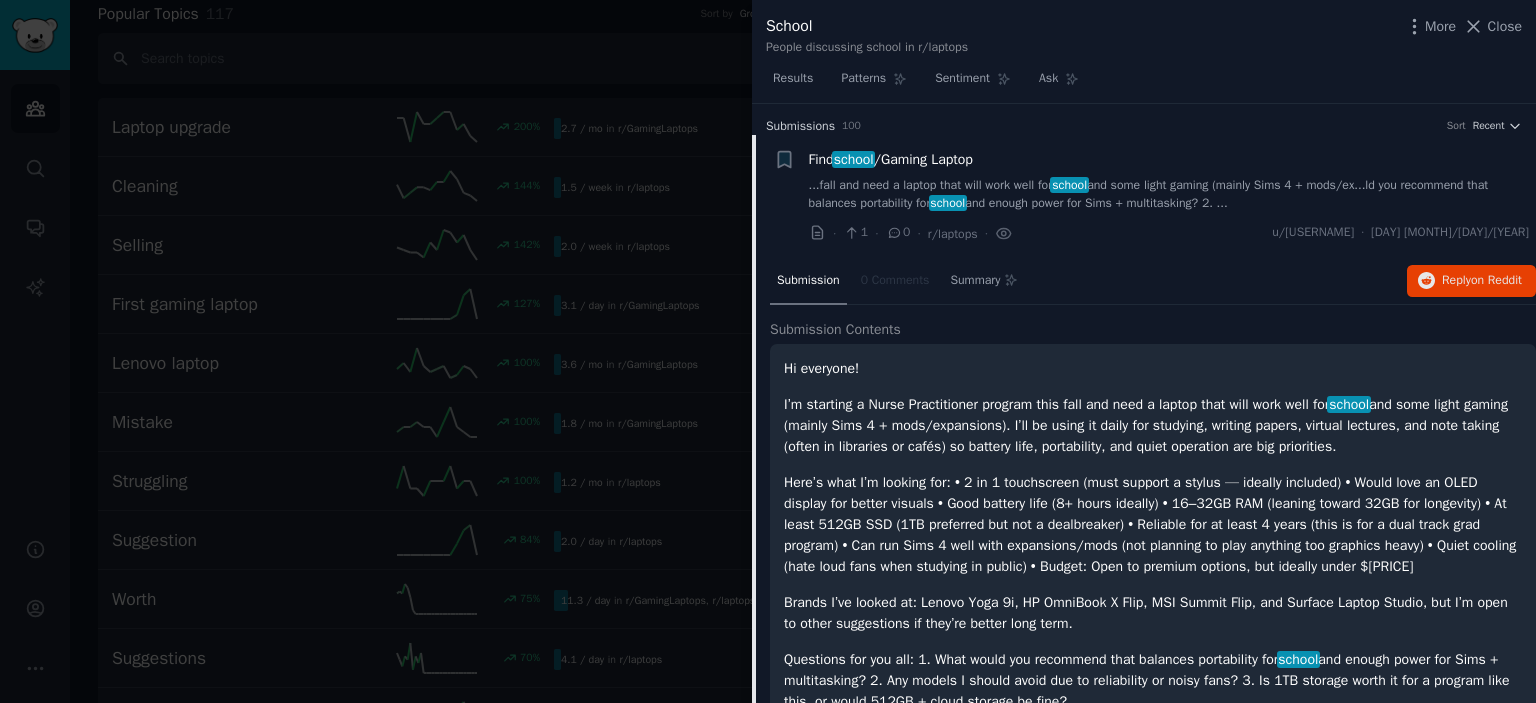 scroll, scrollTop: 31, scrollLeft: 0, axis: vertical 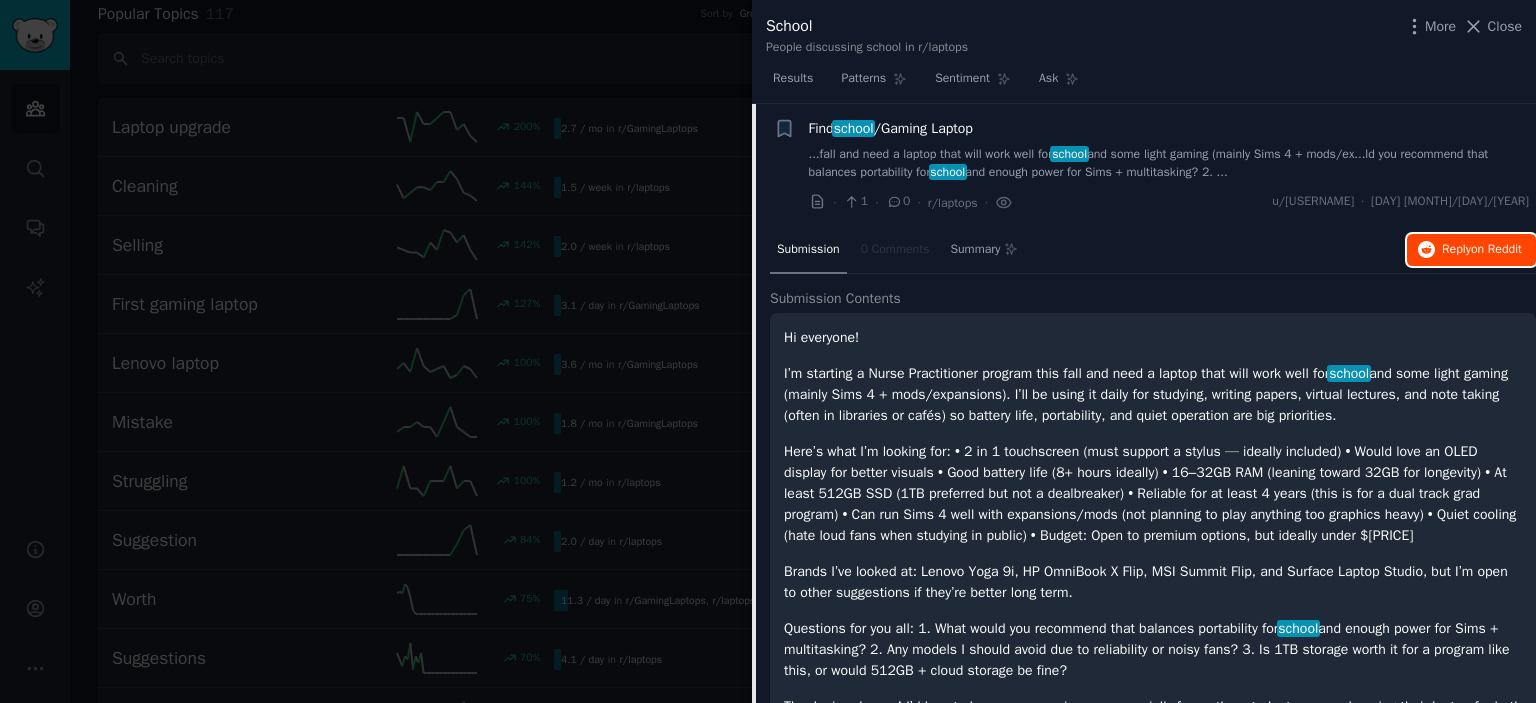 click on "Reply  on Reddit" at bounding box center [1482, 250] 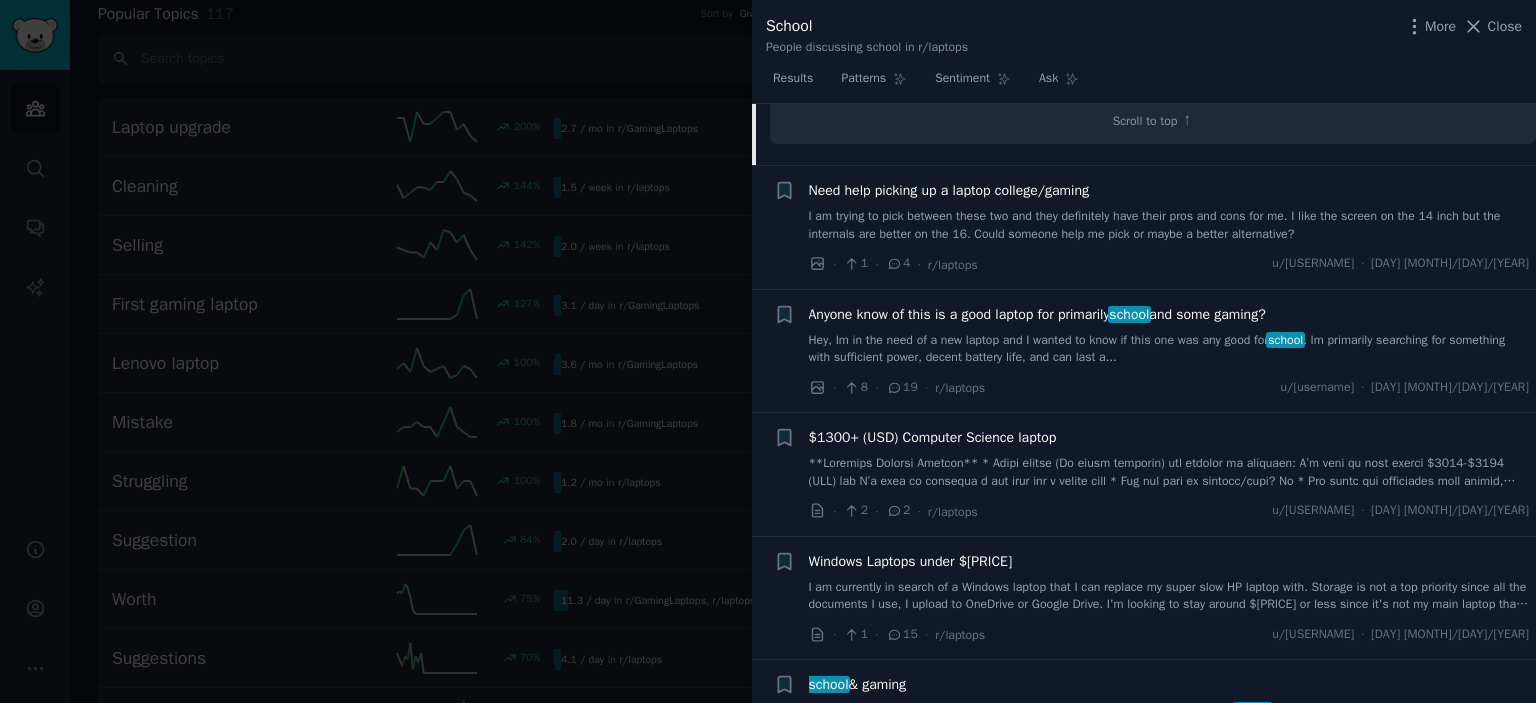scroll, scrollTop: 671, scrollLeft: 0, axis: vertical 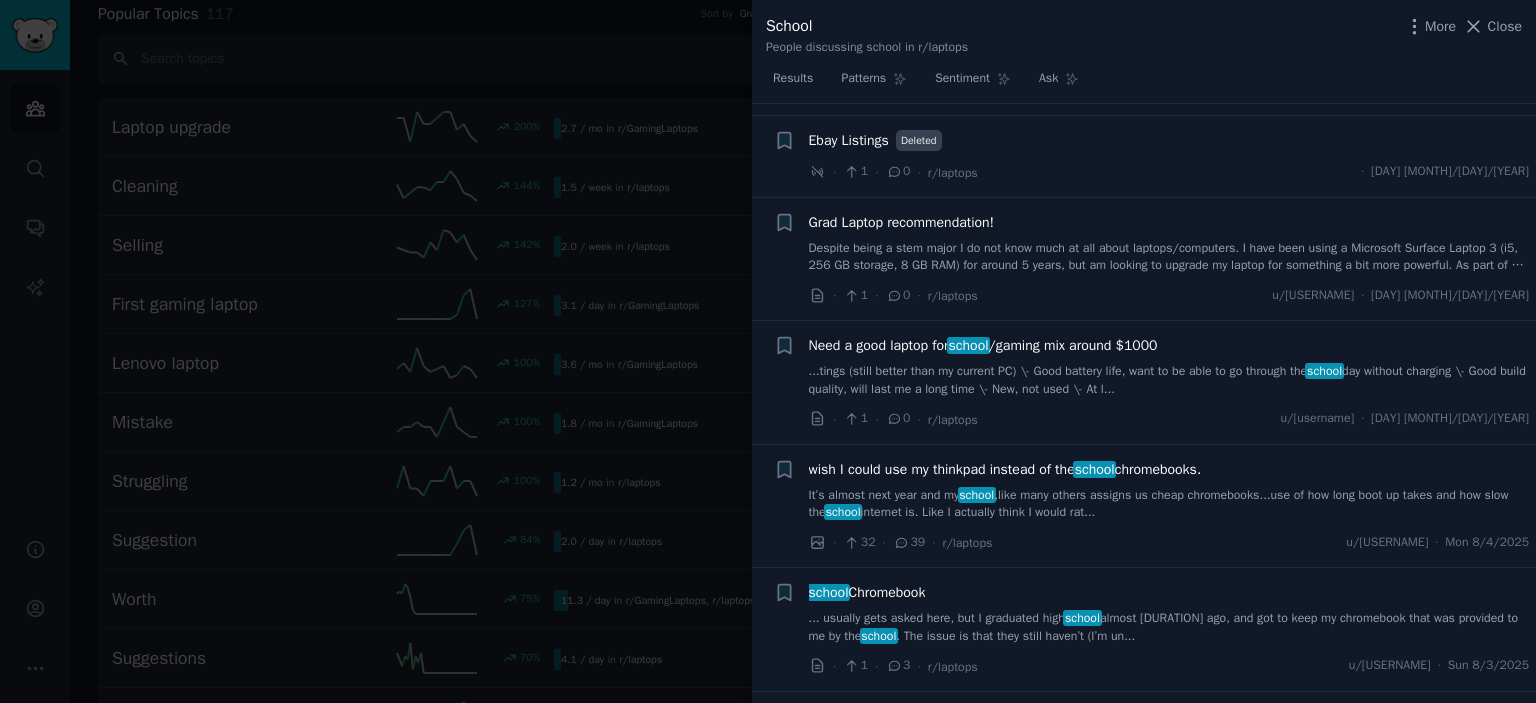 click on "Grad Laptop recommendation!" at bounding box center [901, 222] 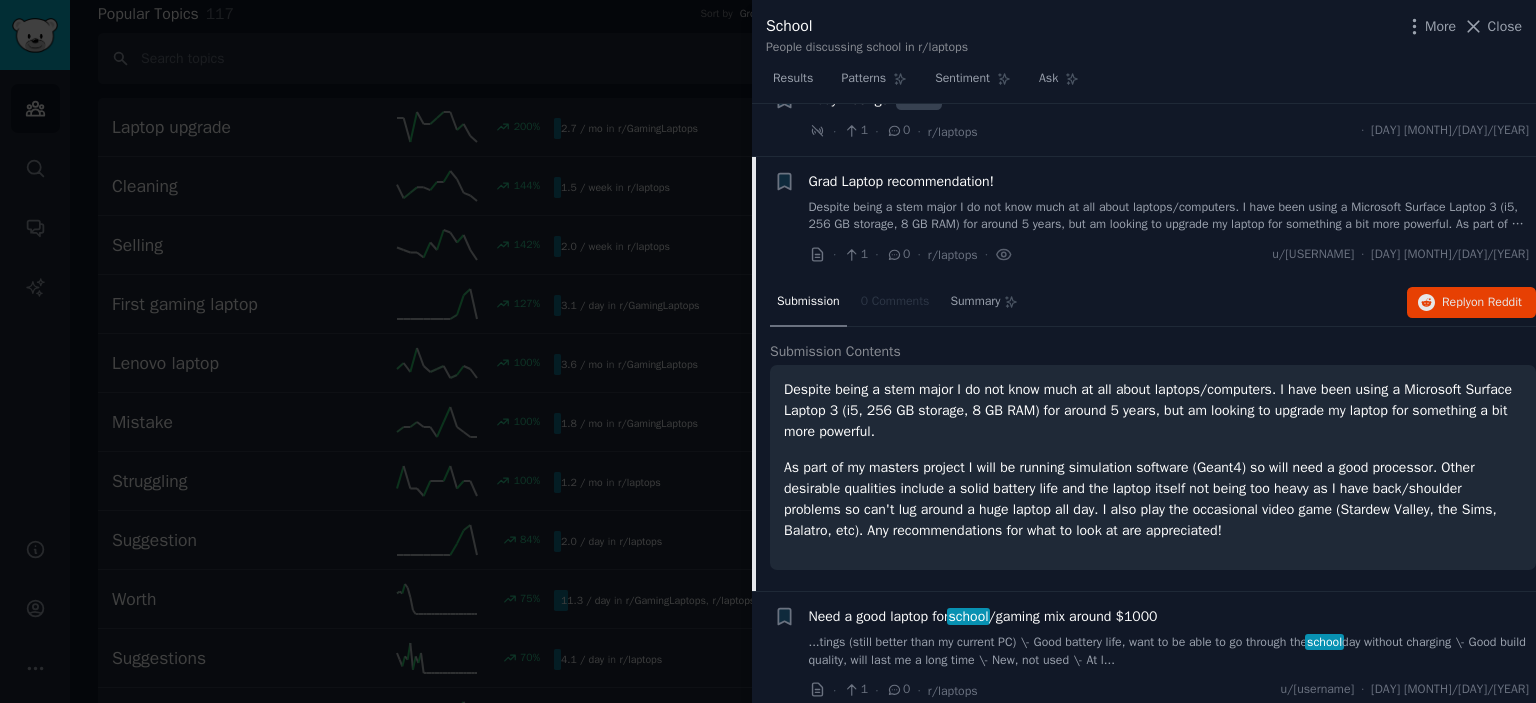 scroll, scrollTop: 852, scrollLeft: 0, axis: vertical 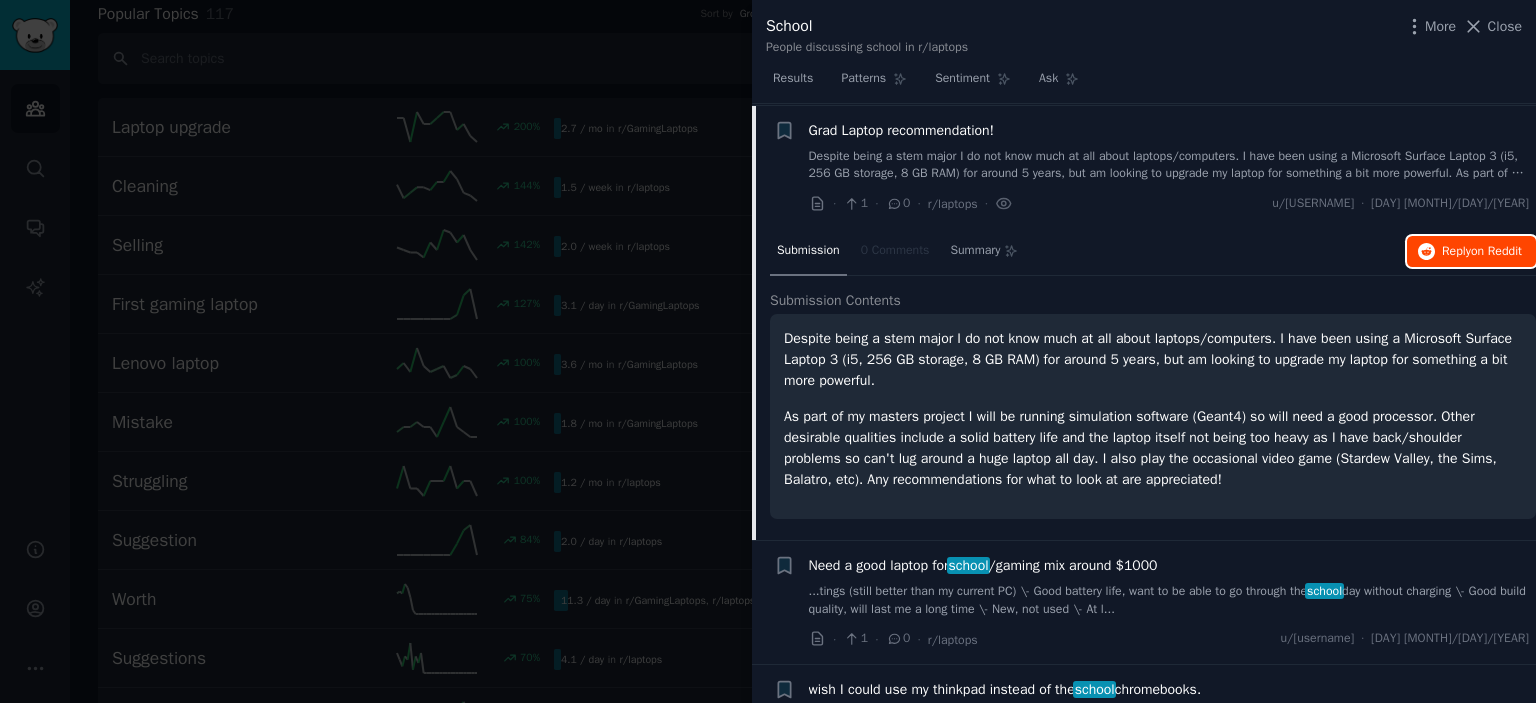 click on "on Reddit" at bounding box center (1496, 251) 